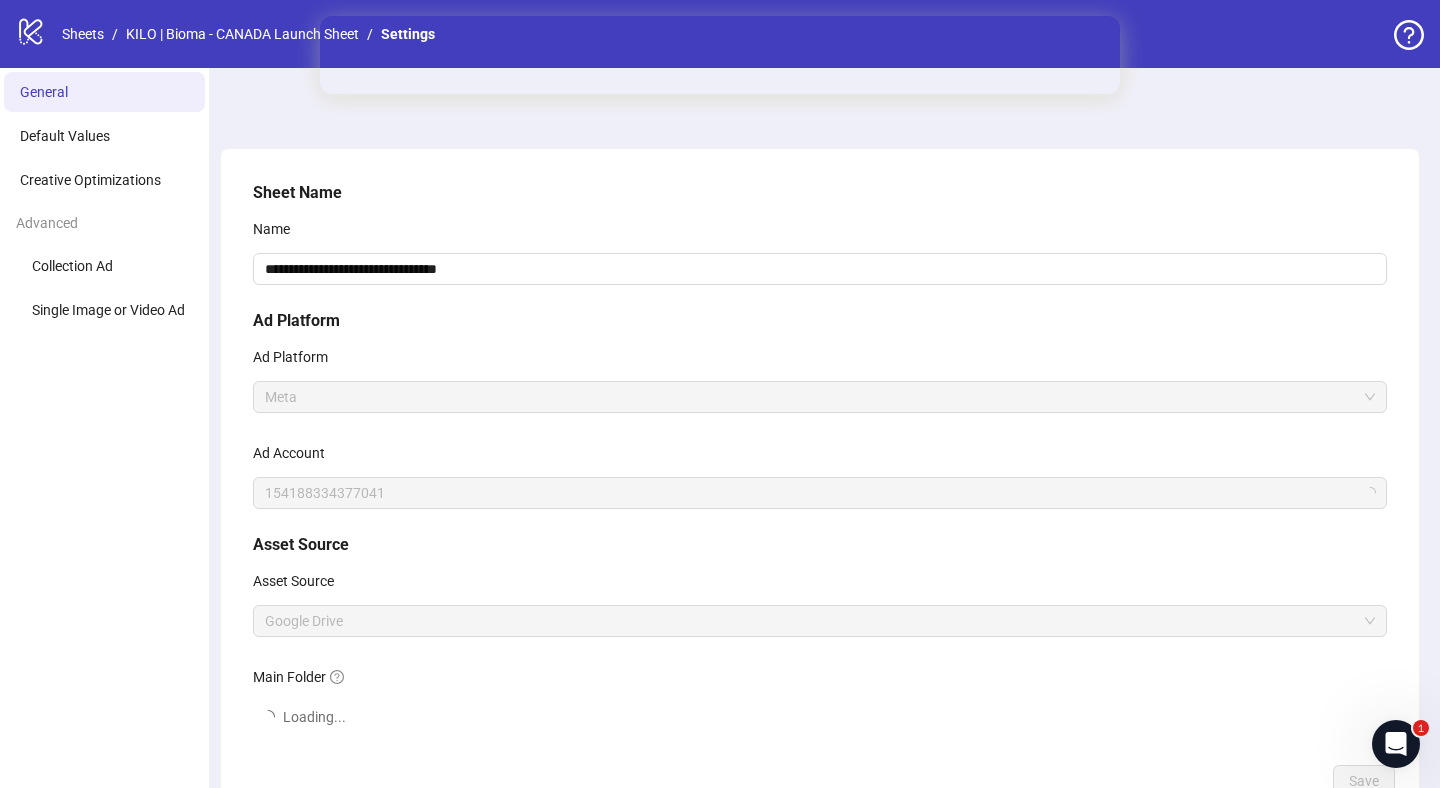 scroll, scrollTop: 0, scrollLeft: 0, axis: both 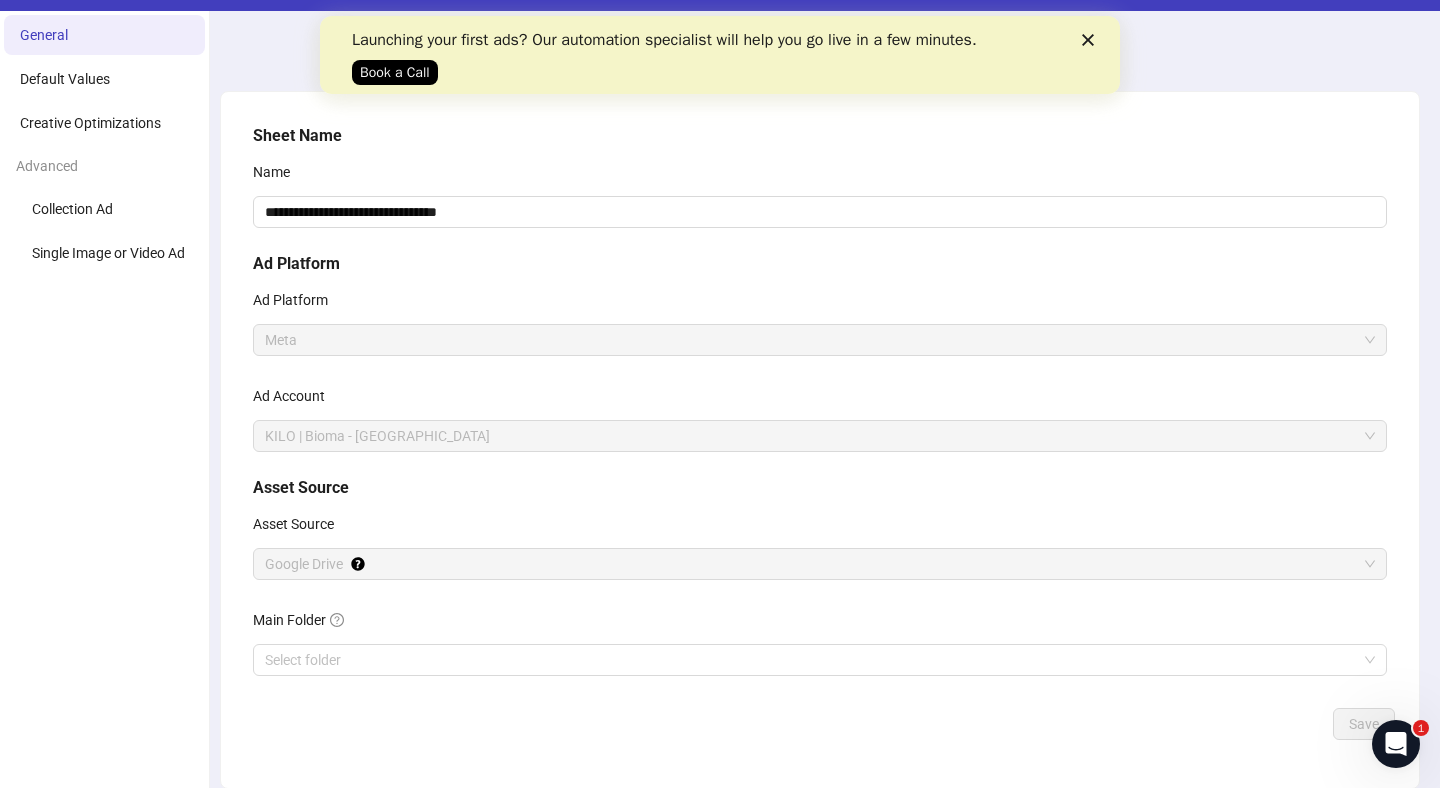 click on "**********" at bounding box center [820, 412] 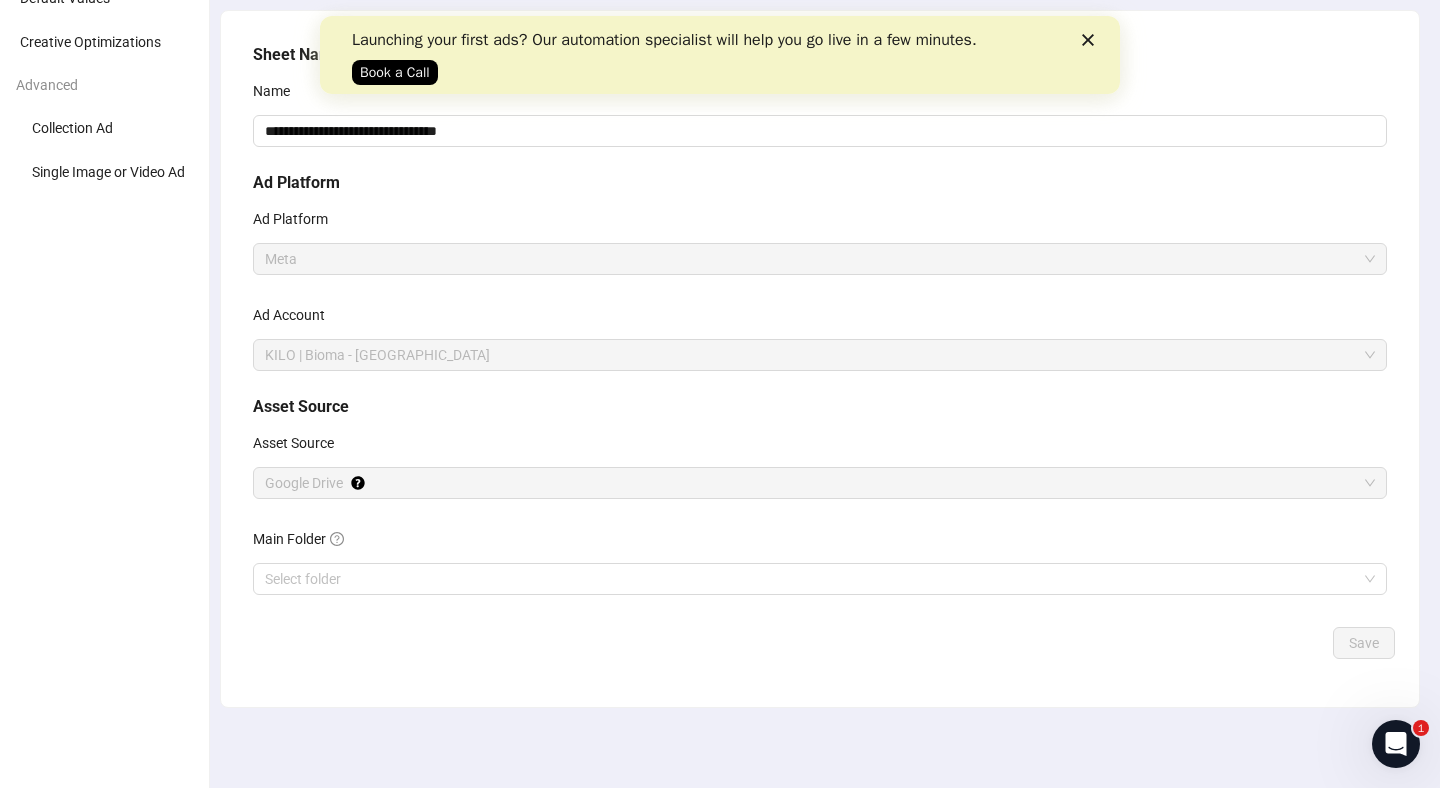 scroll, scrollTop: 0, scrollLeft: 0, axis: both 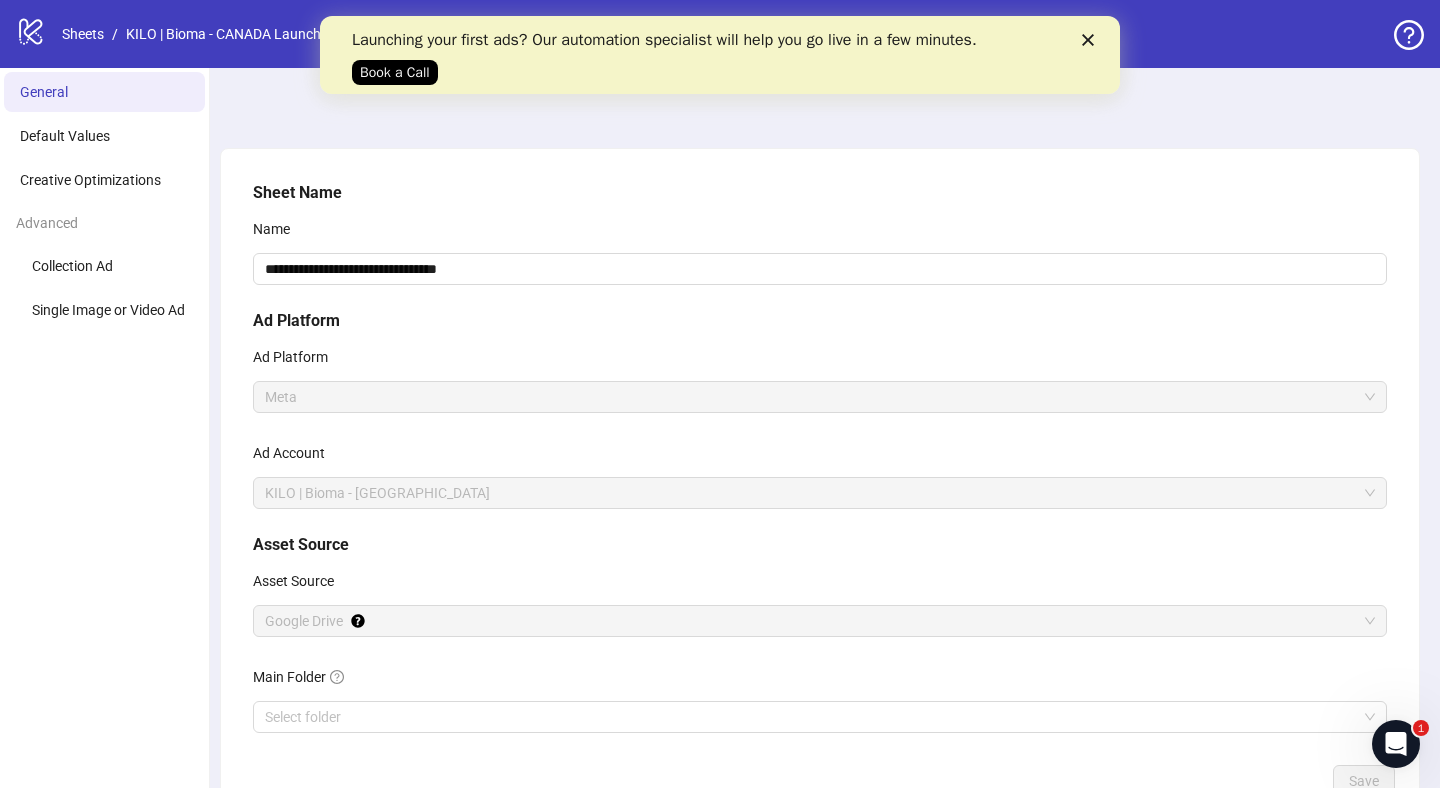 click on "logo/logo-mobile Sheets / KILO | Bioma - CANADA Launch Sheet / Settings" at bounding box center [229, 34] 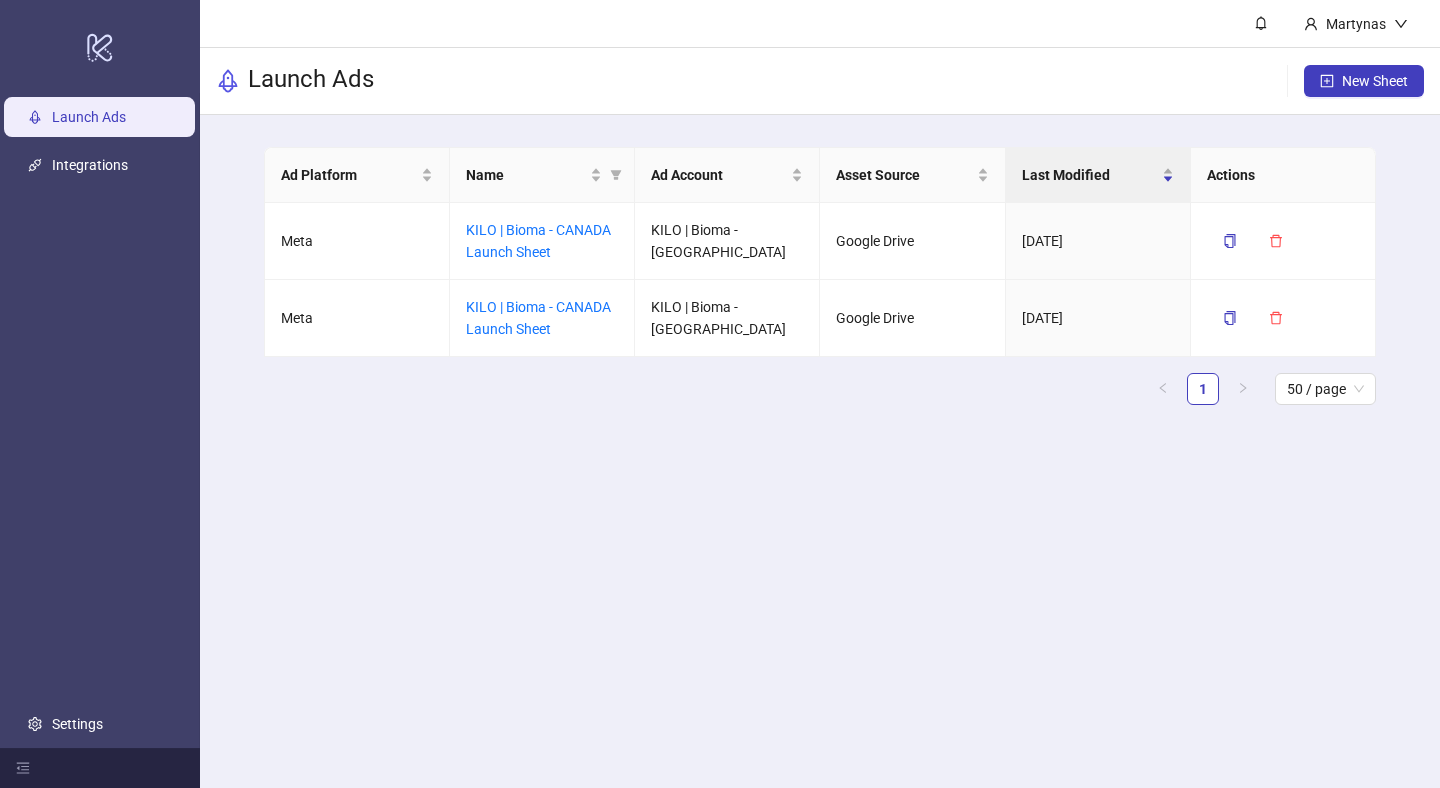 scroll, scrollTop: 0, scrollLeft: 0, axis: both 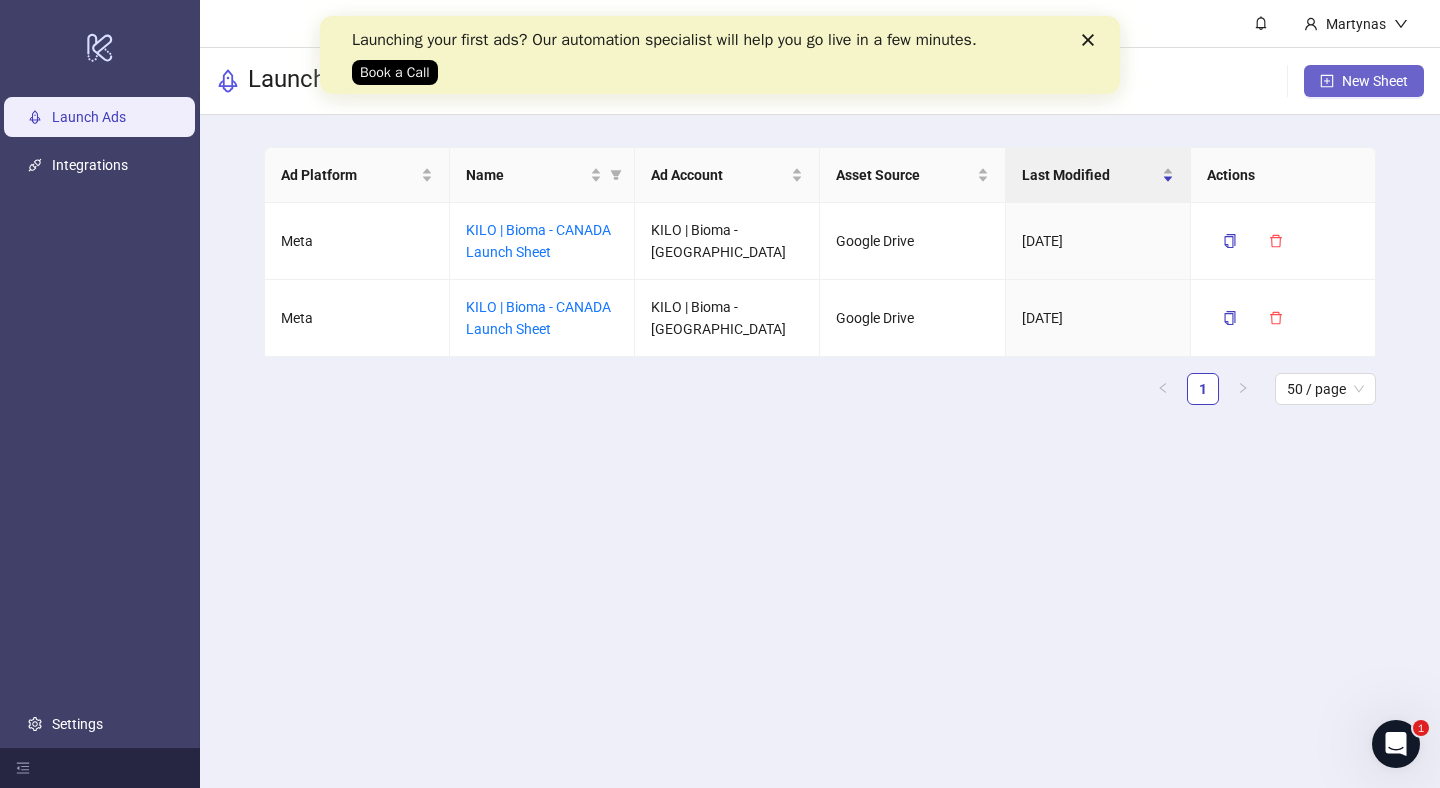 click on "New Sheet" at bounding box center (1375, 81) 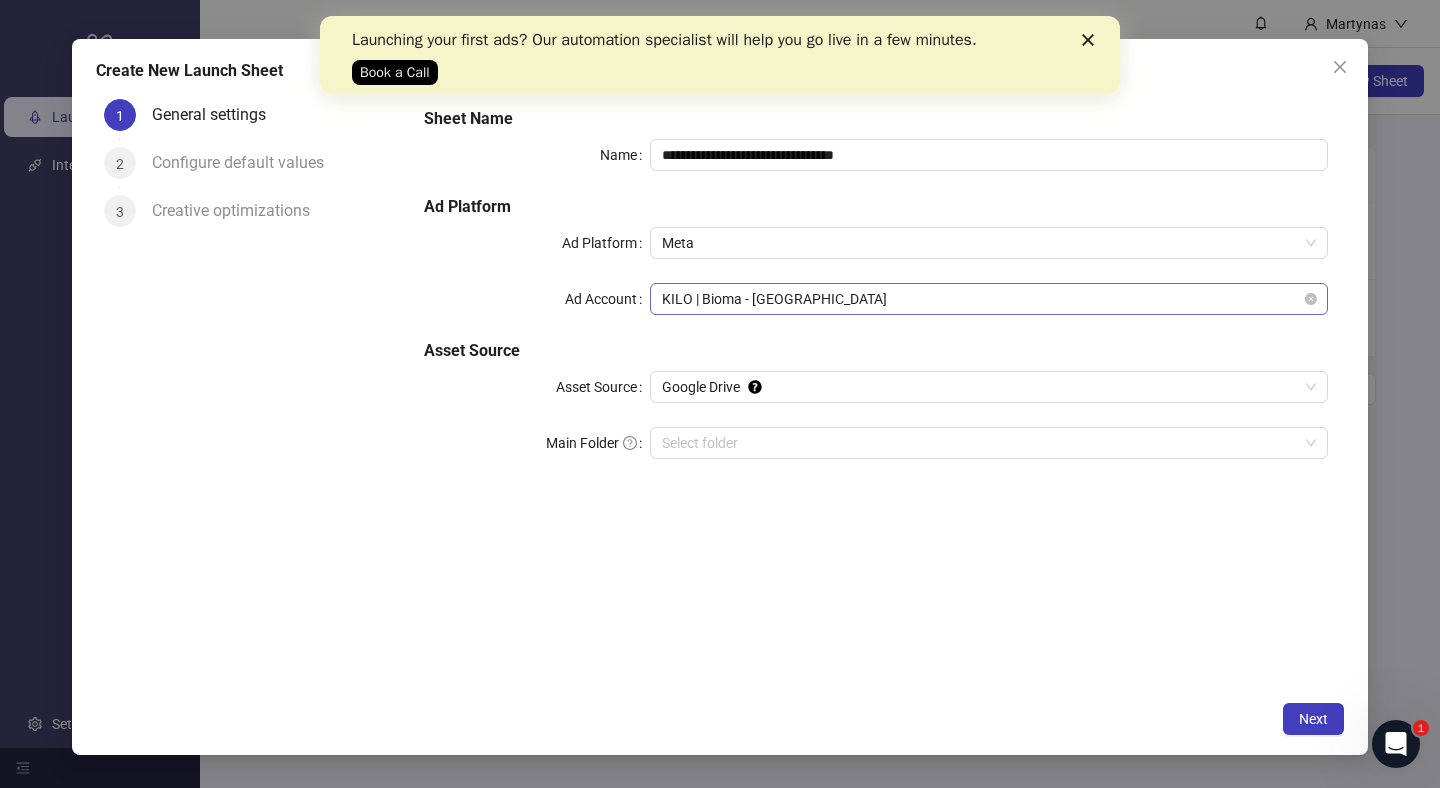 click on "KILO | Bioma - [GEOGRAPHIC_DATA]" at bounding box center [989, 299] 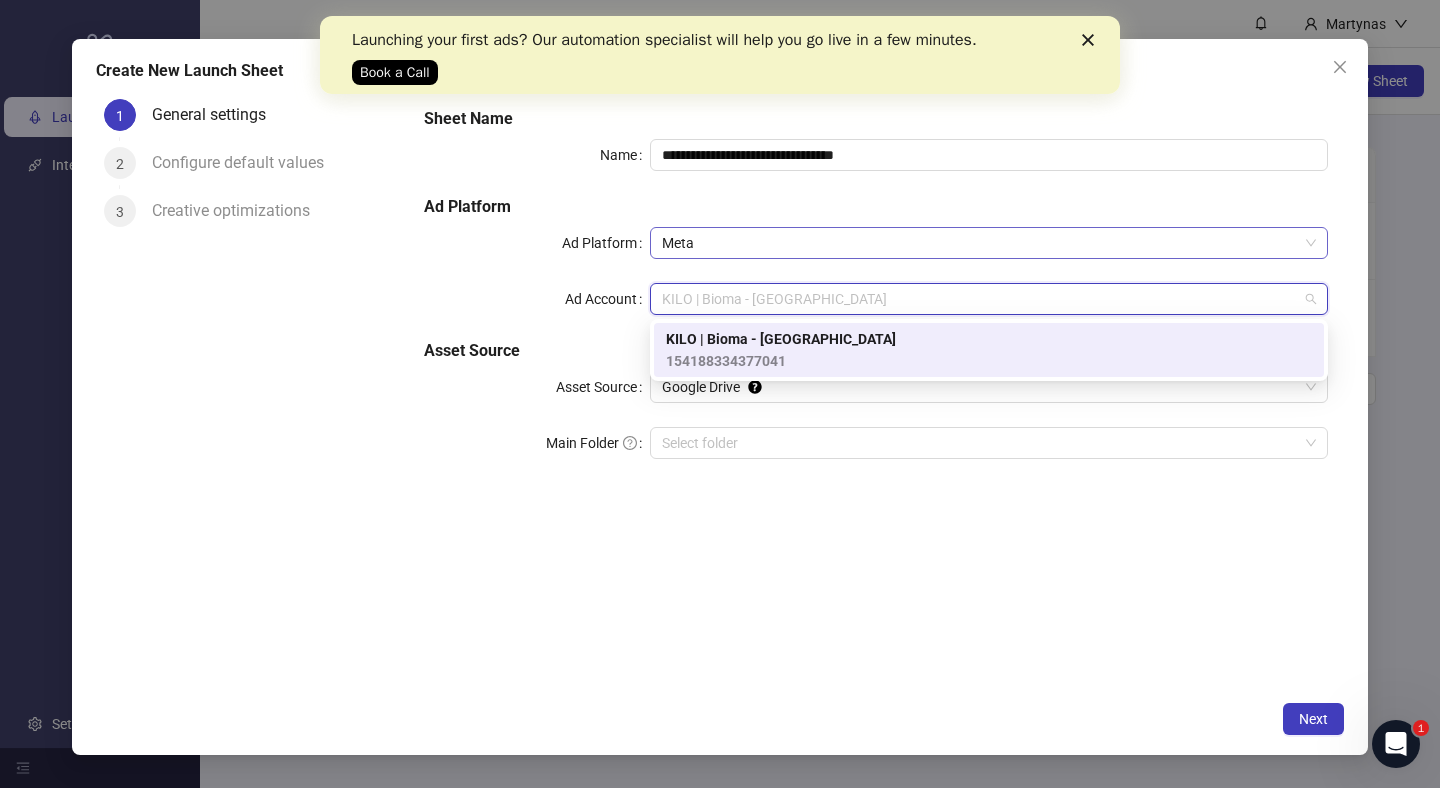 click on "Meta" at bounding box center (989, 243) 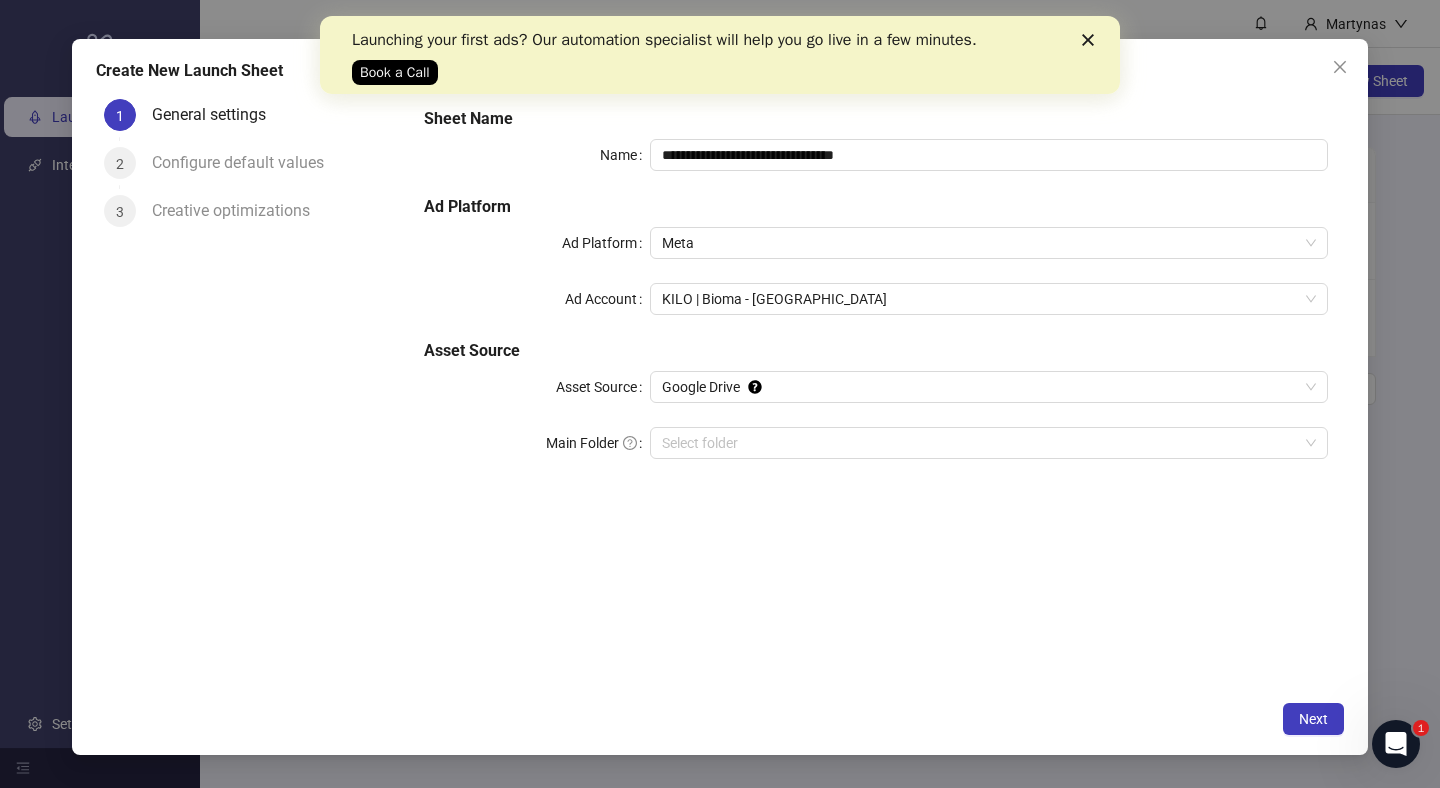 click on "**********" at bounding box center [876, 295] 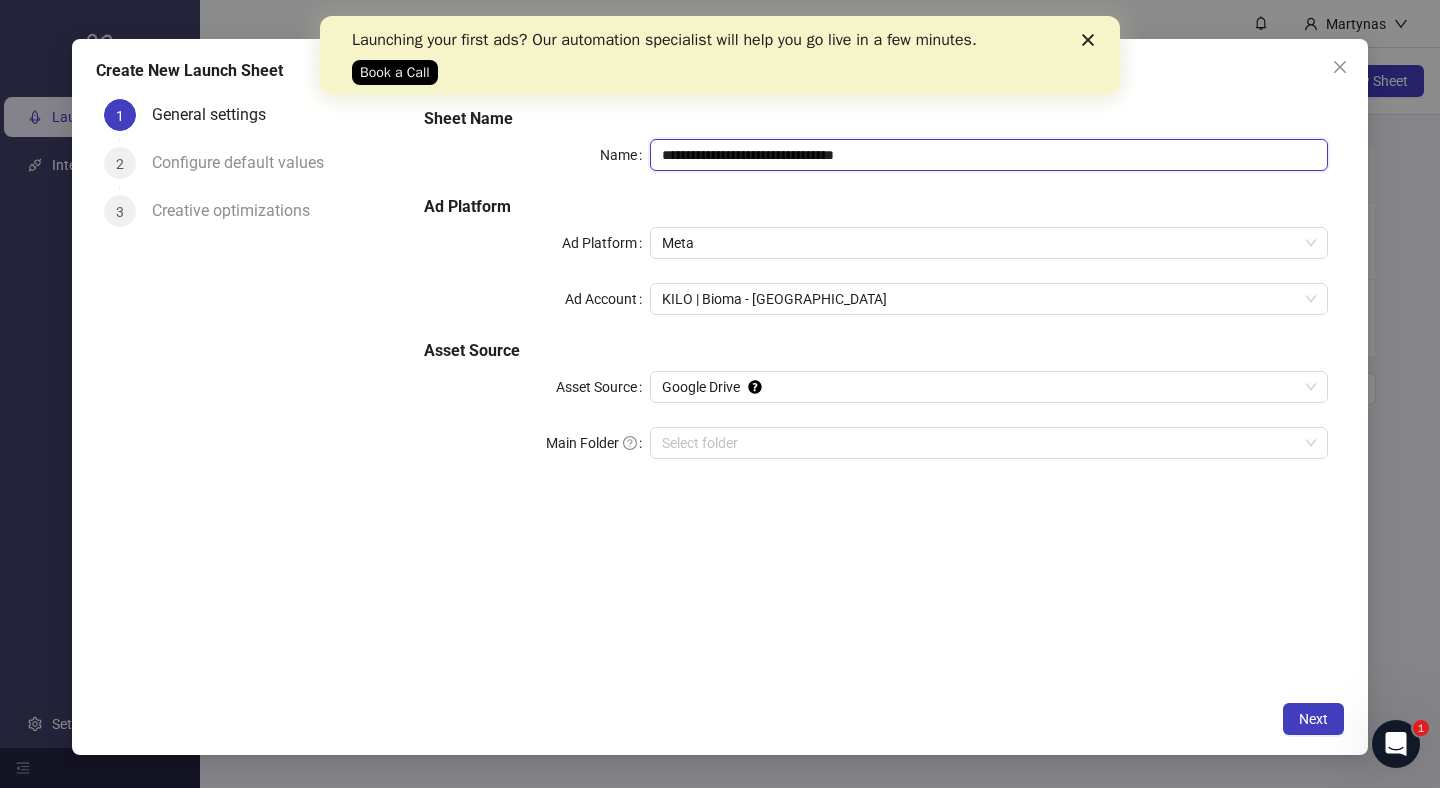 click on "**********" at bounding box center [989, 155] 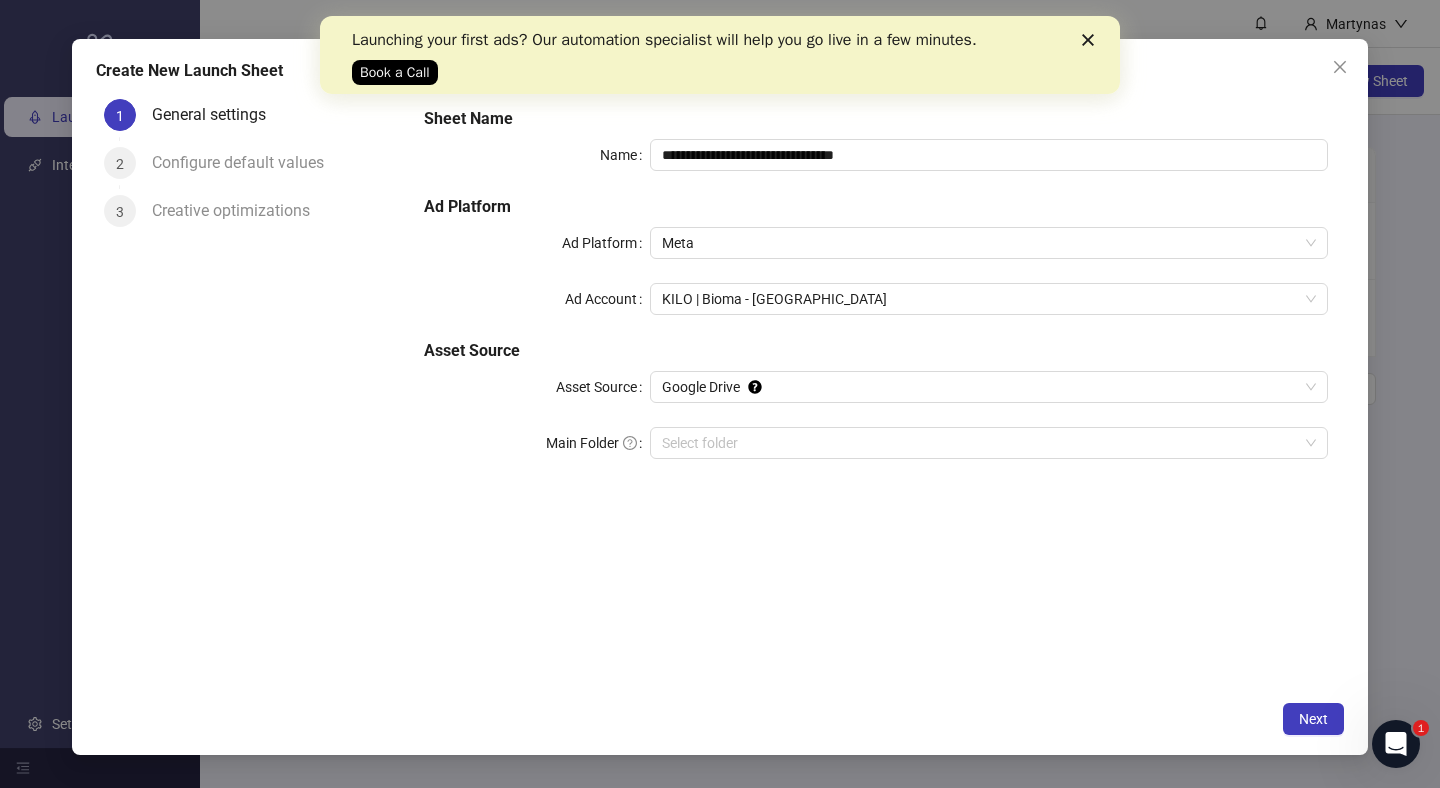 click on "**********" at bounding box center (876, 295) 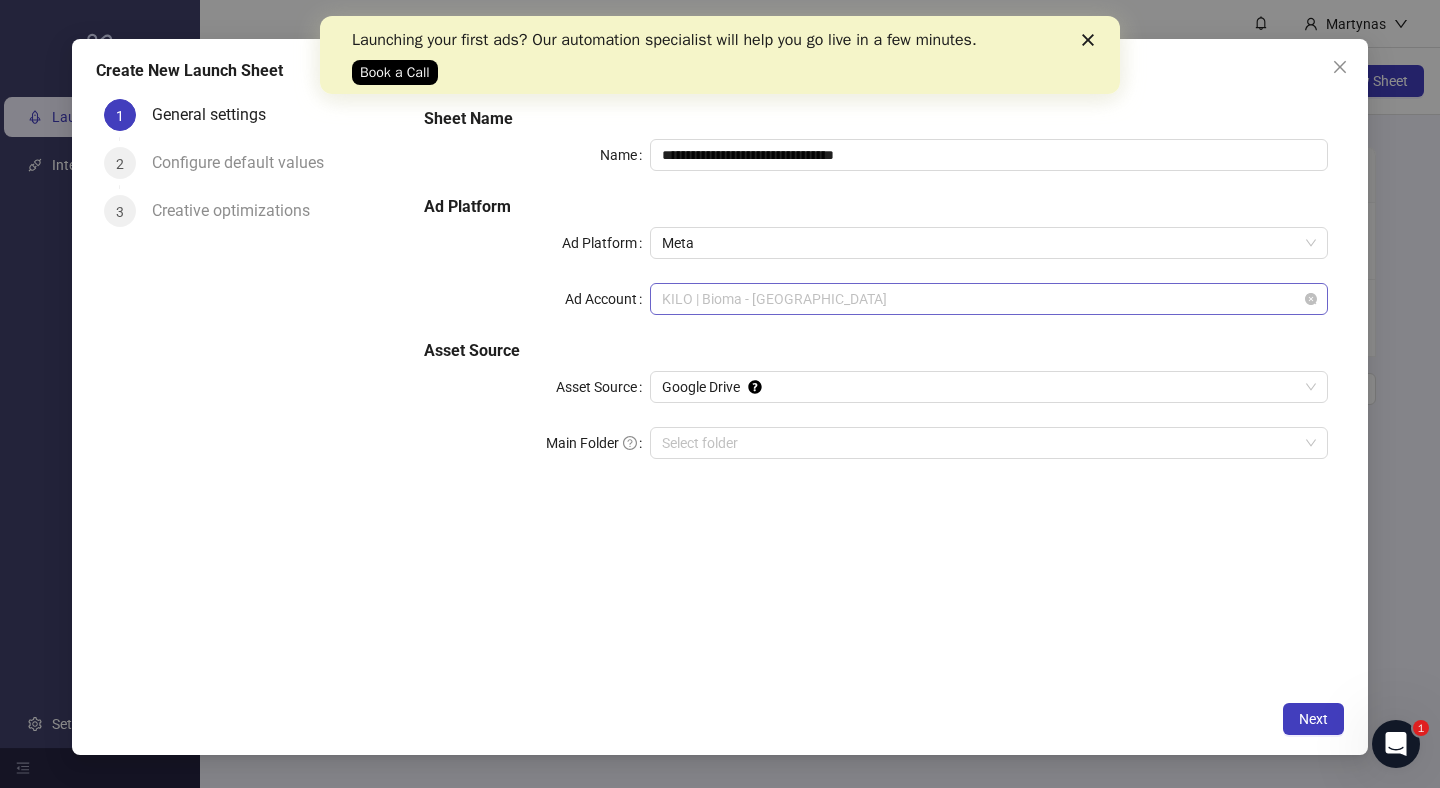 click on "KILO | Bioma - [GEOGRAPHIC_DATA]" at bounding box center (989, 299) 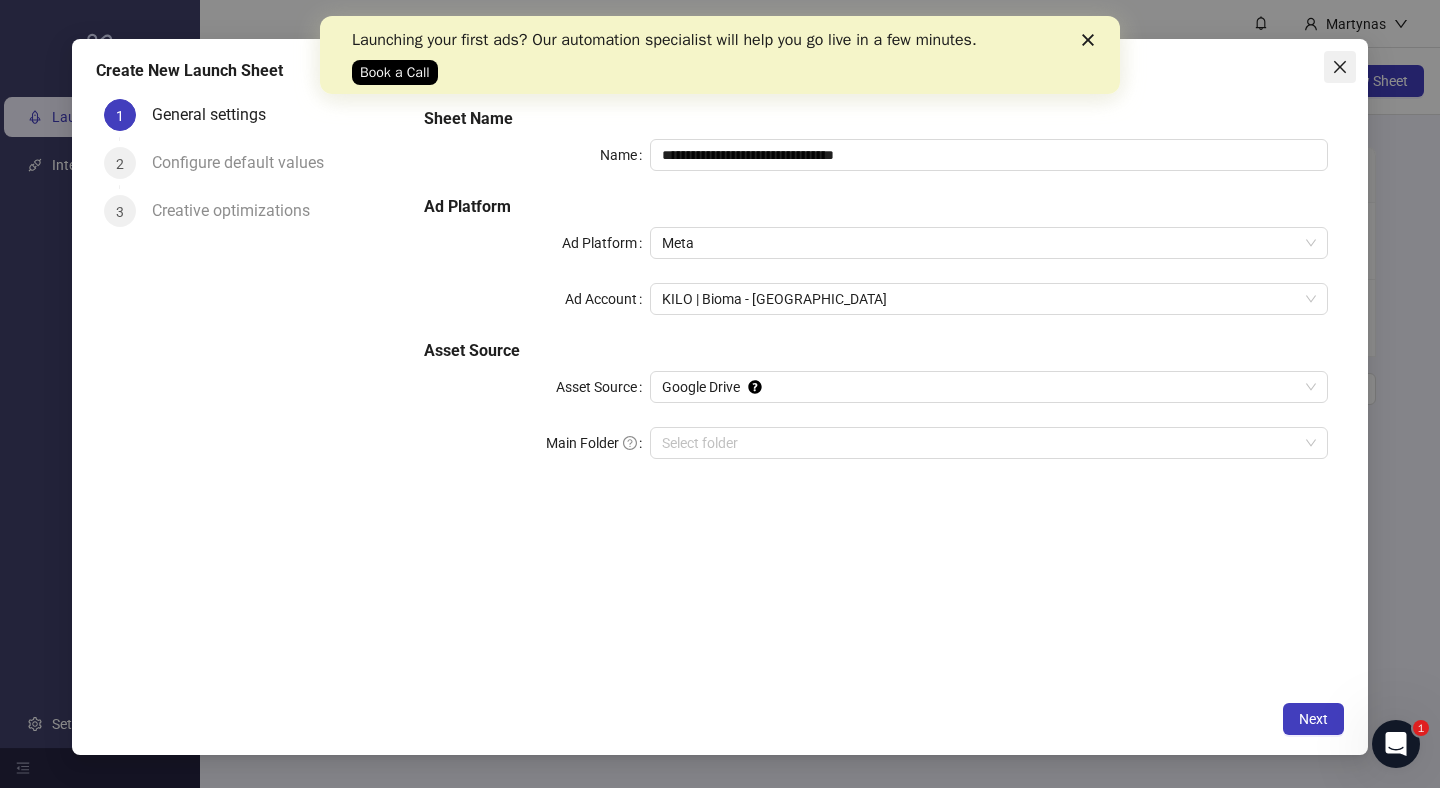 click 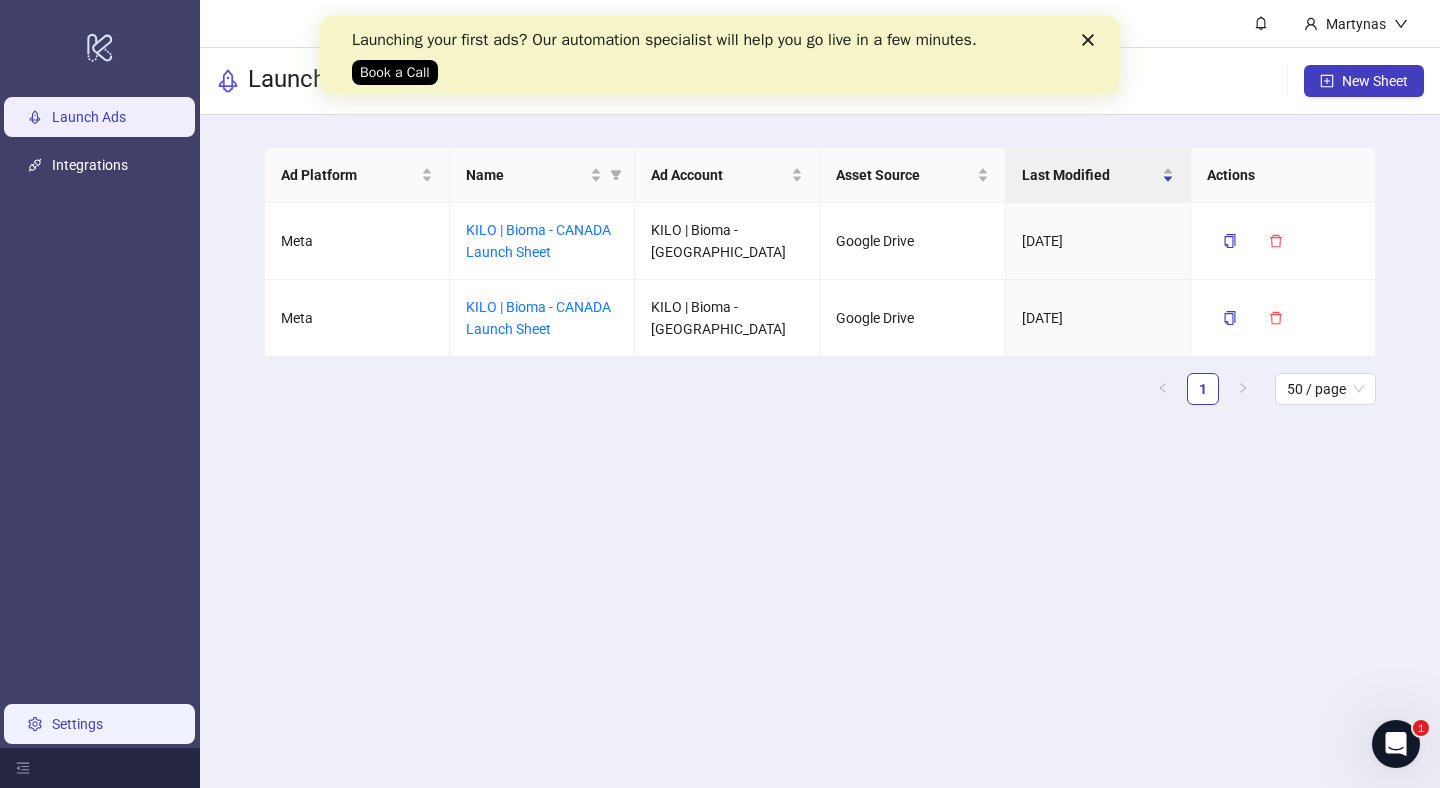 click on "Settings" at bounding box center (77, 724) 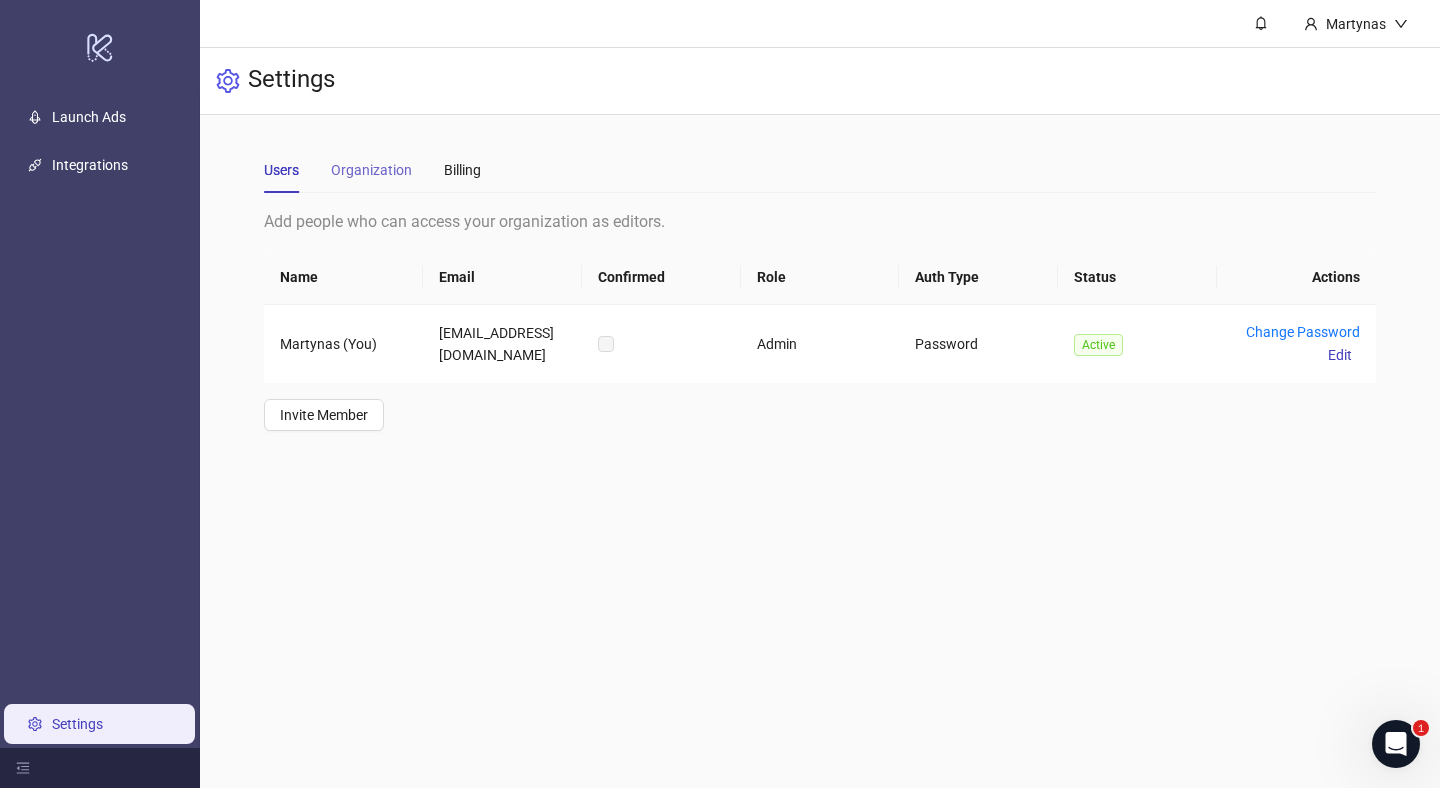click on "Organization" at bounding box center [371, 170] 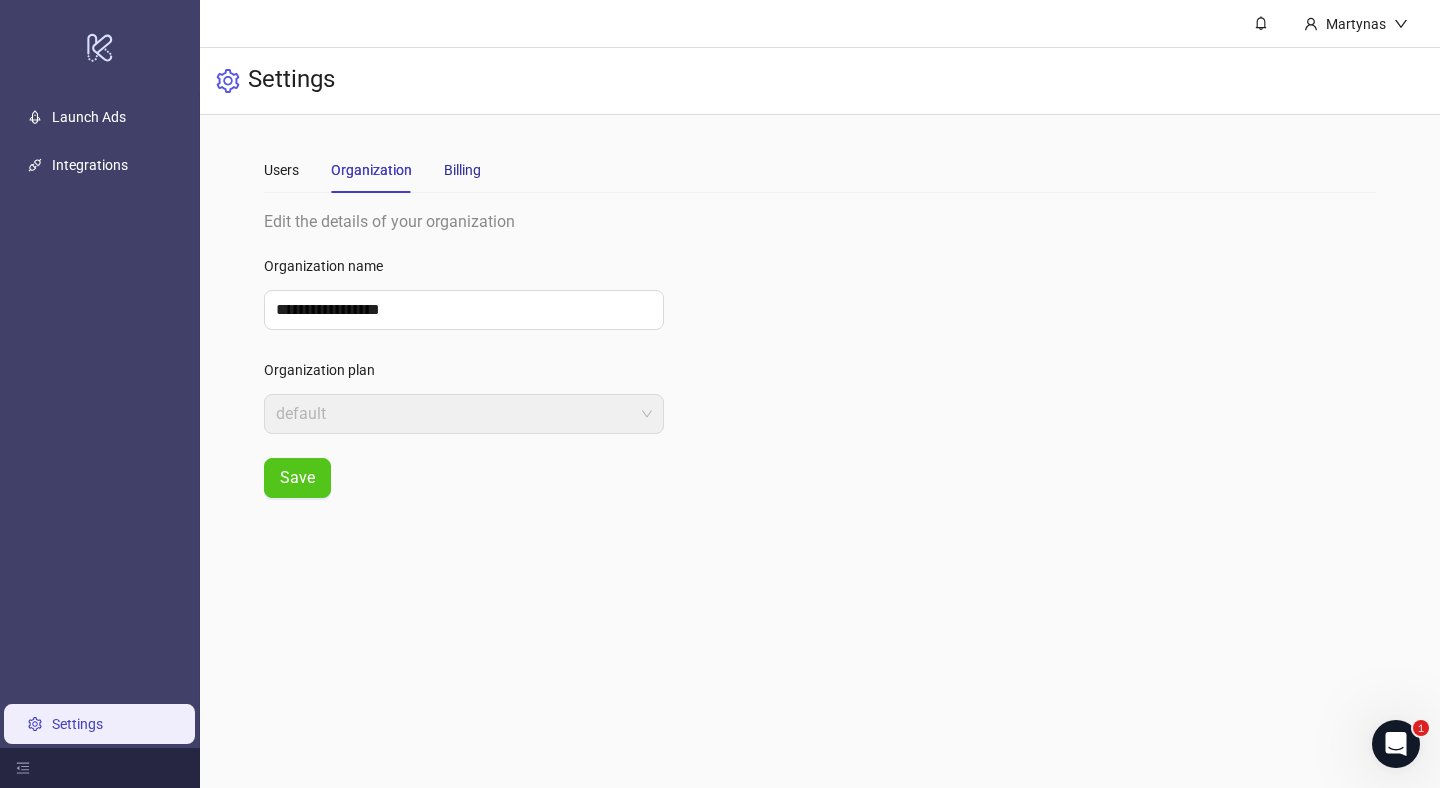 click on "Billing" at bounding box center (462, 170) 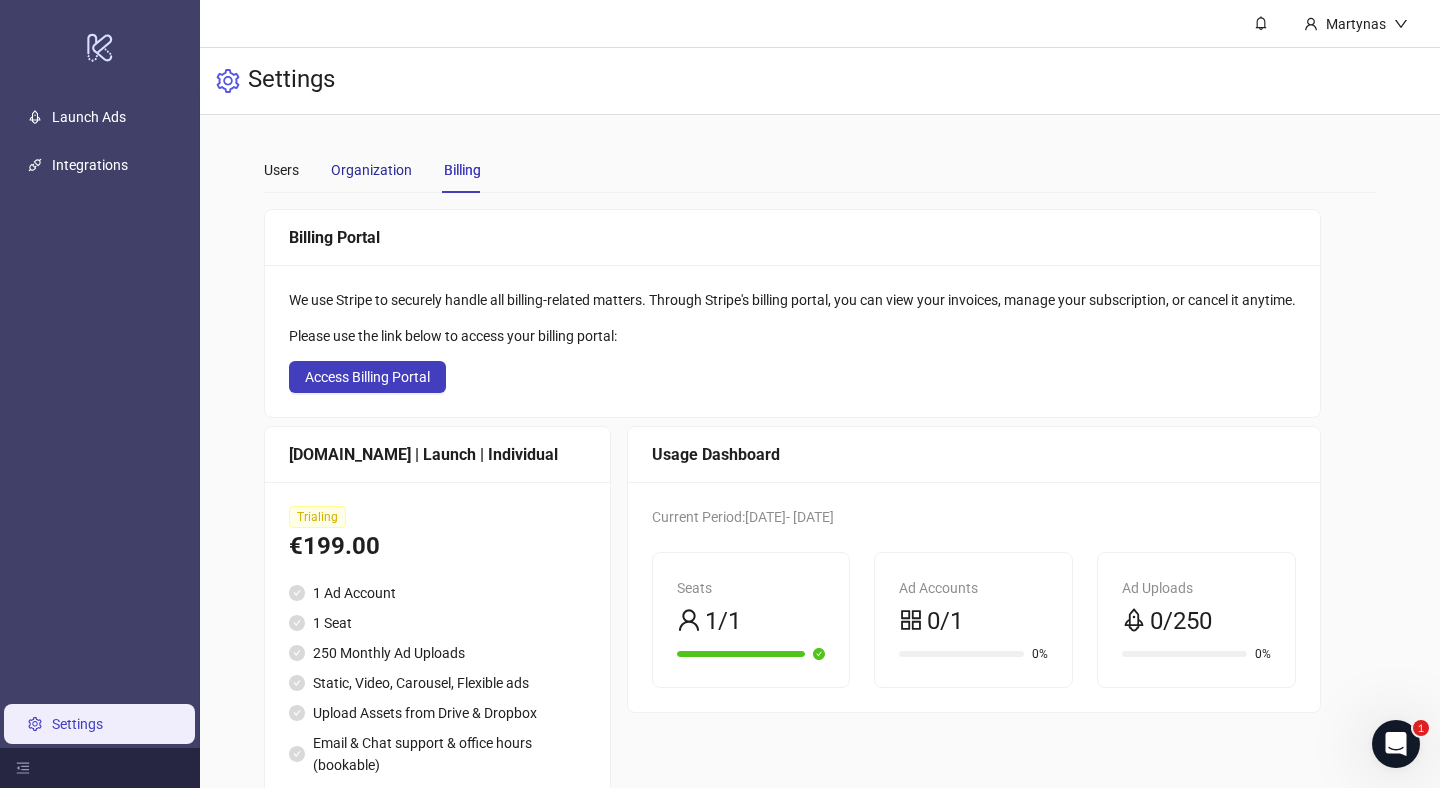 click on "Organization" at bounding box center [371, 170] 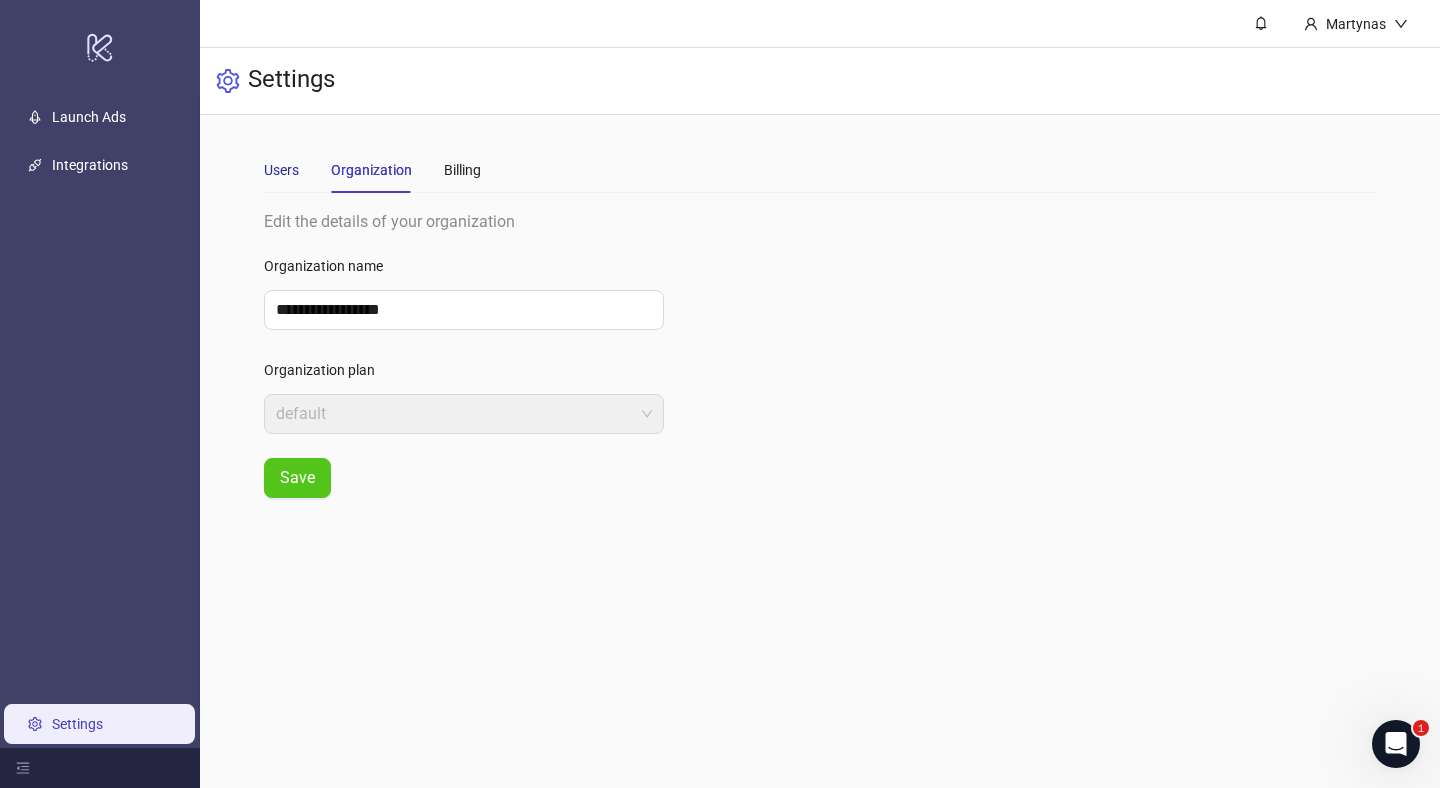 click on "Users" at bounding box center [281, 170] 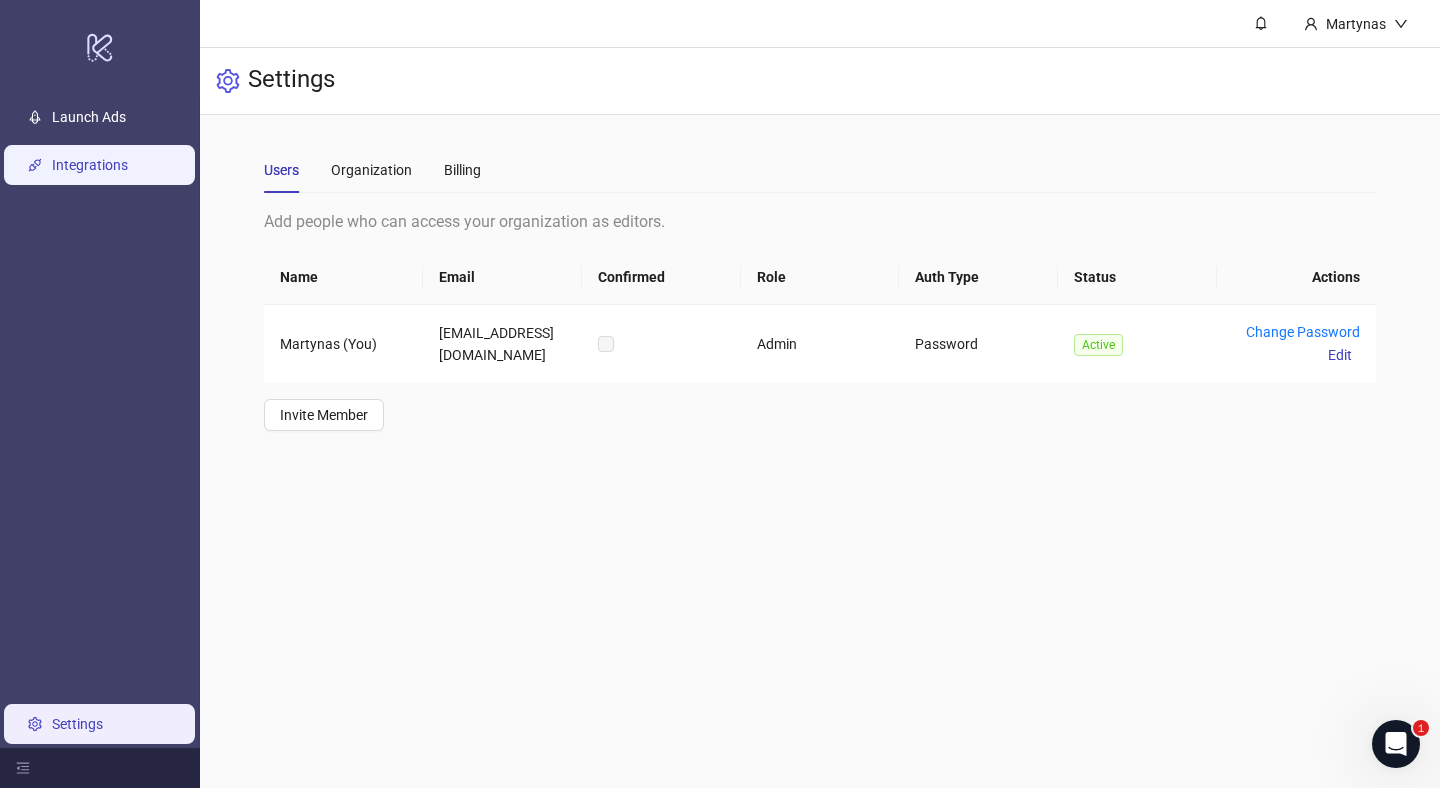 click on "Integrations" at bounding box center [90, 165] 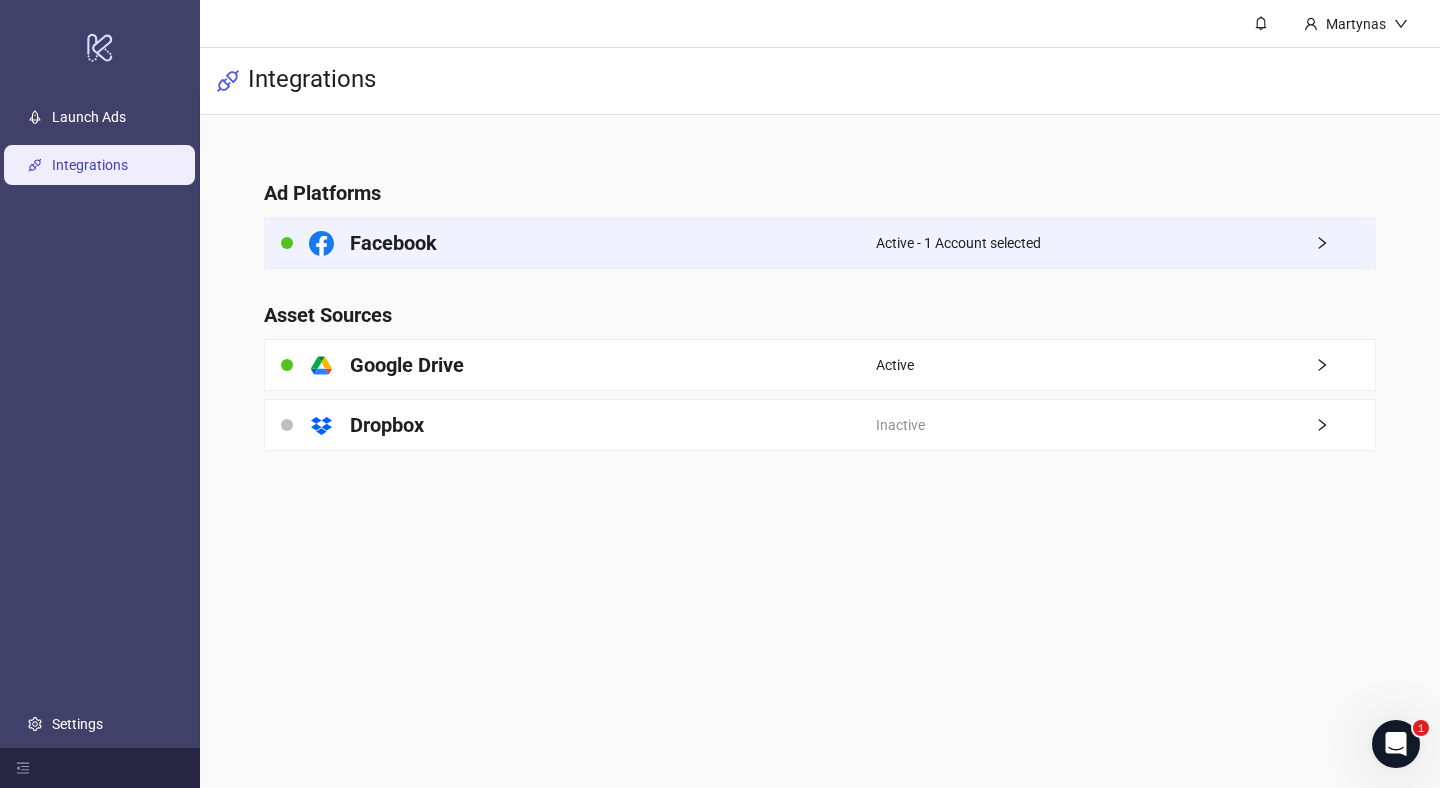 click on "Facebook" at bounding box center [570, 243] 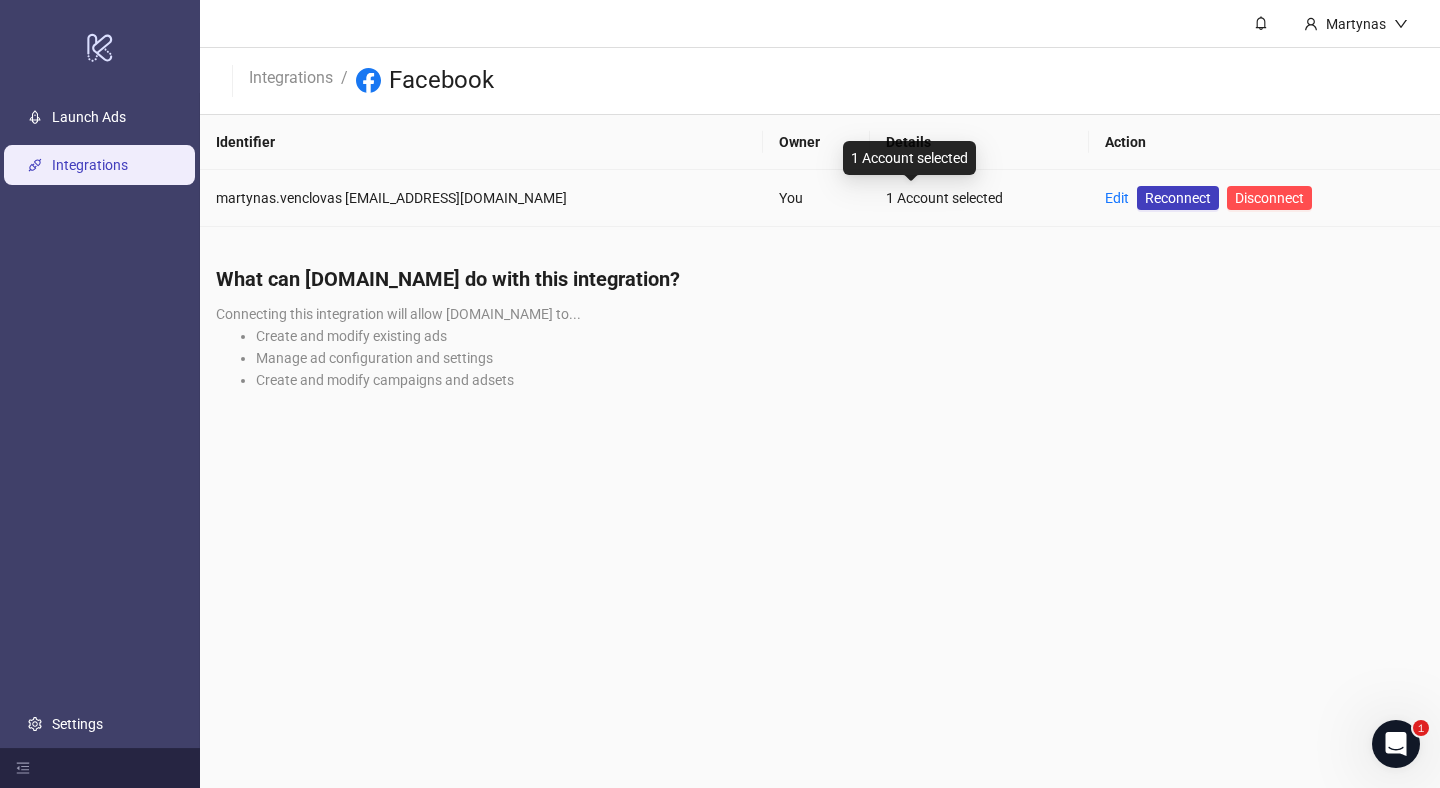 click on "1 Account selected" at bounding box center (979, 198) 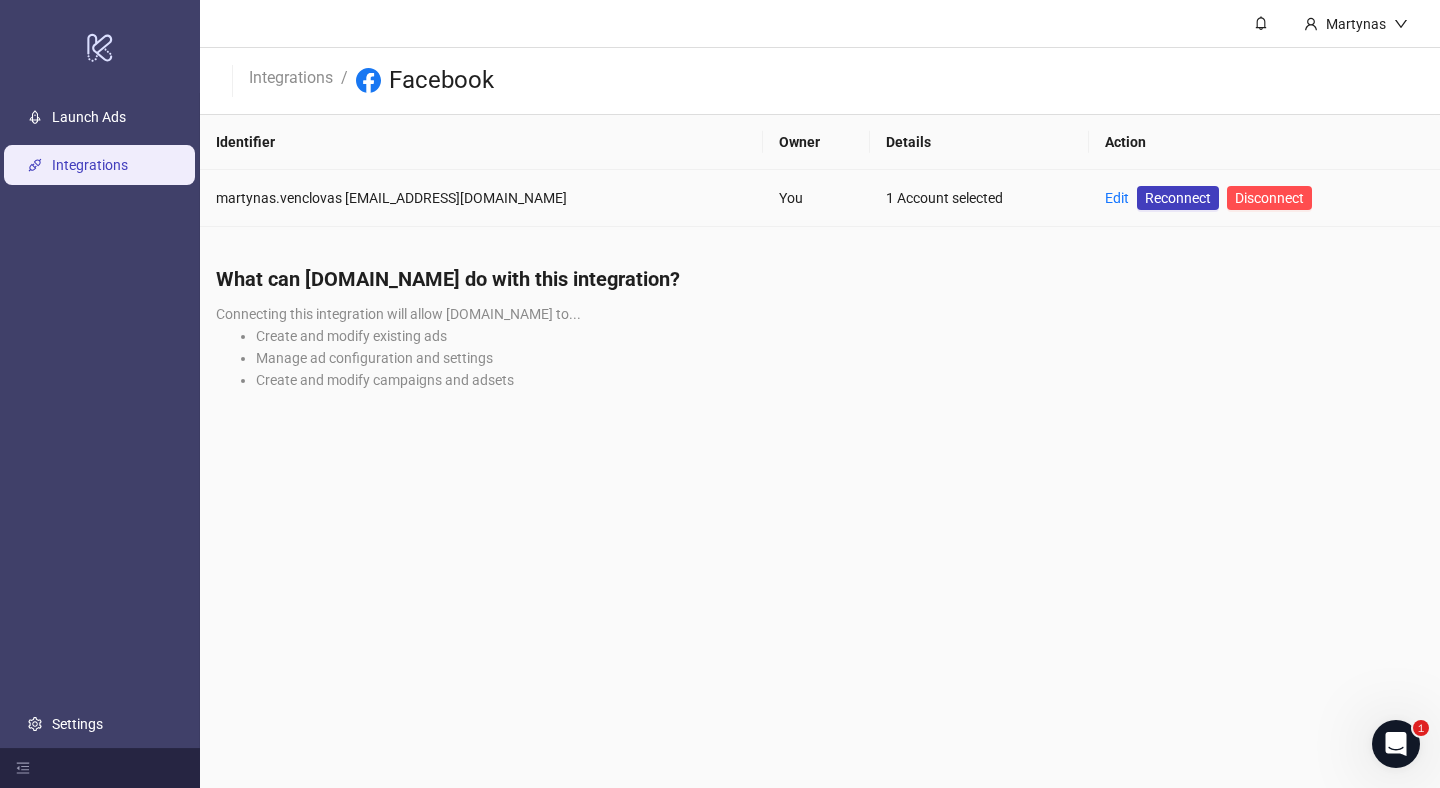 click on "Edit" at bounding box center (1117, 198) 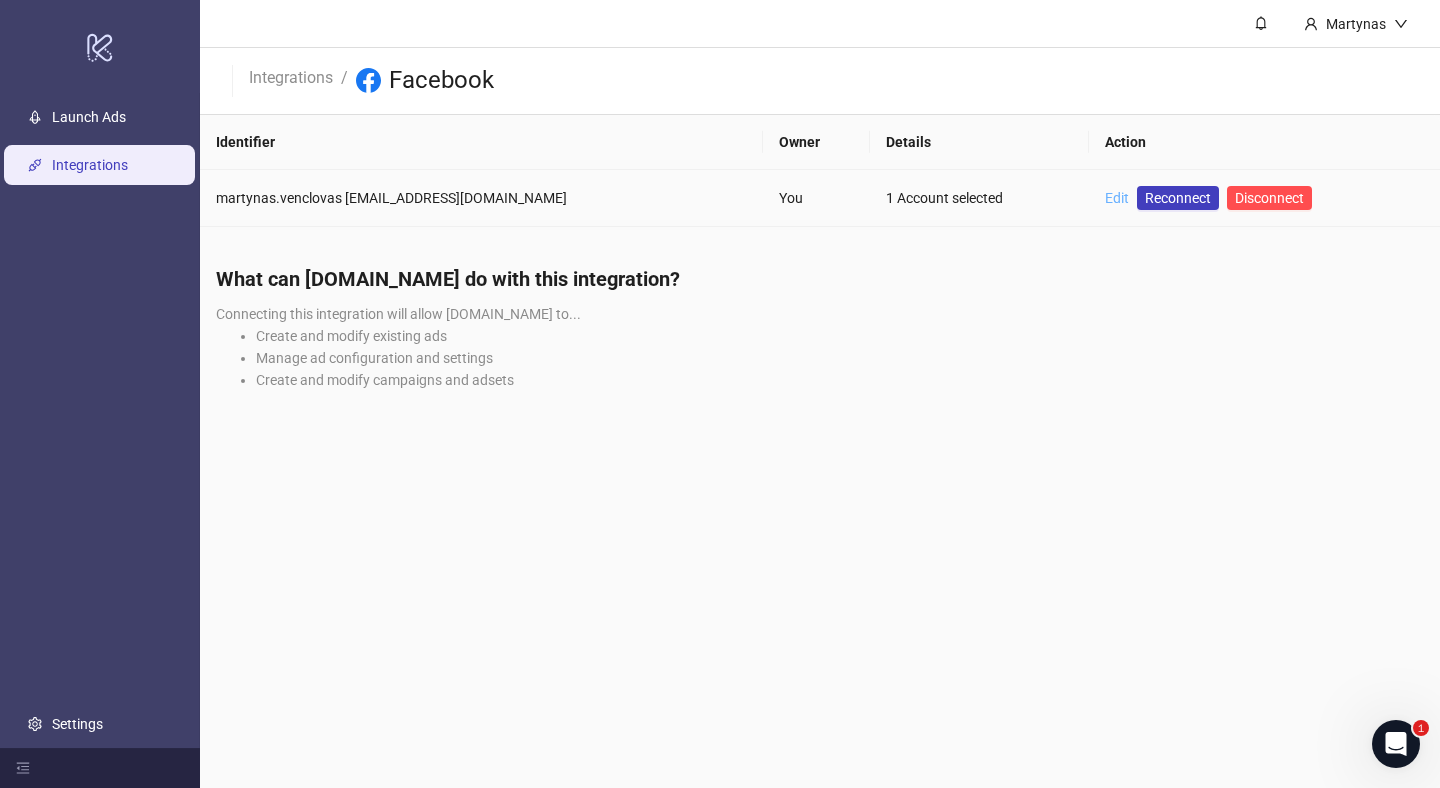 click on "Edit" at bounding box center [1117, 198] 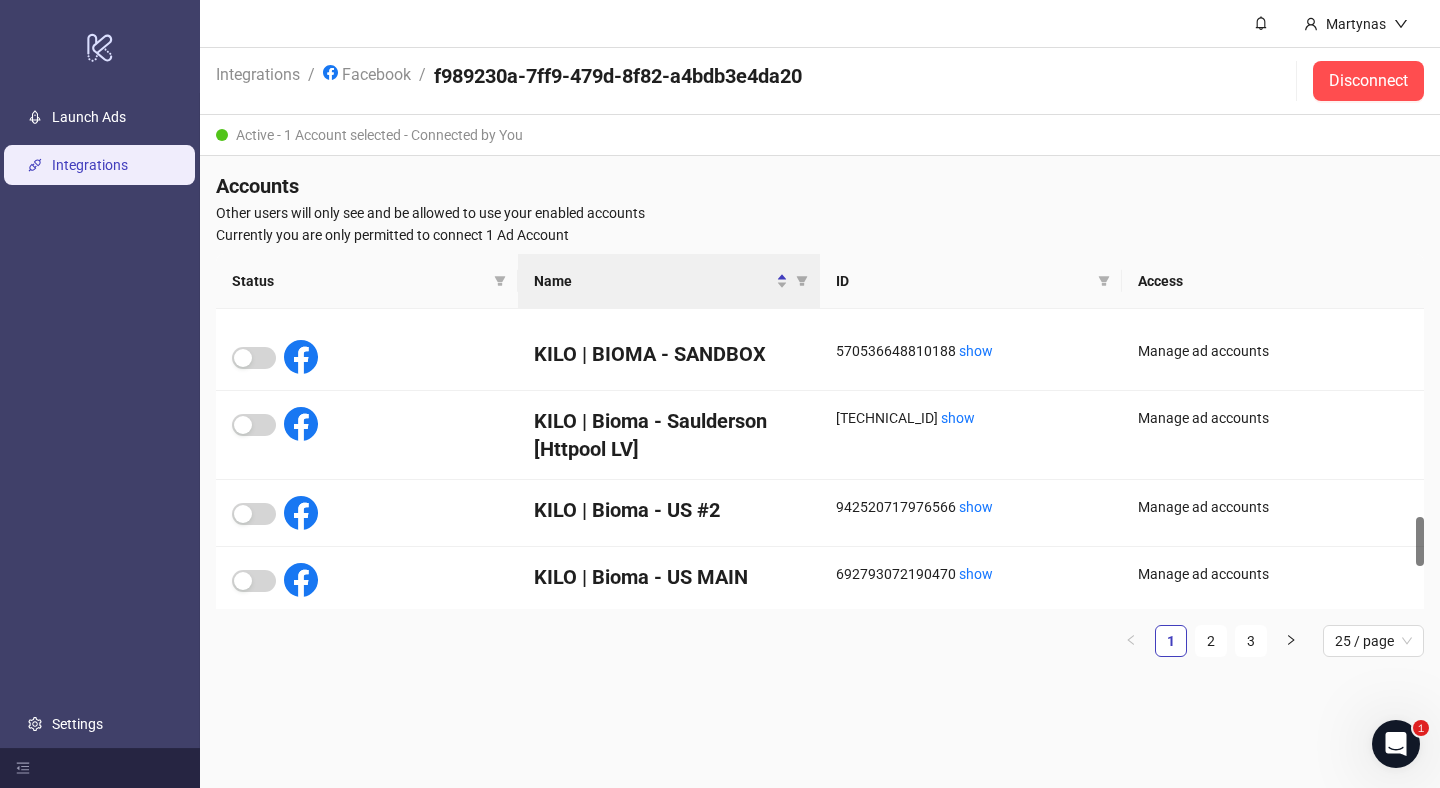 scroll, scrollTop: 1294, scrollLeft: 0, axis: vertical 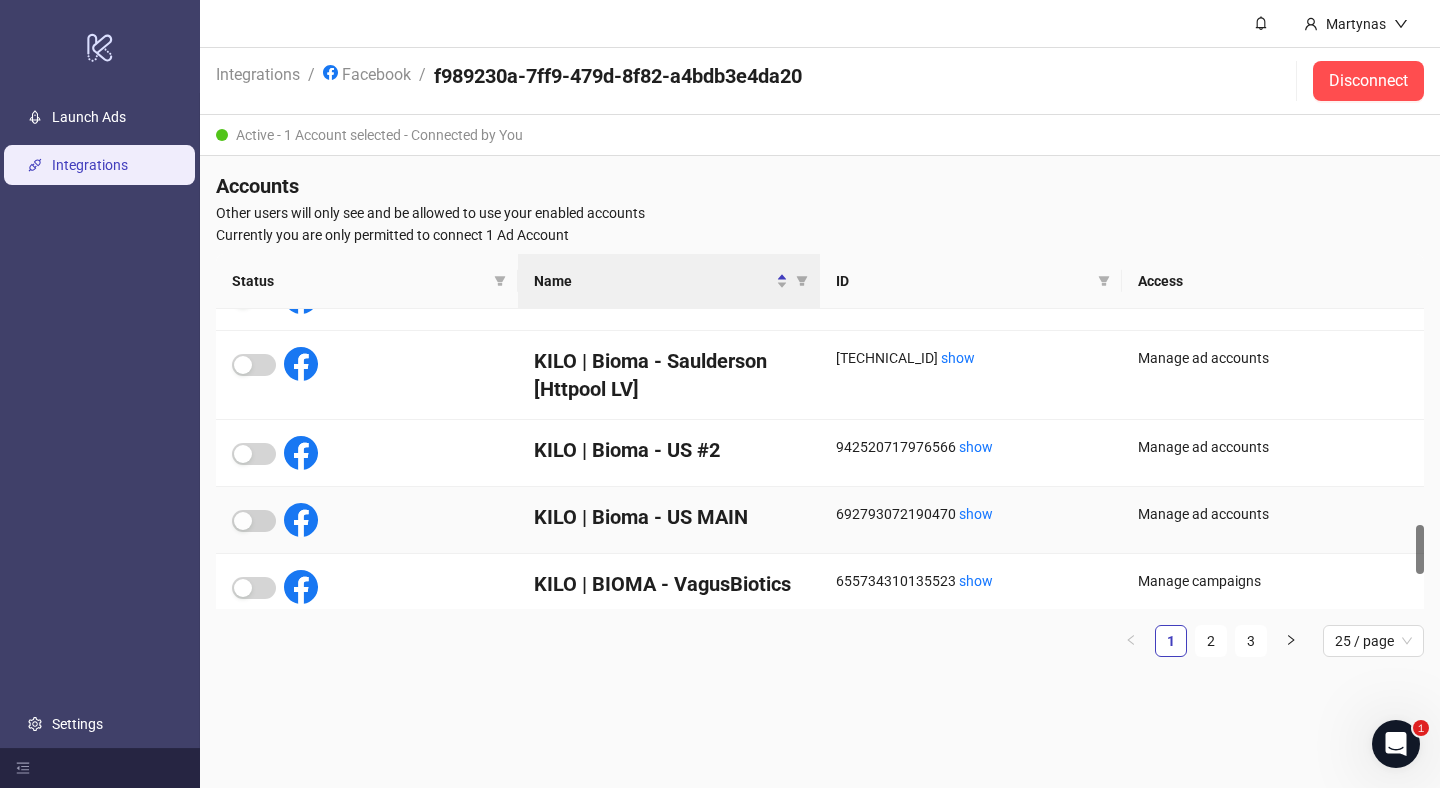 click at bounding box center (367, 520) 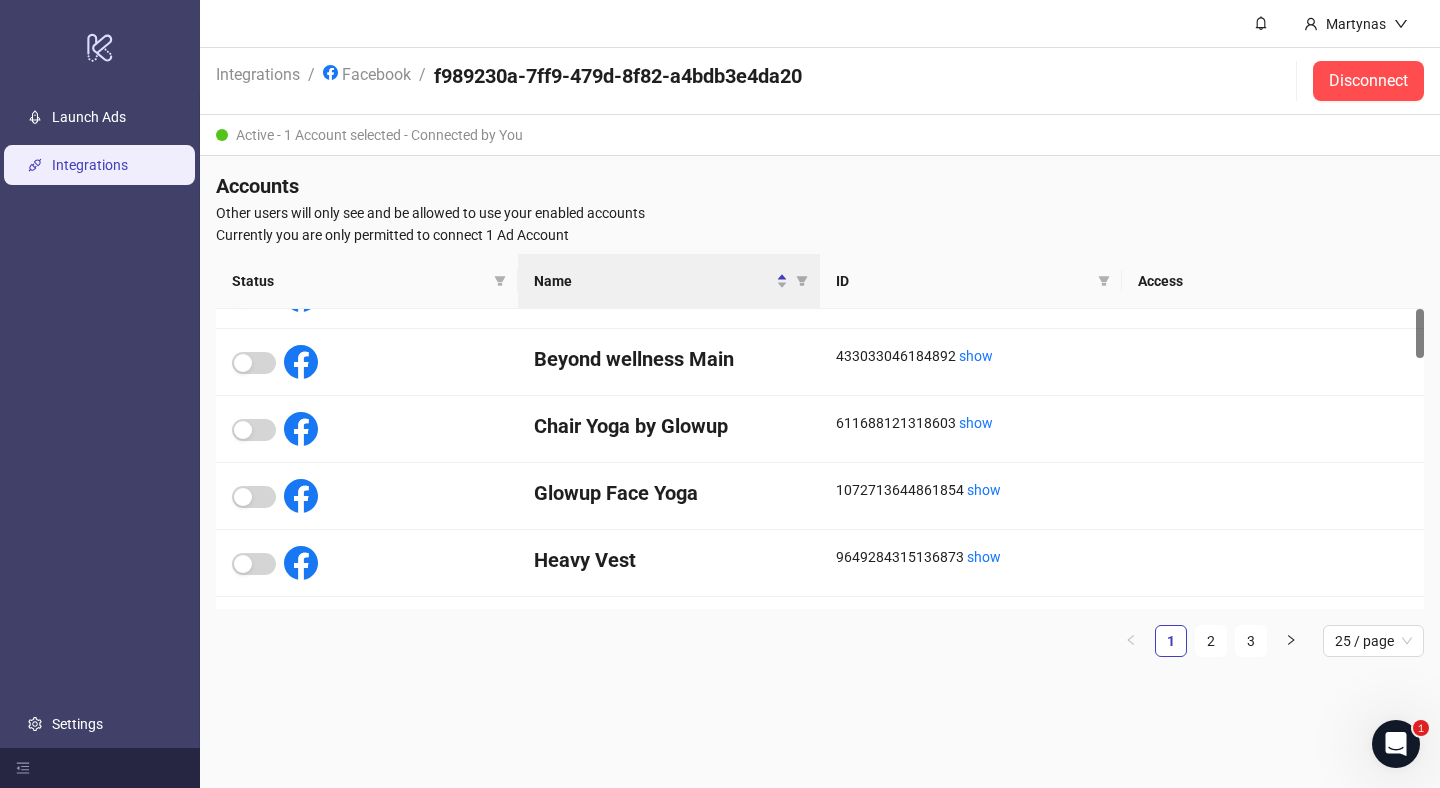 scroll, scrollTop: 0, scrollLeft: 0, axis: both 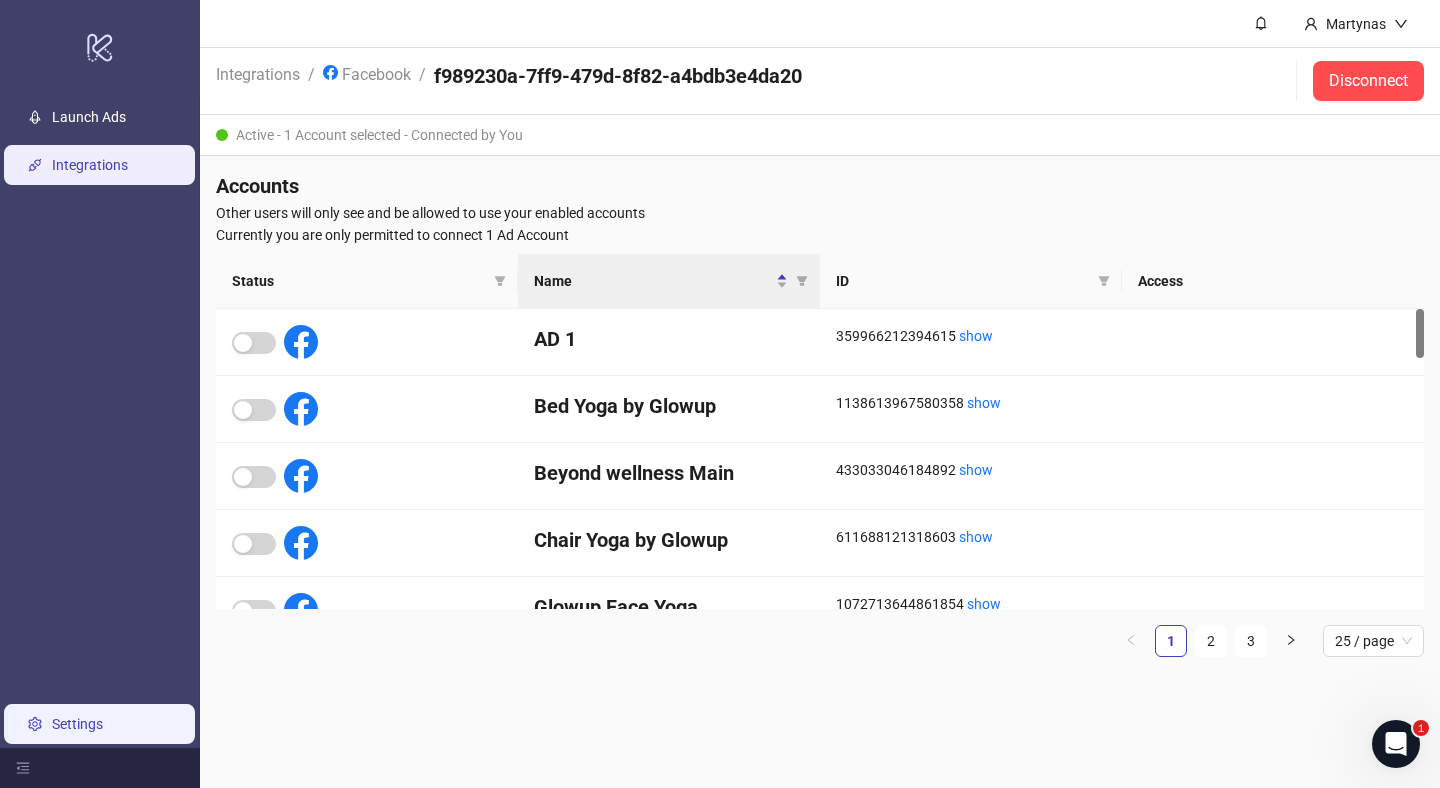 click on "Settings" at bounding box center (77, 724) 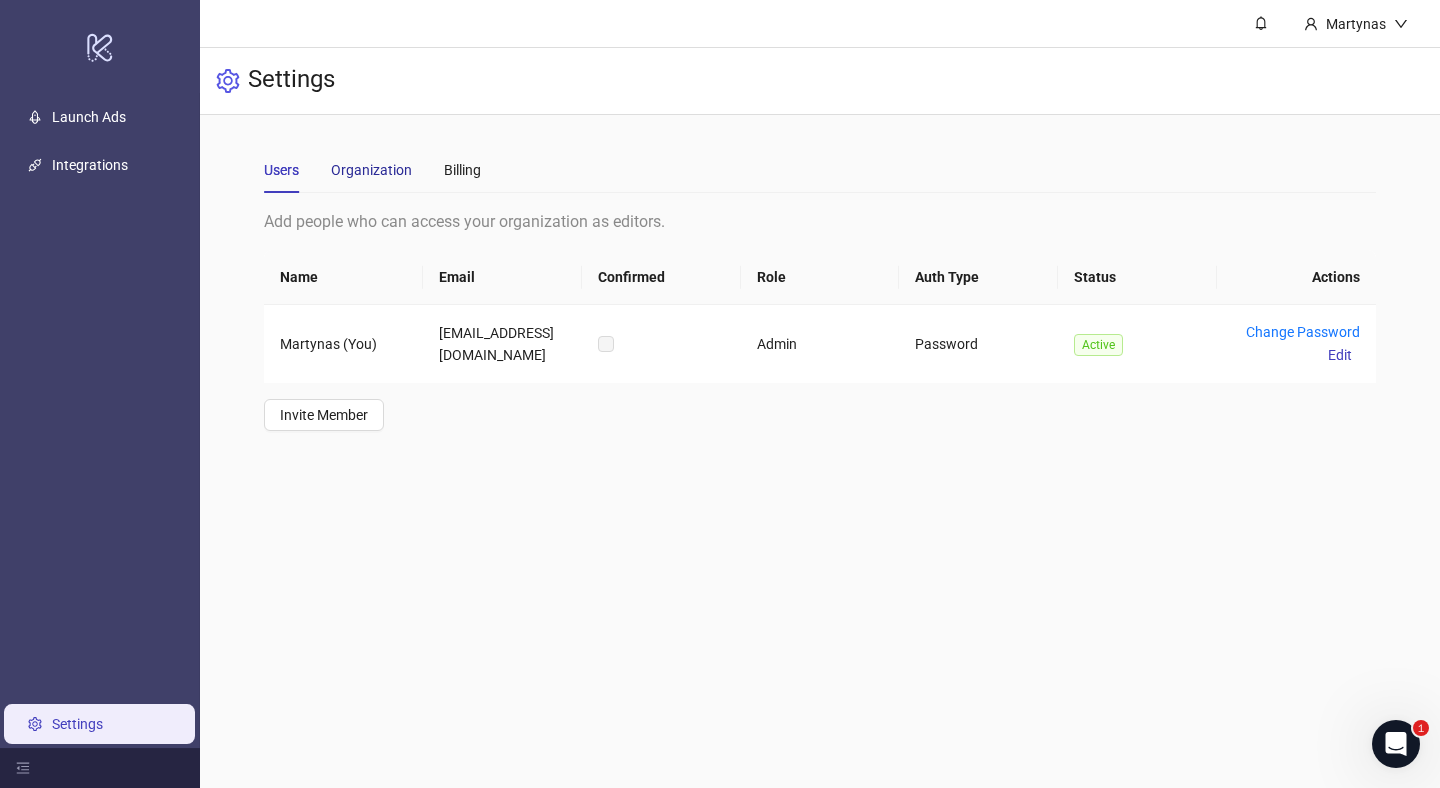 click on "Organization" at bounding box center [371, 170] 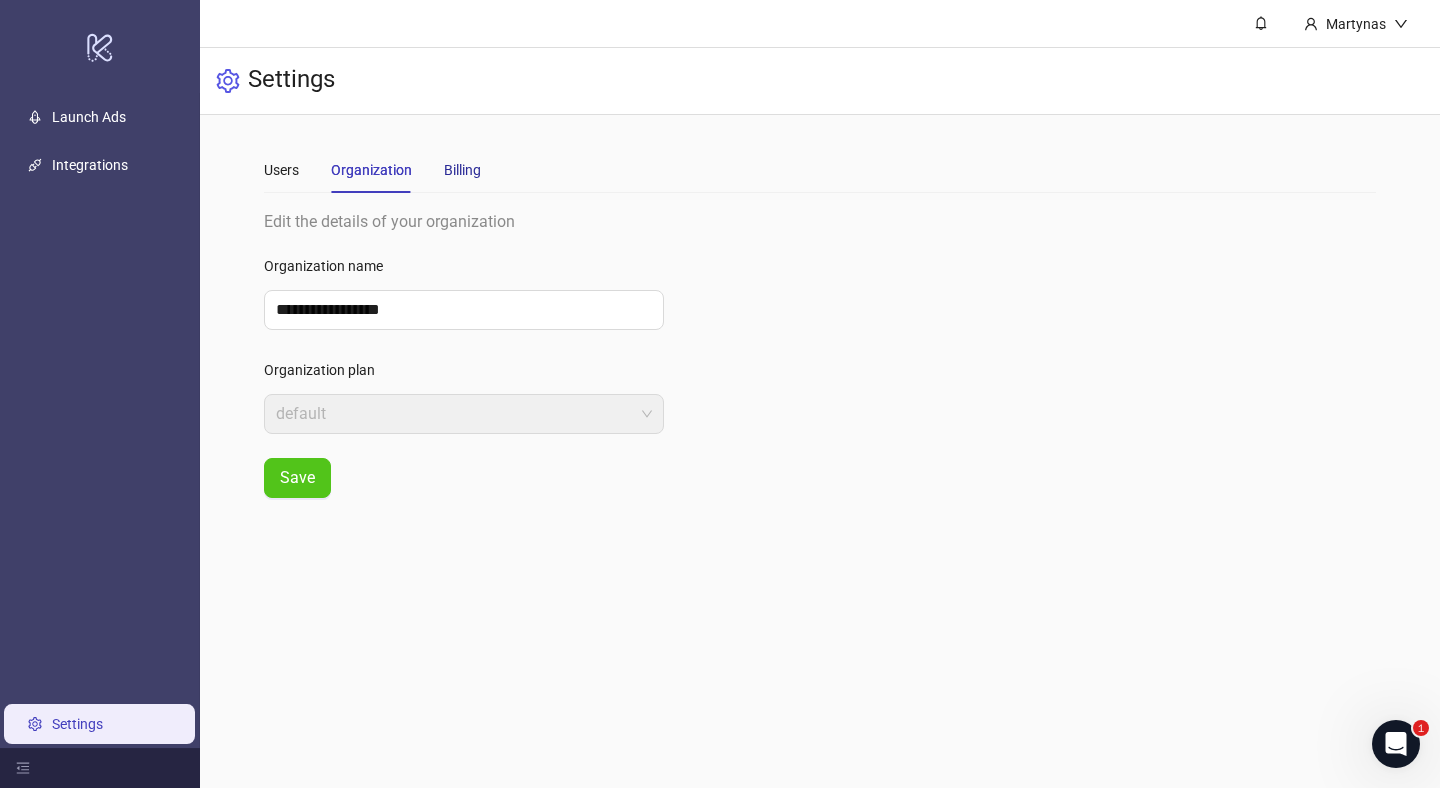click on "Billing" at bounding box center [462, 170] 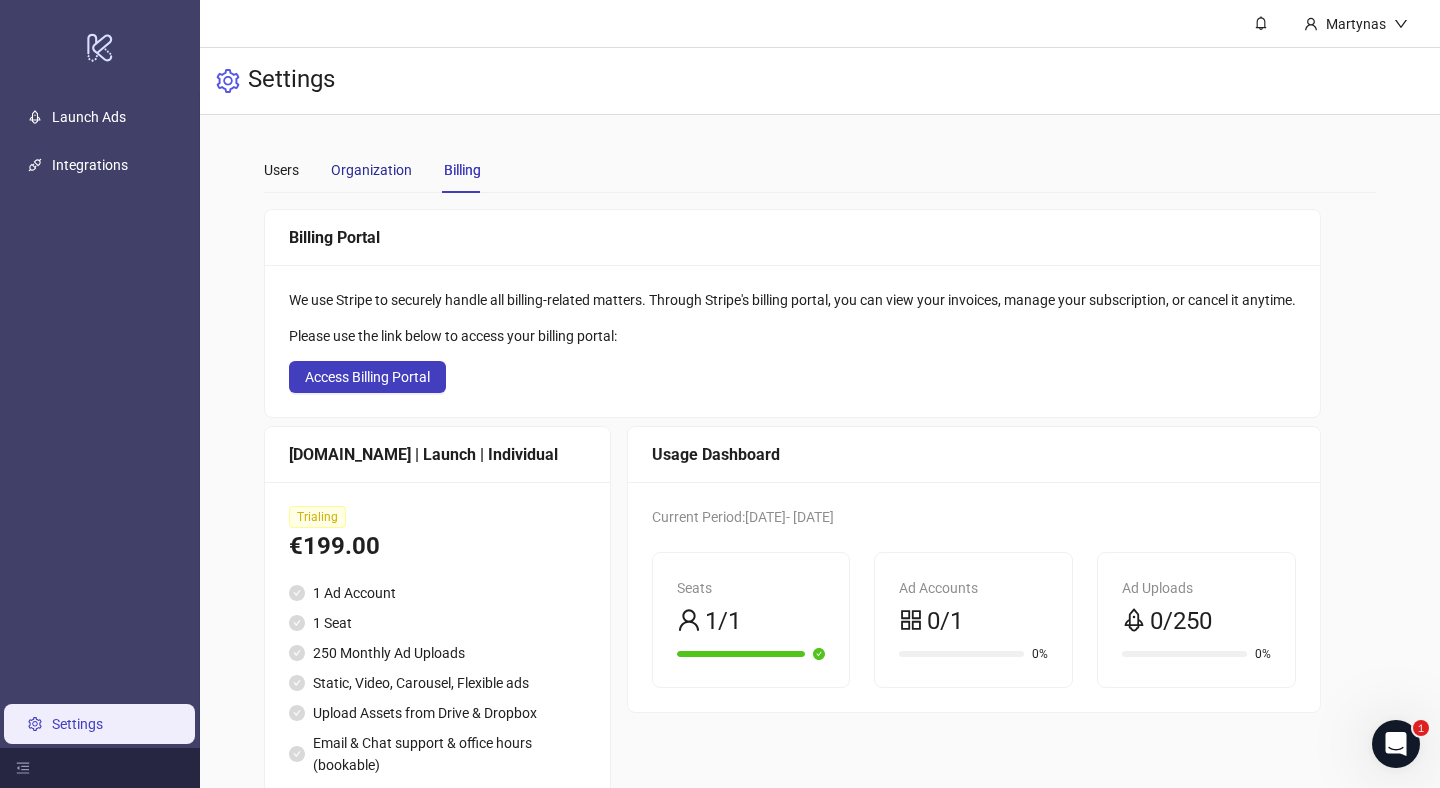 click on "Organization" at bounding box center (371, 170) 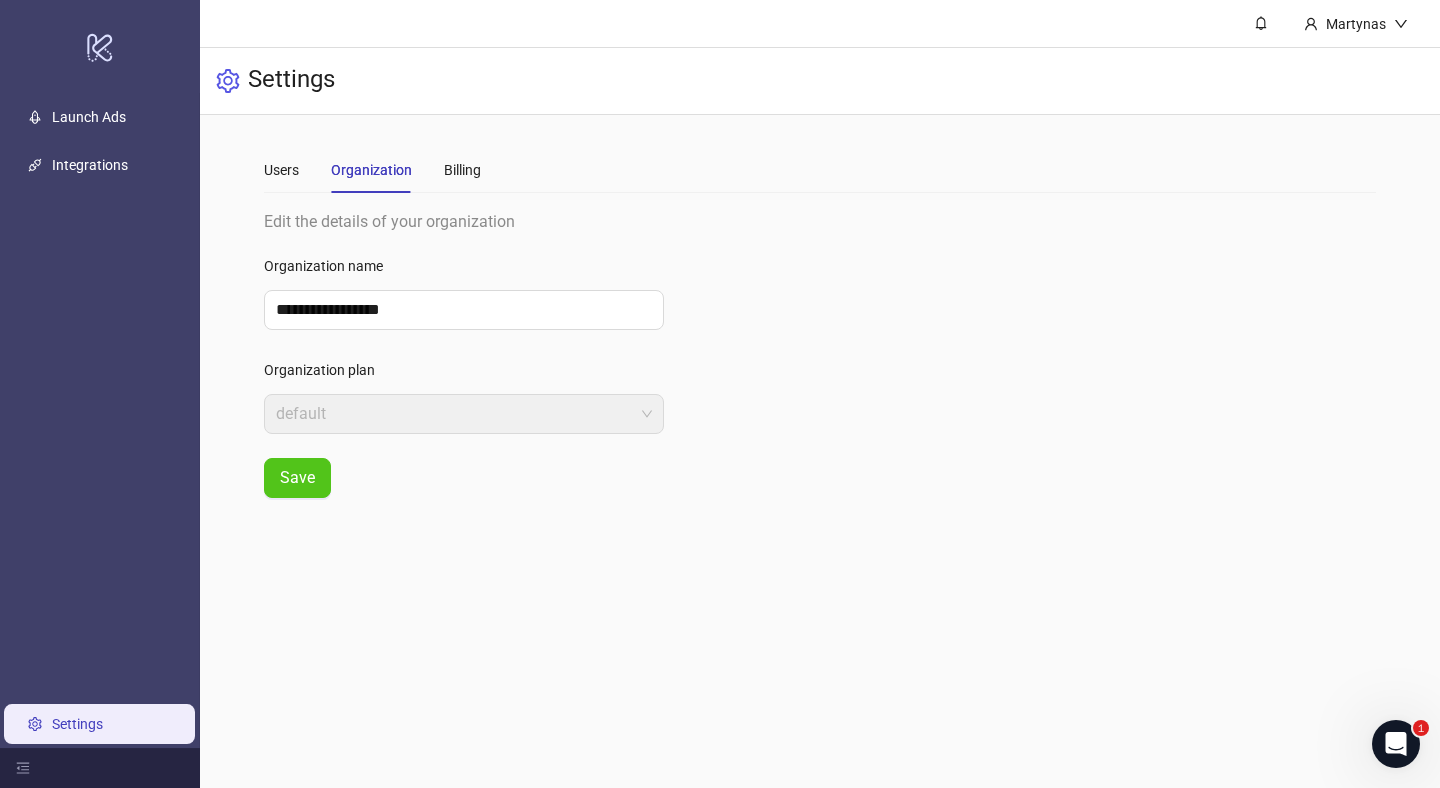 click on "Users Organization Billing" at bounding box center (372, 170) 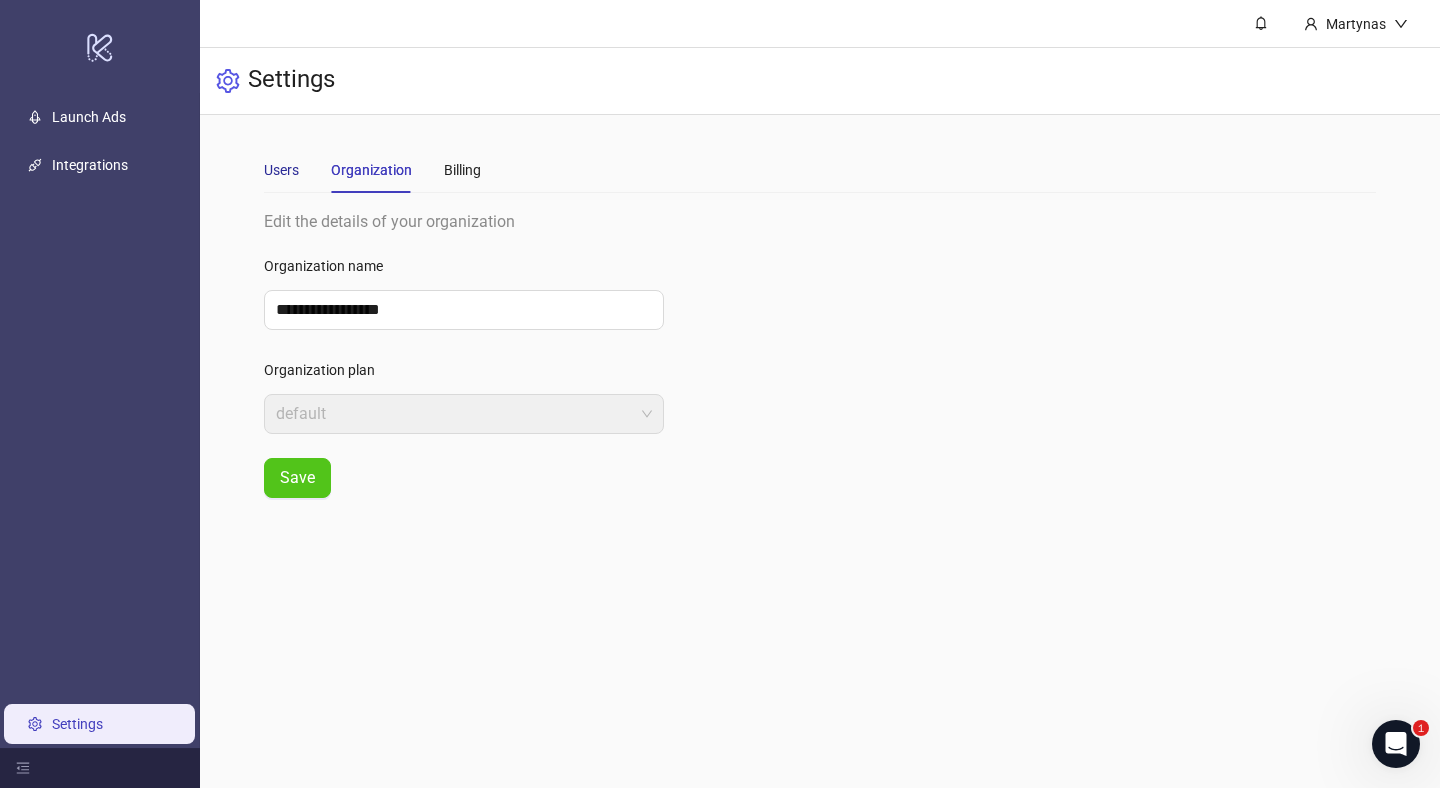 click on "Users" at bounding box center (281, 170) 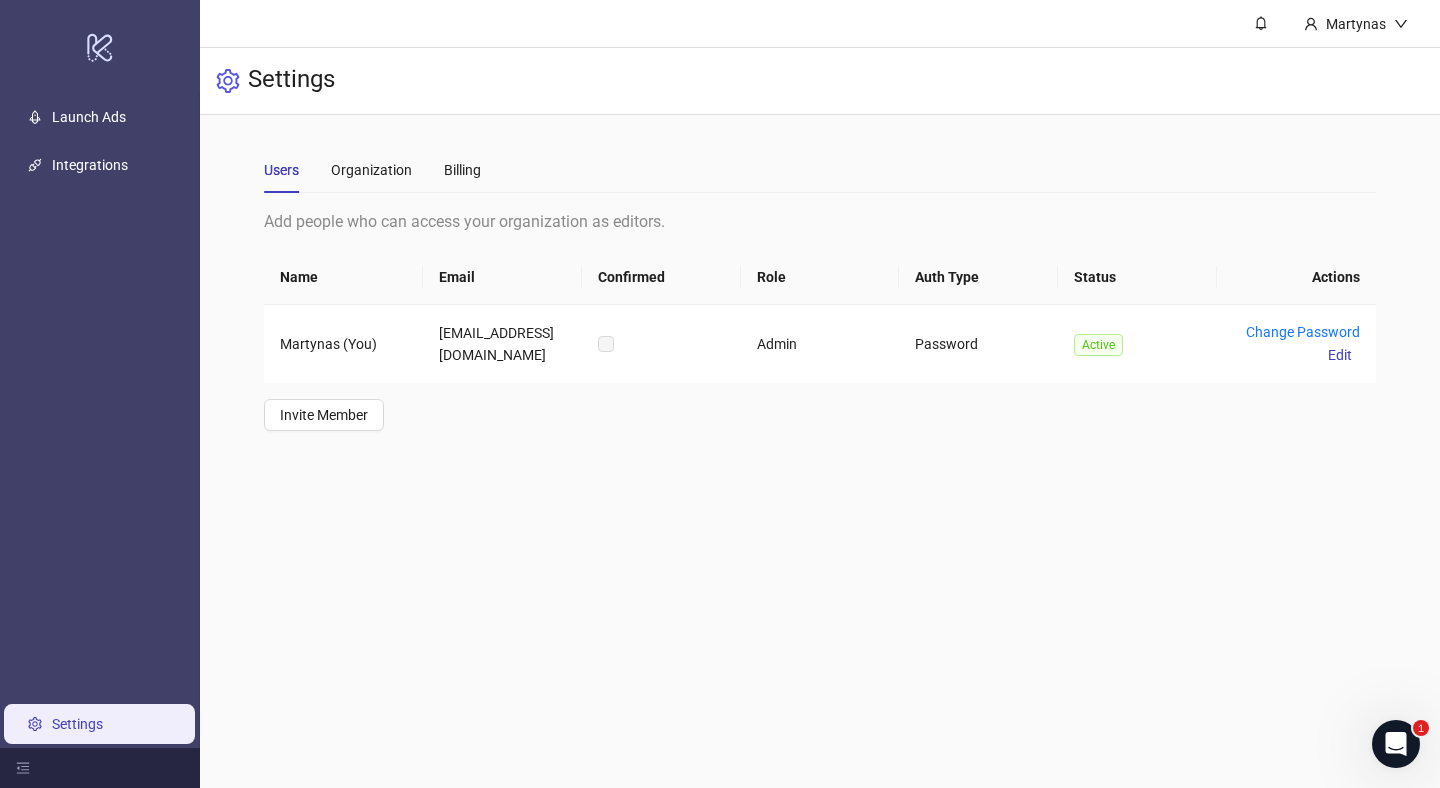 click on "Launch Ads Integrations Settings" at bounding box center [100, 420] 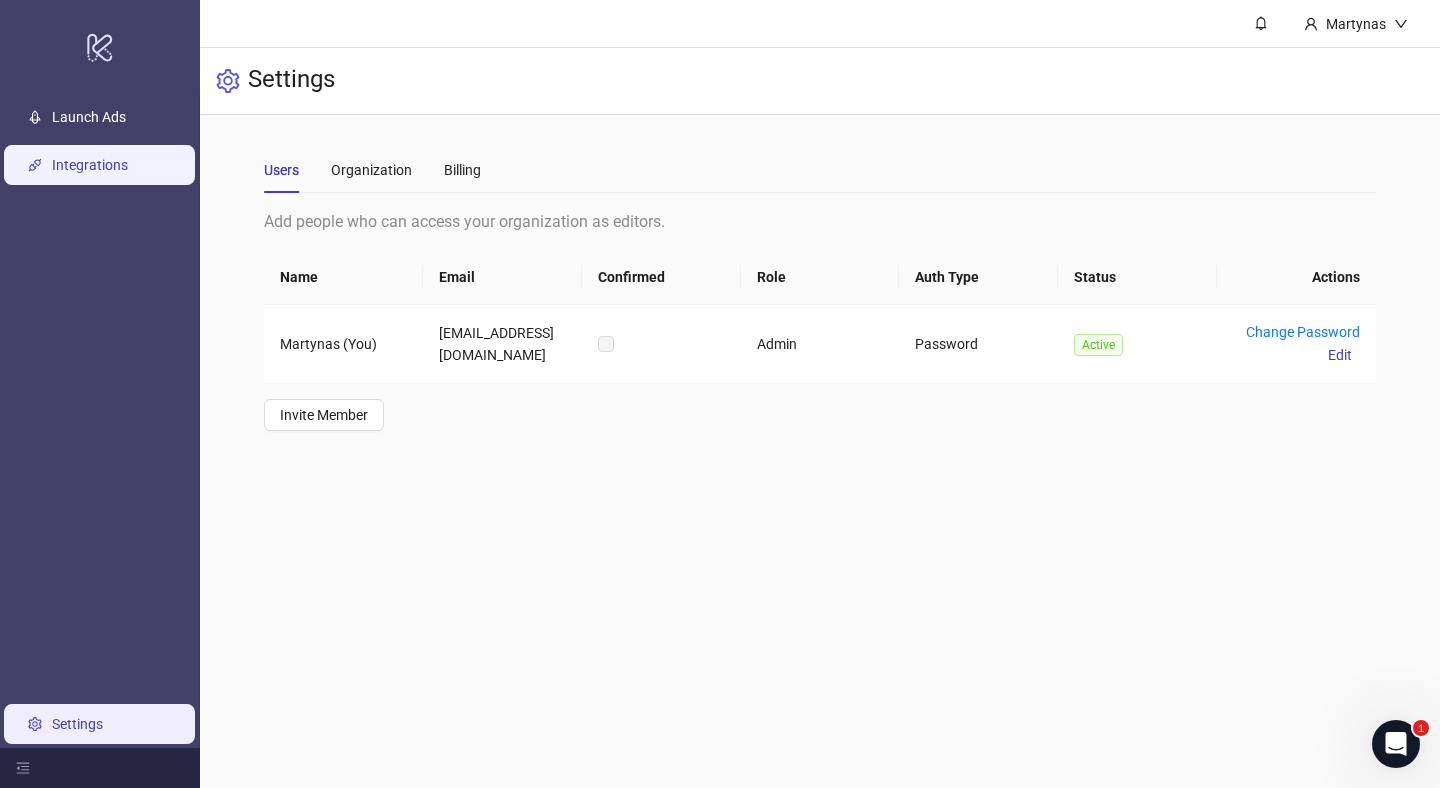 click on "Integrations" at bounding box center (90, 165) 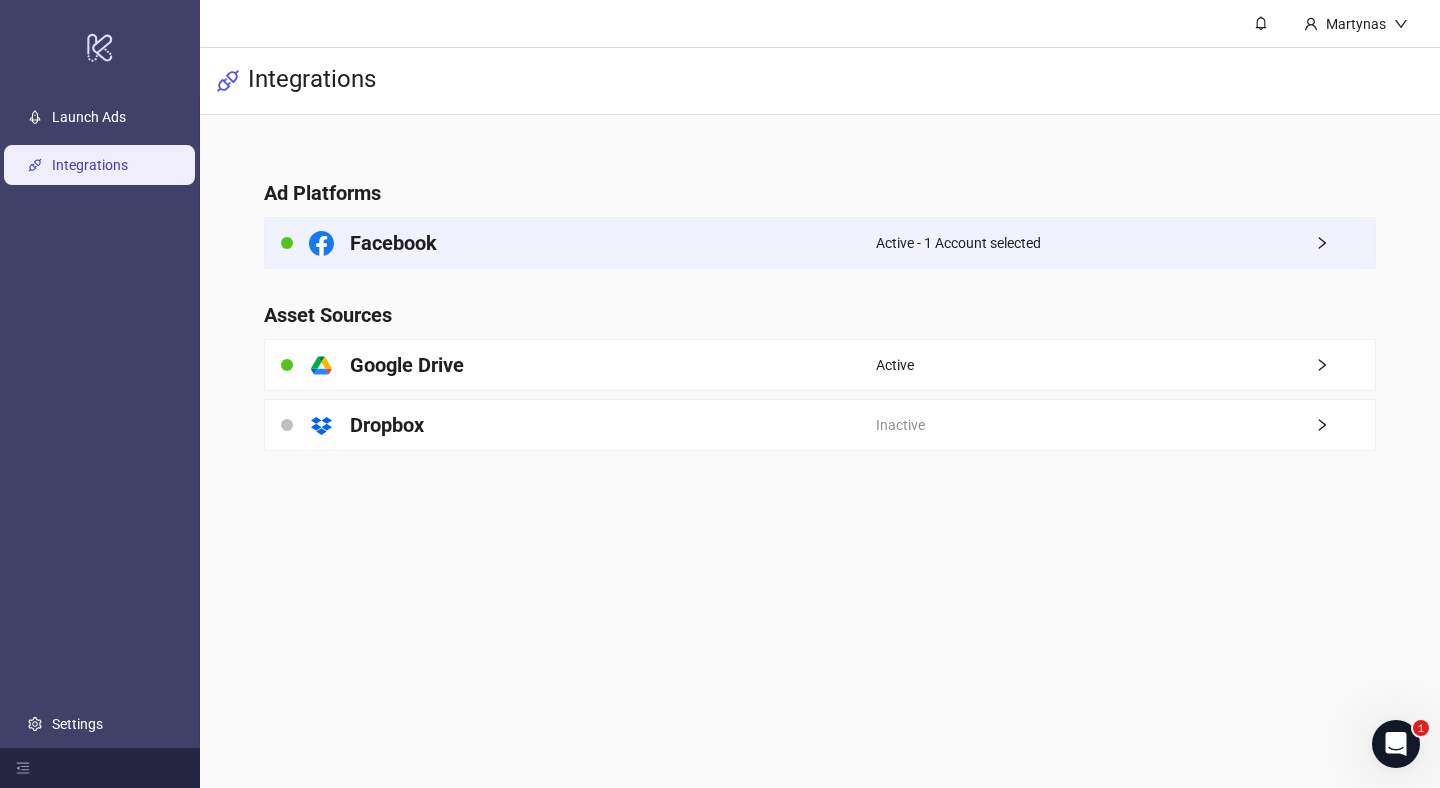 click on "Facebook" at bounding box center (393, 243) 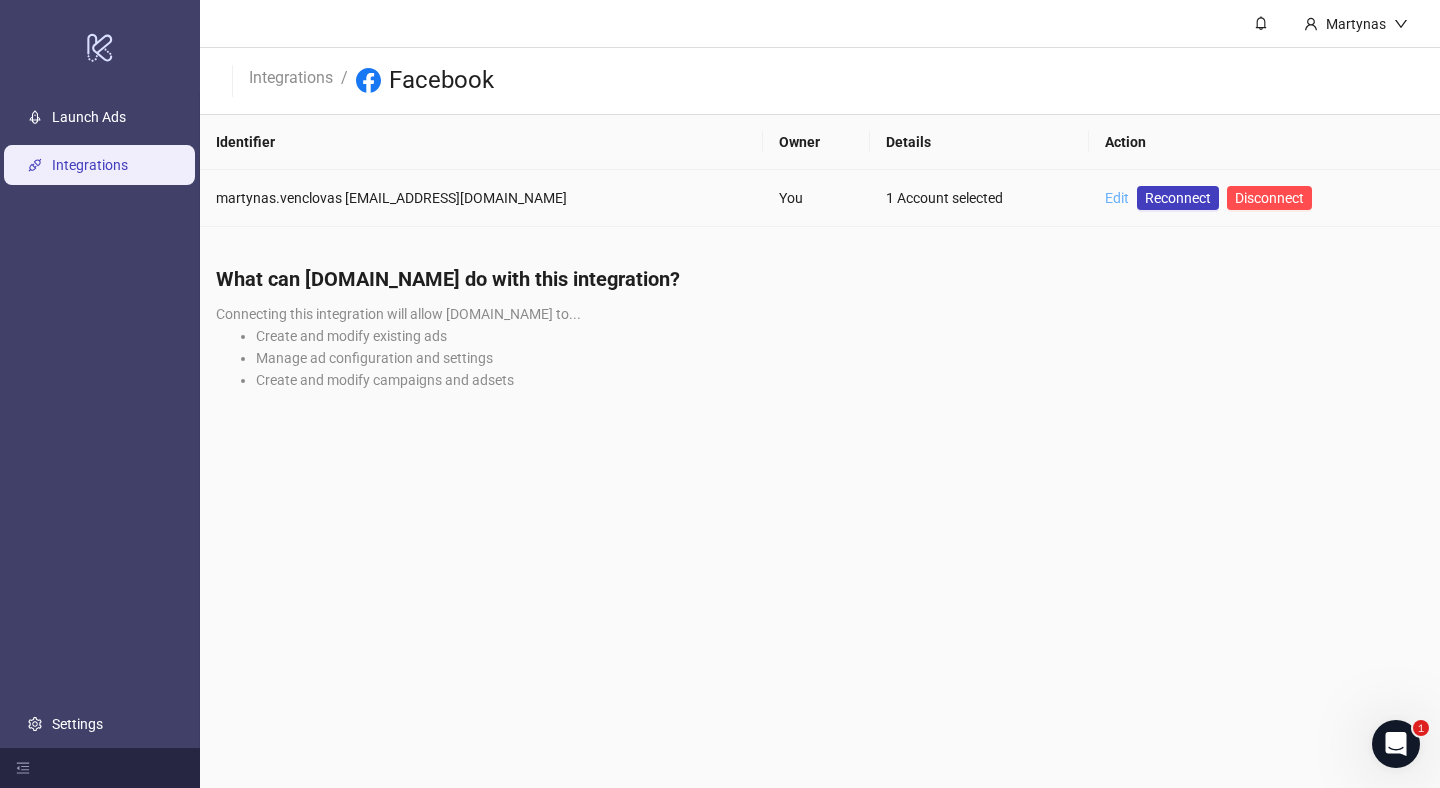 click on "Edit" at bounding box center [1117, 198] 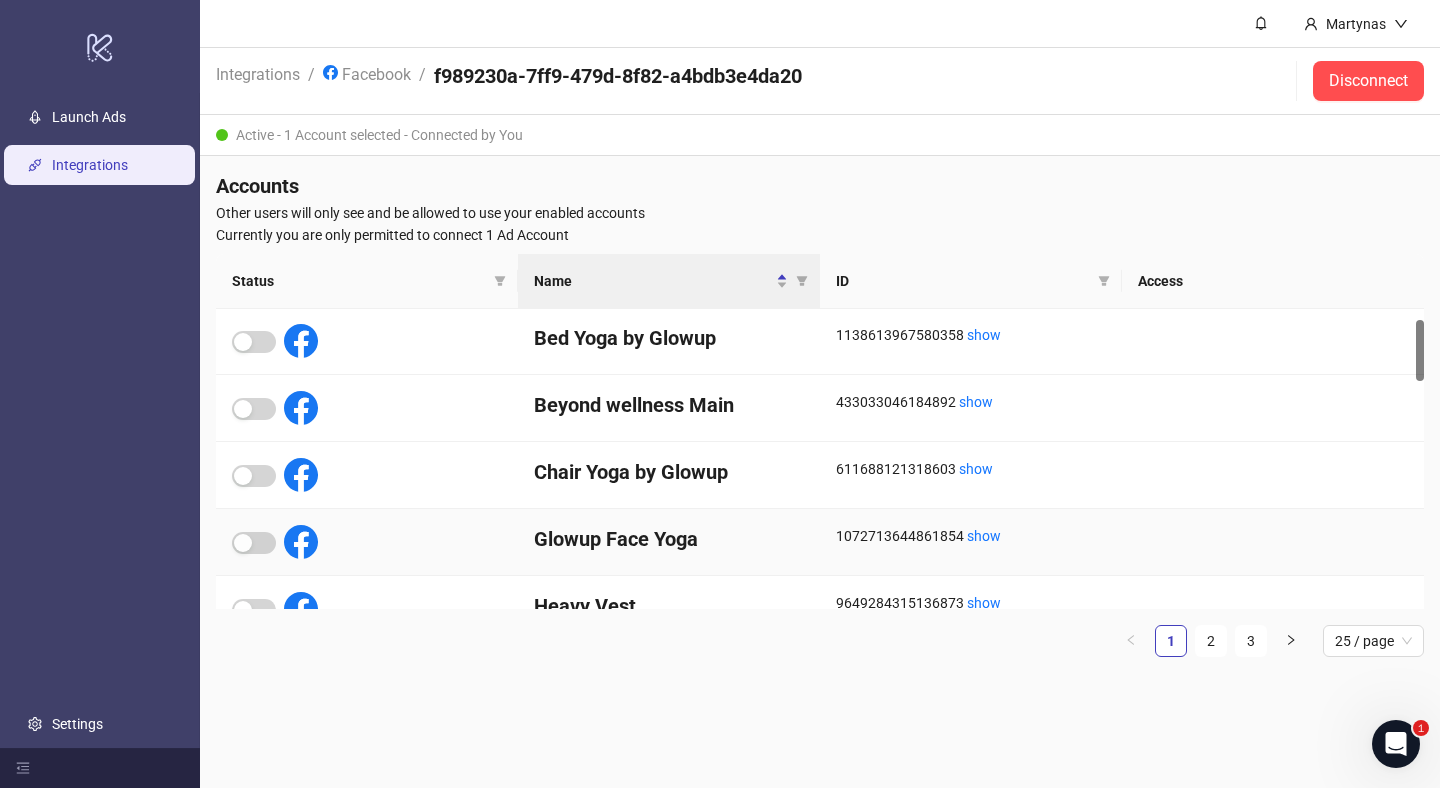 scroll, scrollTop: 0, scrollLeft: 0, axis: both 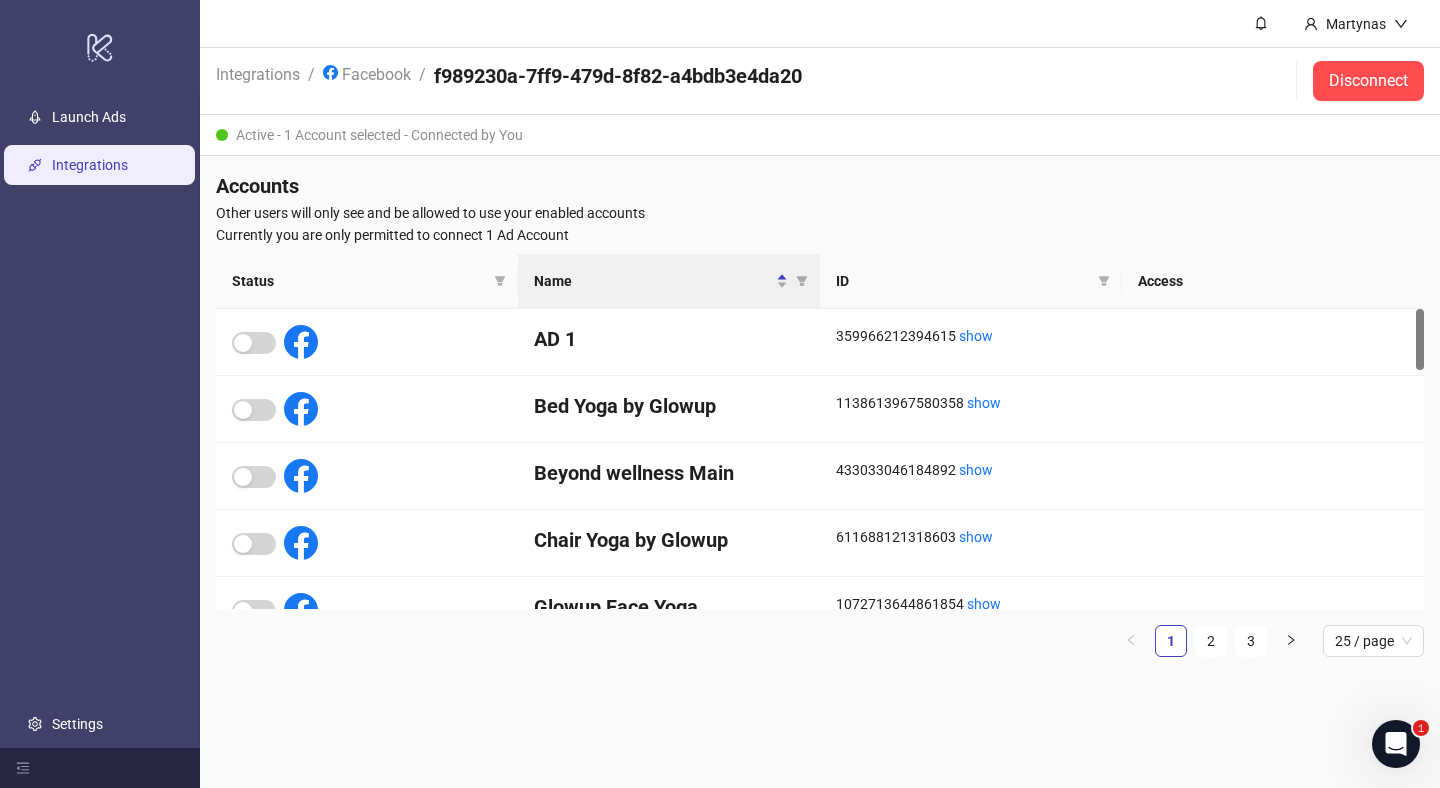 click on "Status" at bounding box center (359, 281) 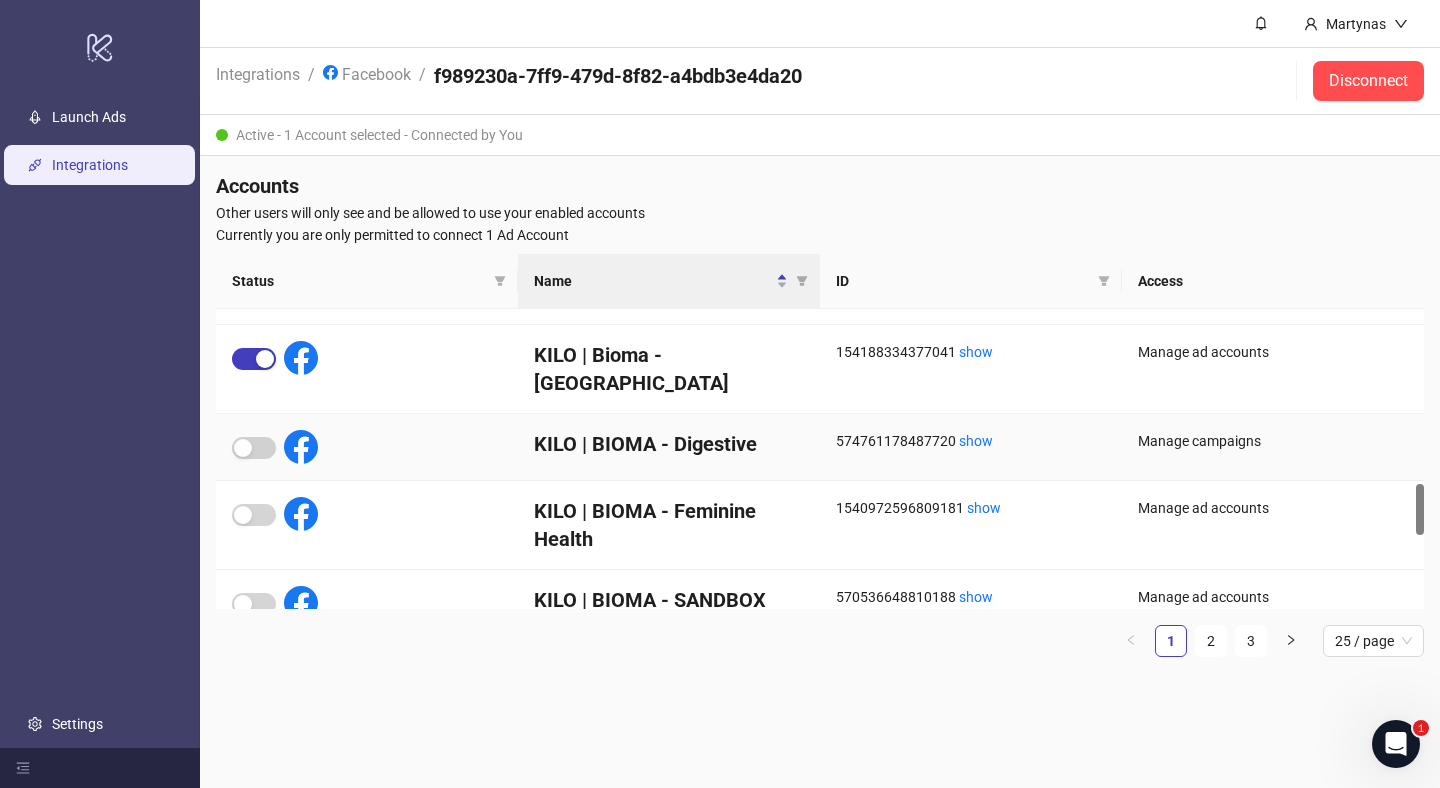 scroll, scrollTop: 1018, scrollLeft: 0, axis: vertical 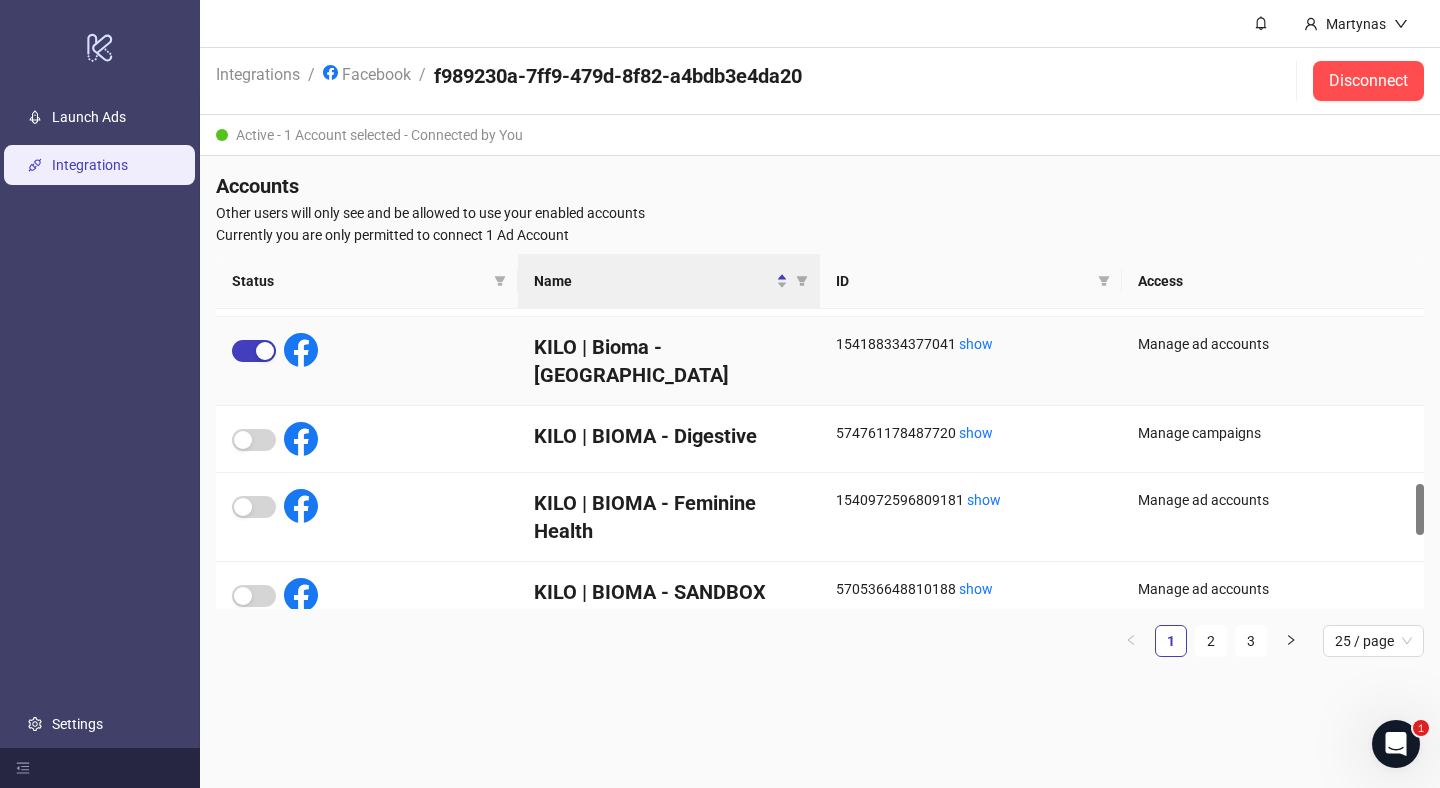 click at bounding box center [275, 350] 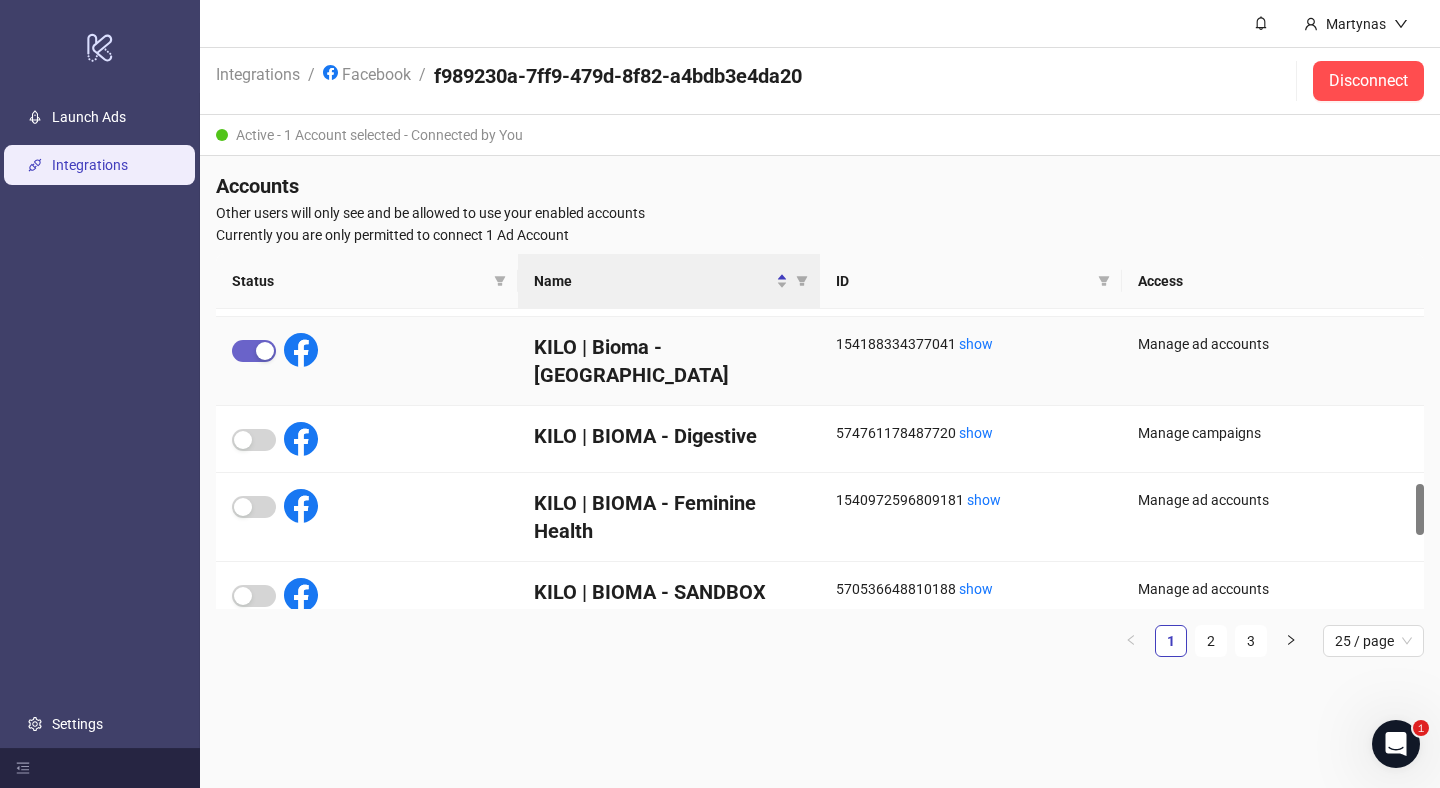 click at bounding box center (265, 351) 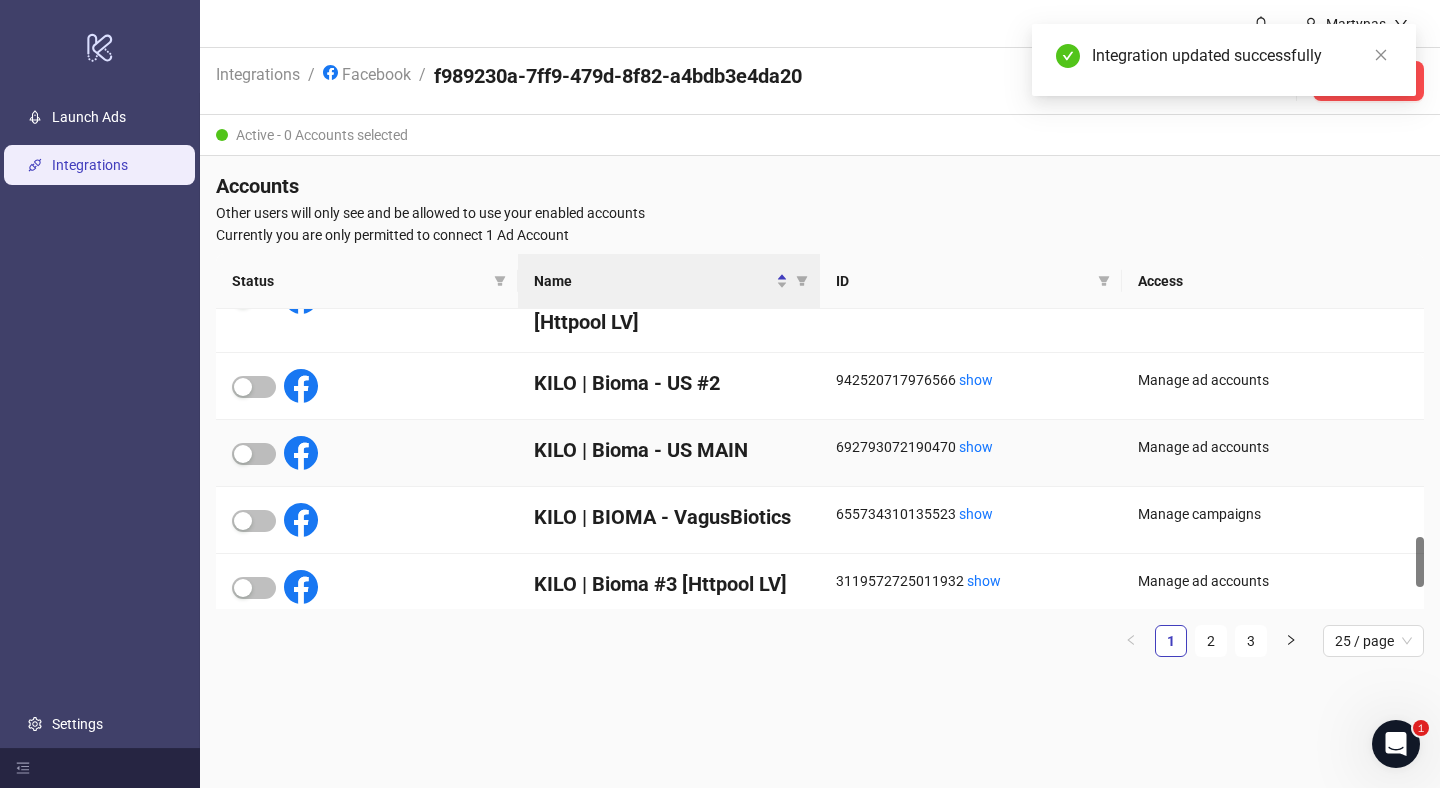 scroll, scrollTop: 1362, scrollLeft: 0, axis: vertical 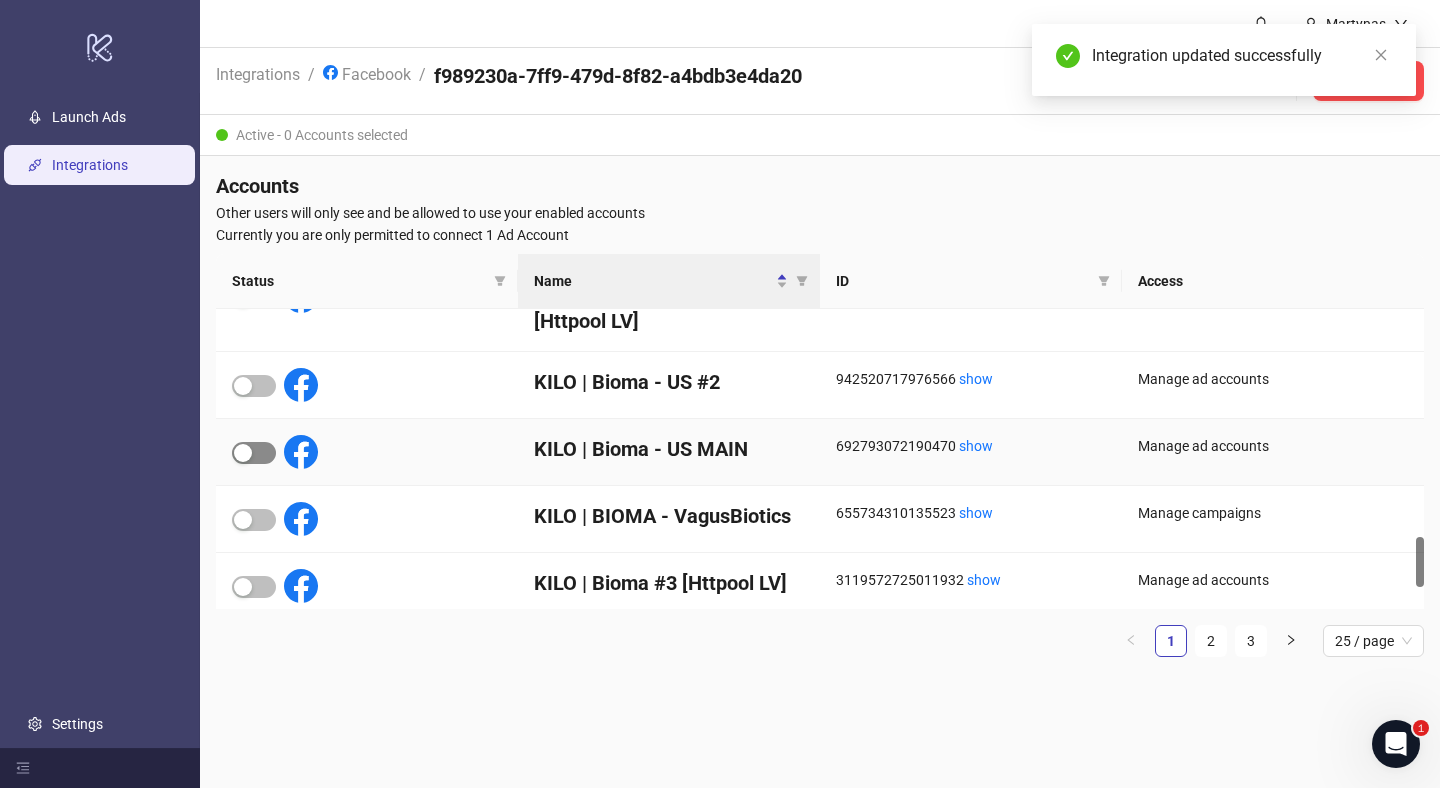 click at bounding box center [243, 453] 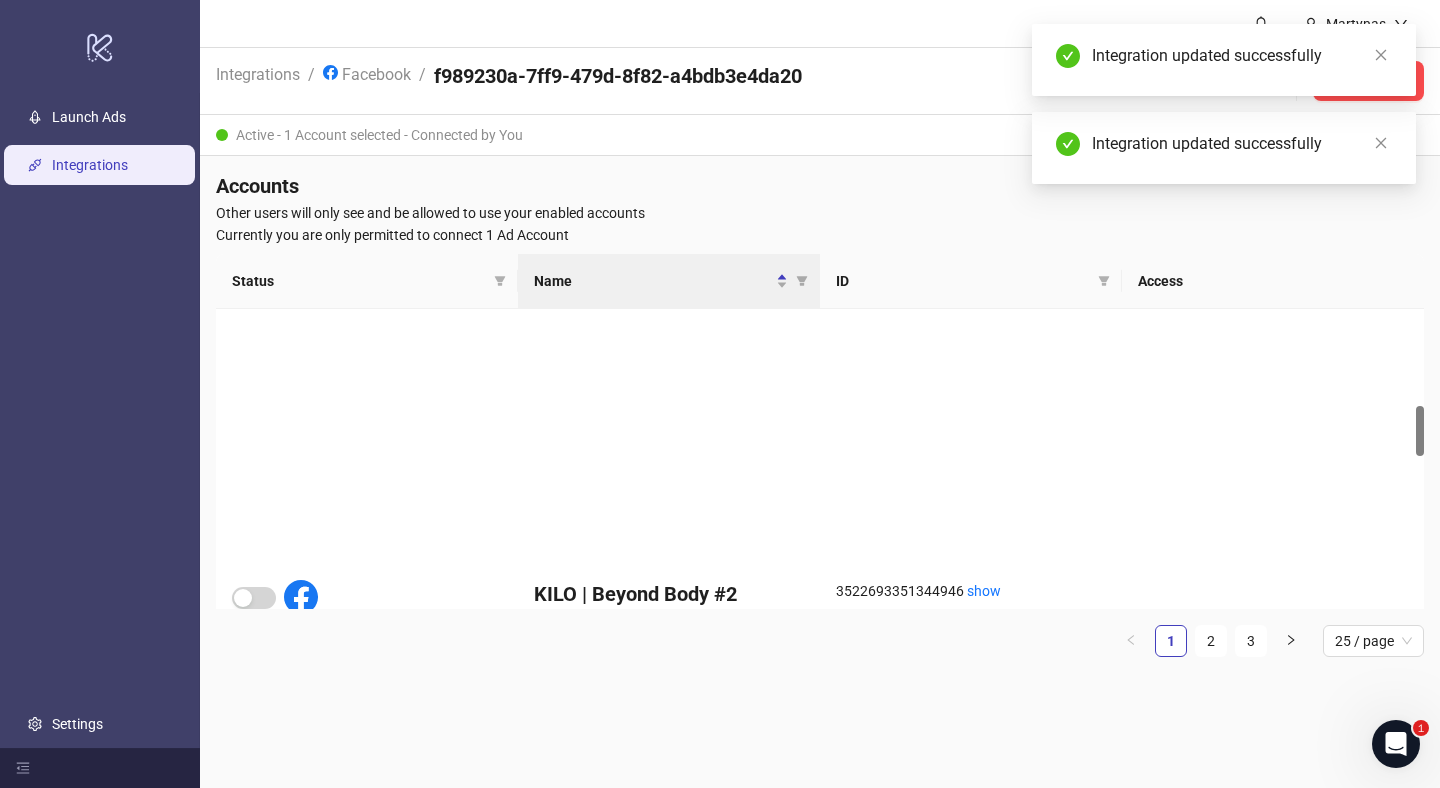 scroll, scrollTop: 0, scrollLeft: 0, axis: both 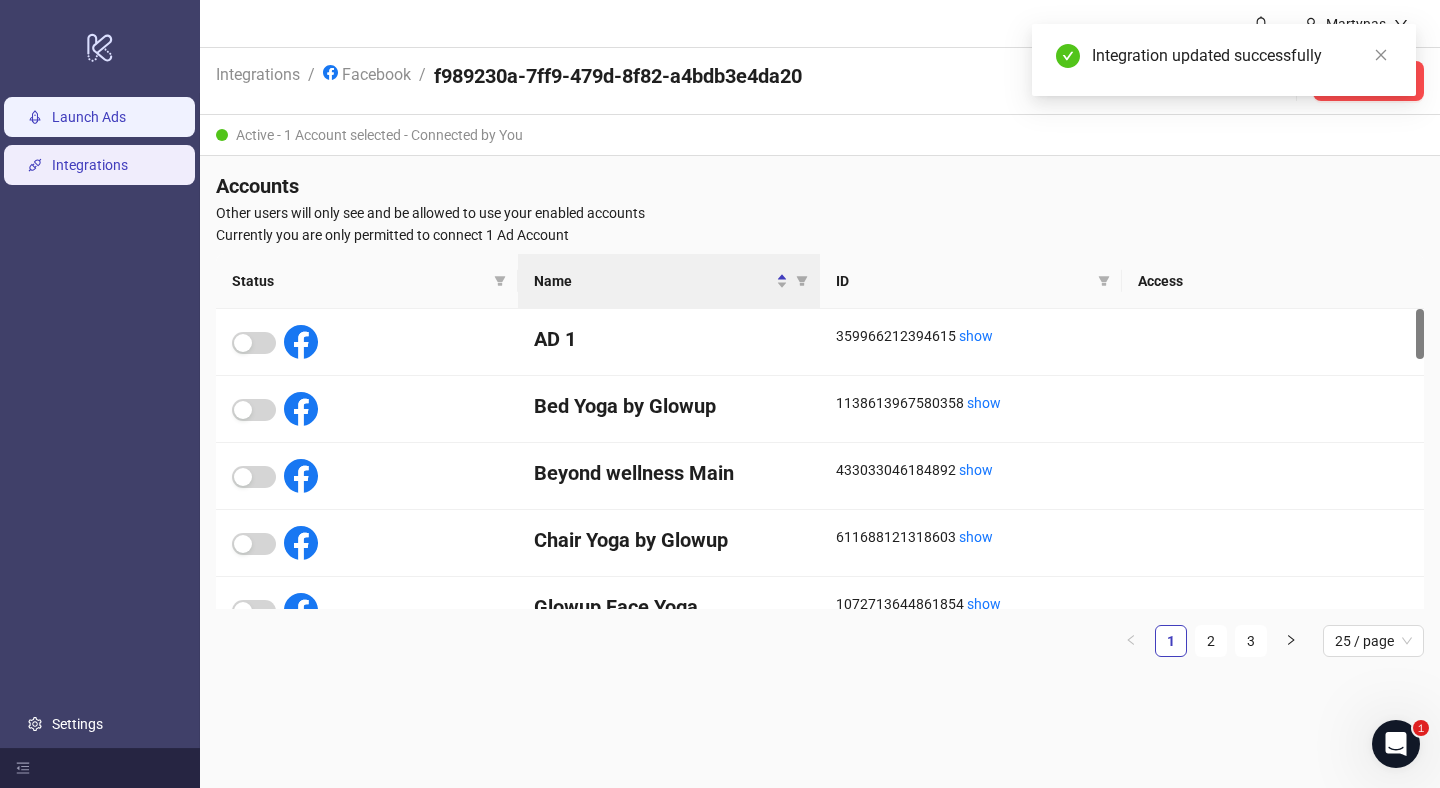 click on "Launch Ads" at bounding box center (89, 117) 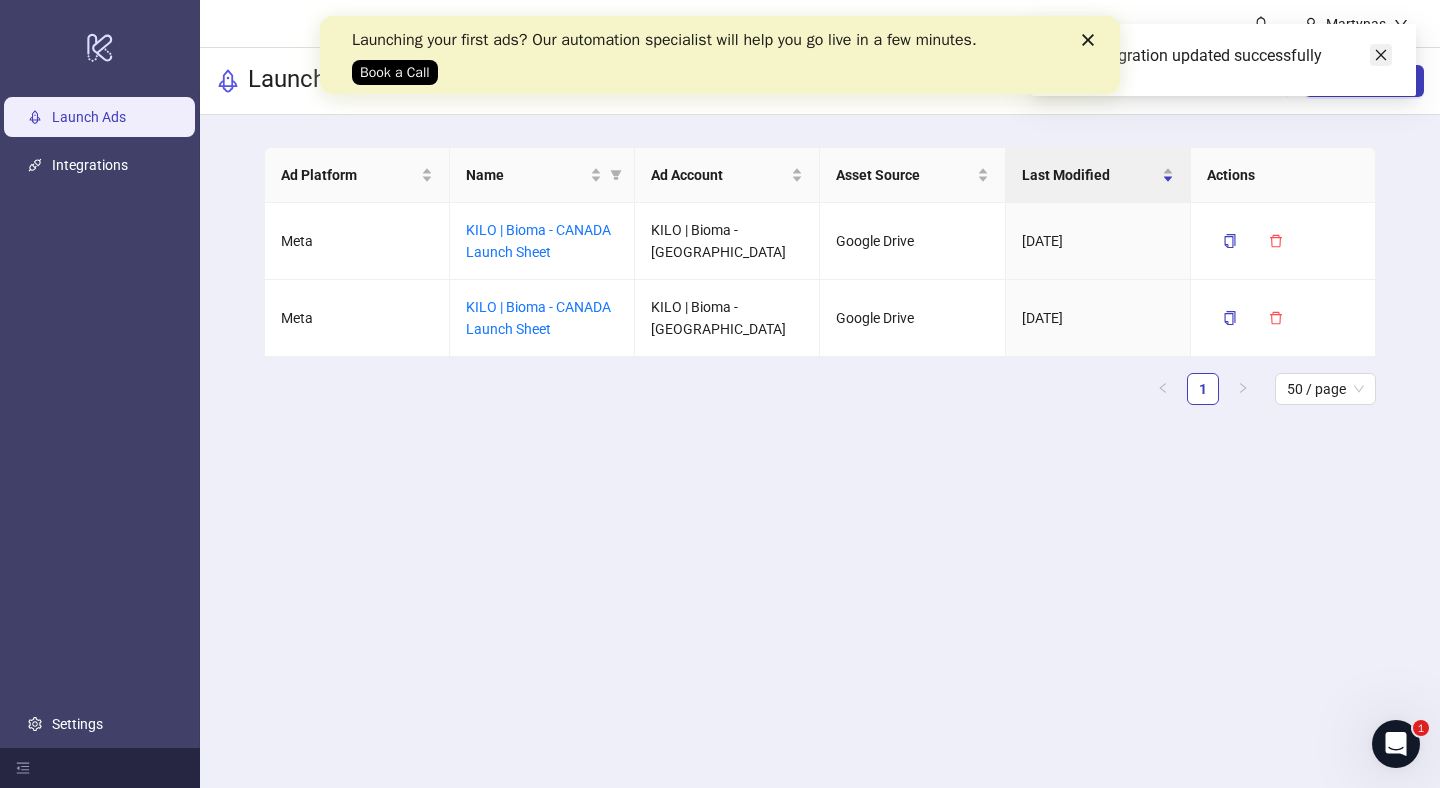 scroll, scrollTop: 0, scrollLeft: 0, axis: both 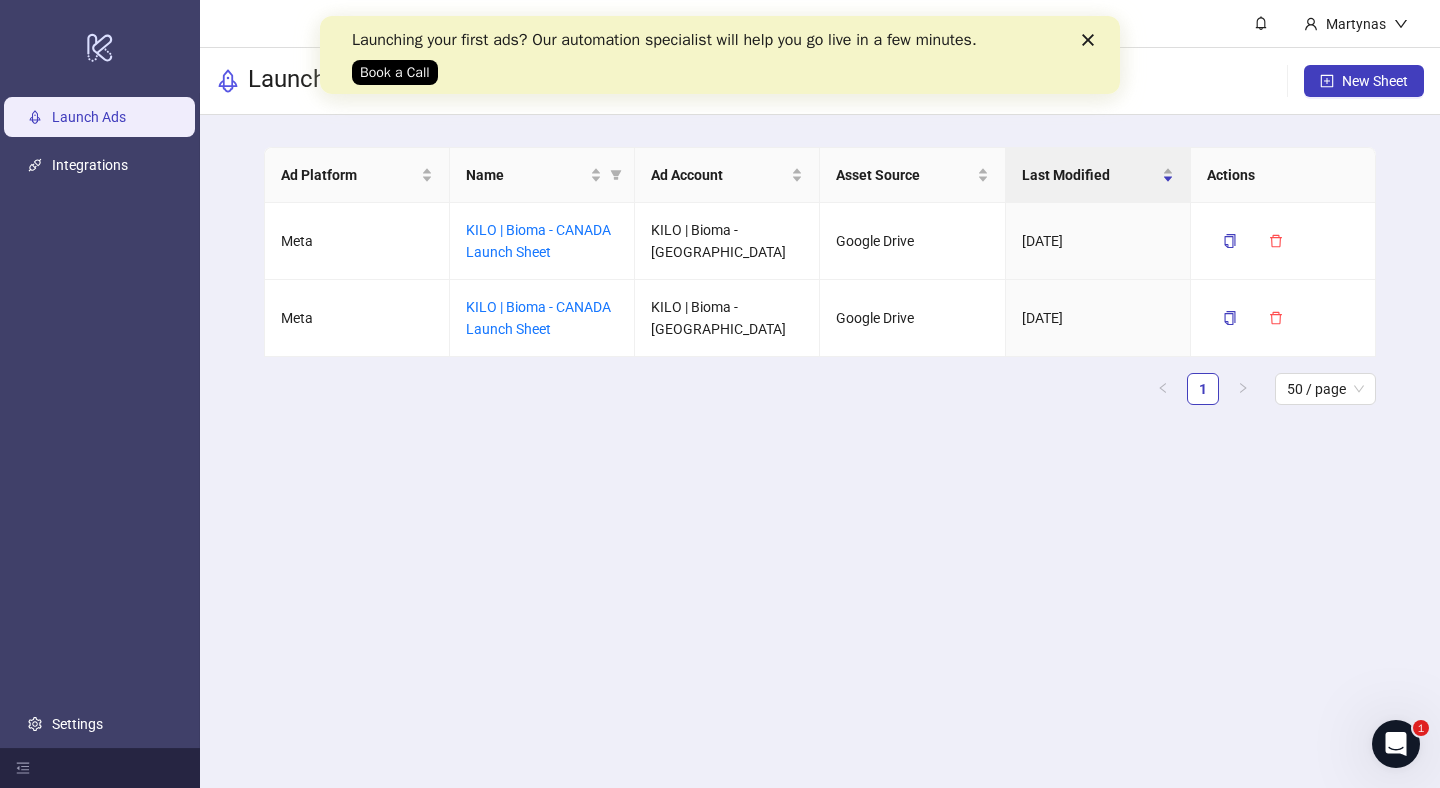 click 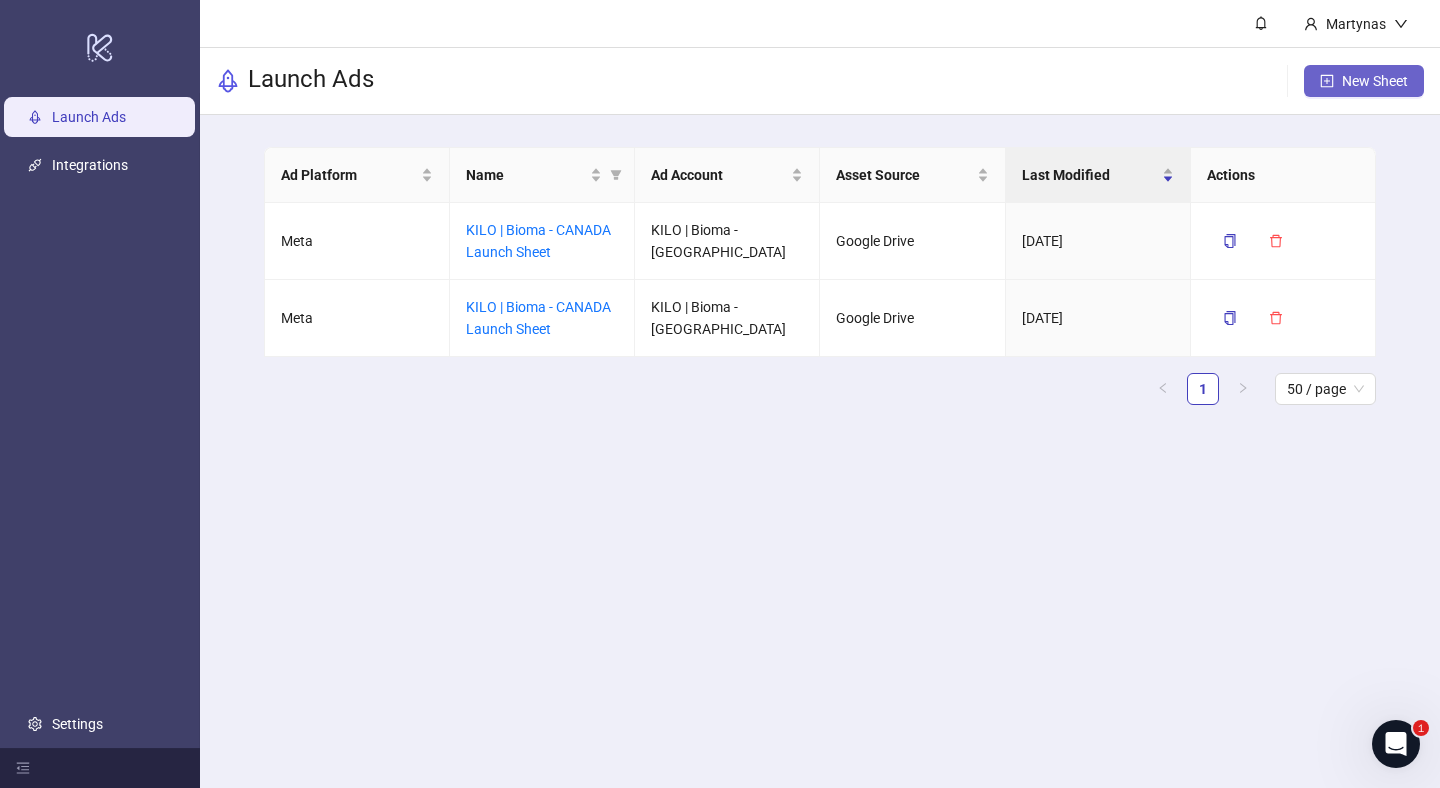 click on "New Sheet" at bounding box center (1375, 81) 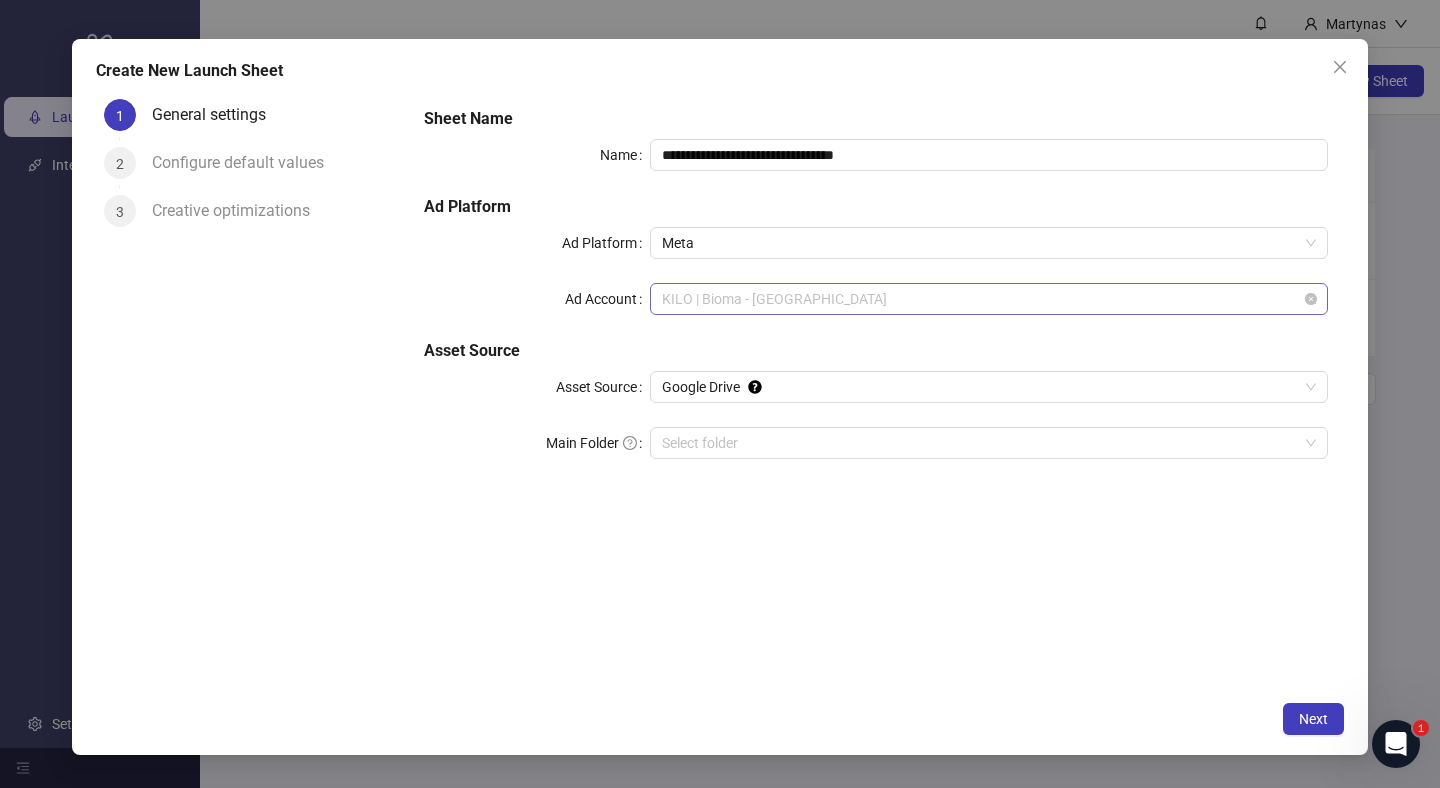click on "KILO | Bioma - [GEOGRAPHIC_DATA]" at bounding box center [989, 299] 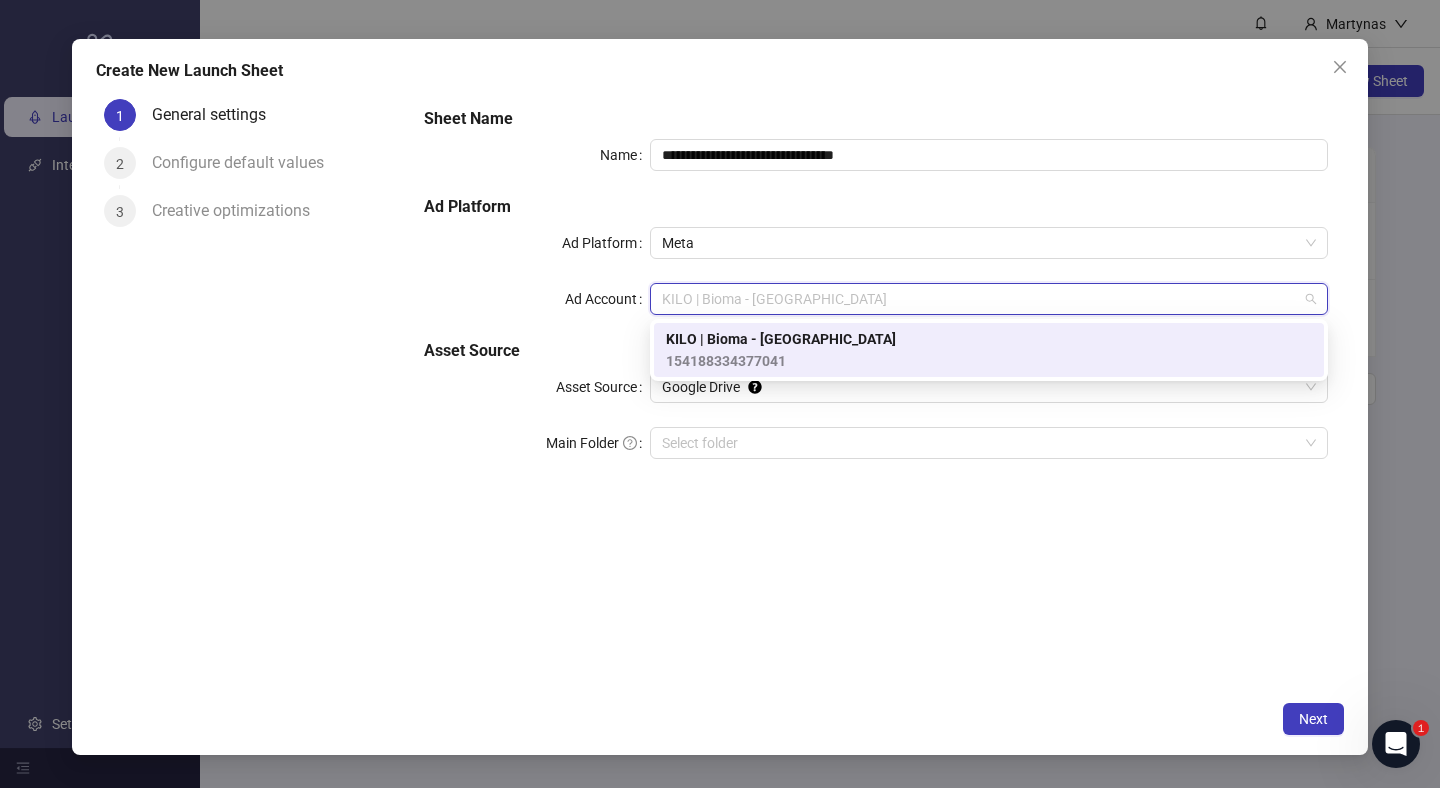 click on "**********" at bounding box center (876, 295) 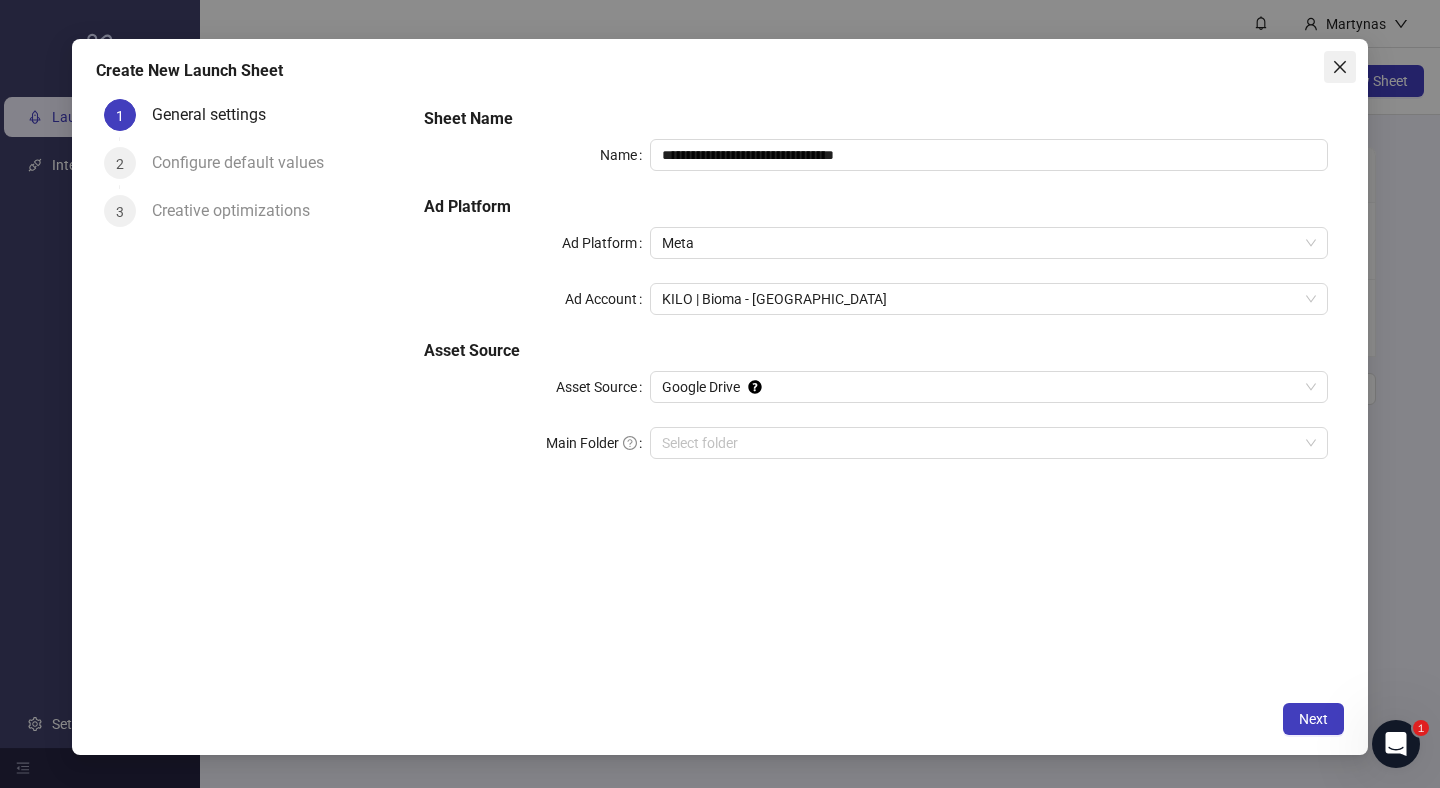click 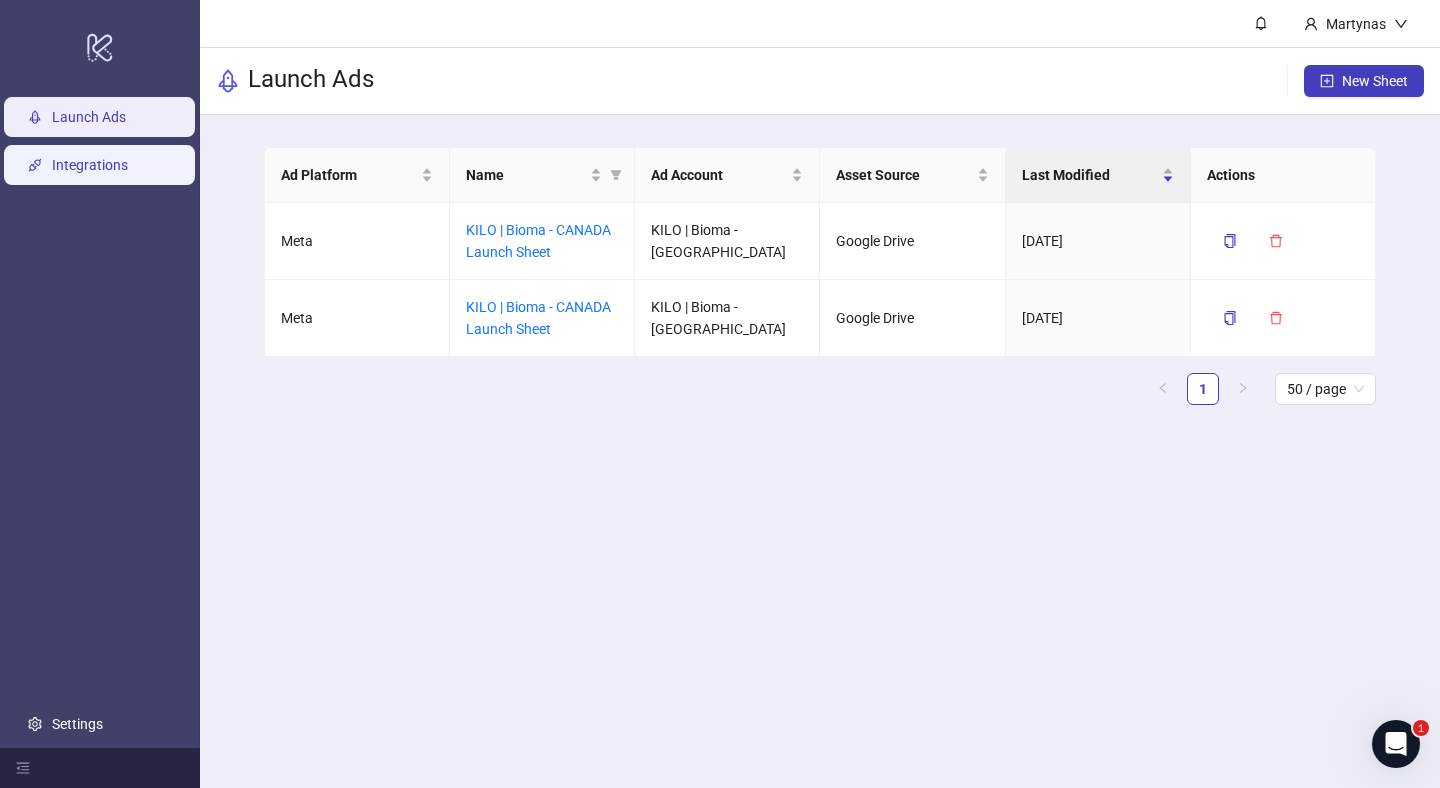 click on "Integrations" at bounding box center (90, 165) 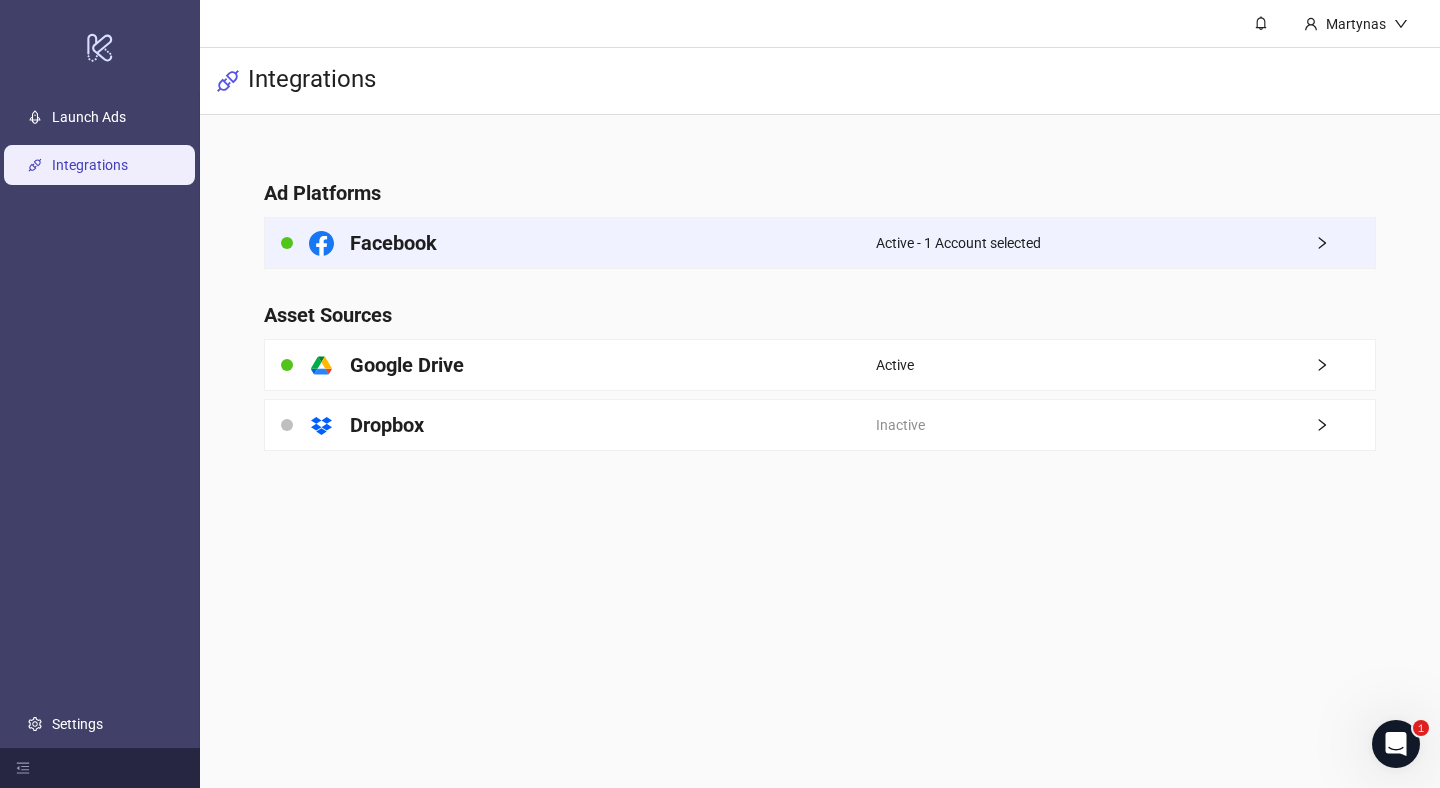 click on "Facebook" at bounding box center (570, 243) 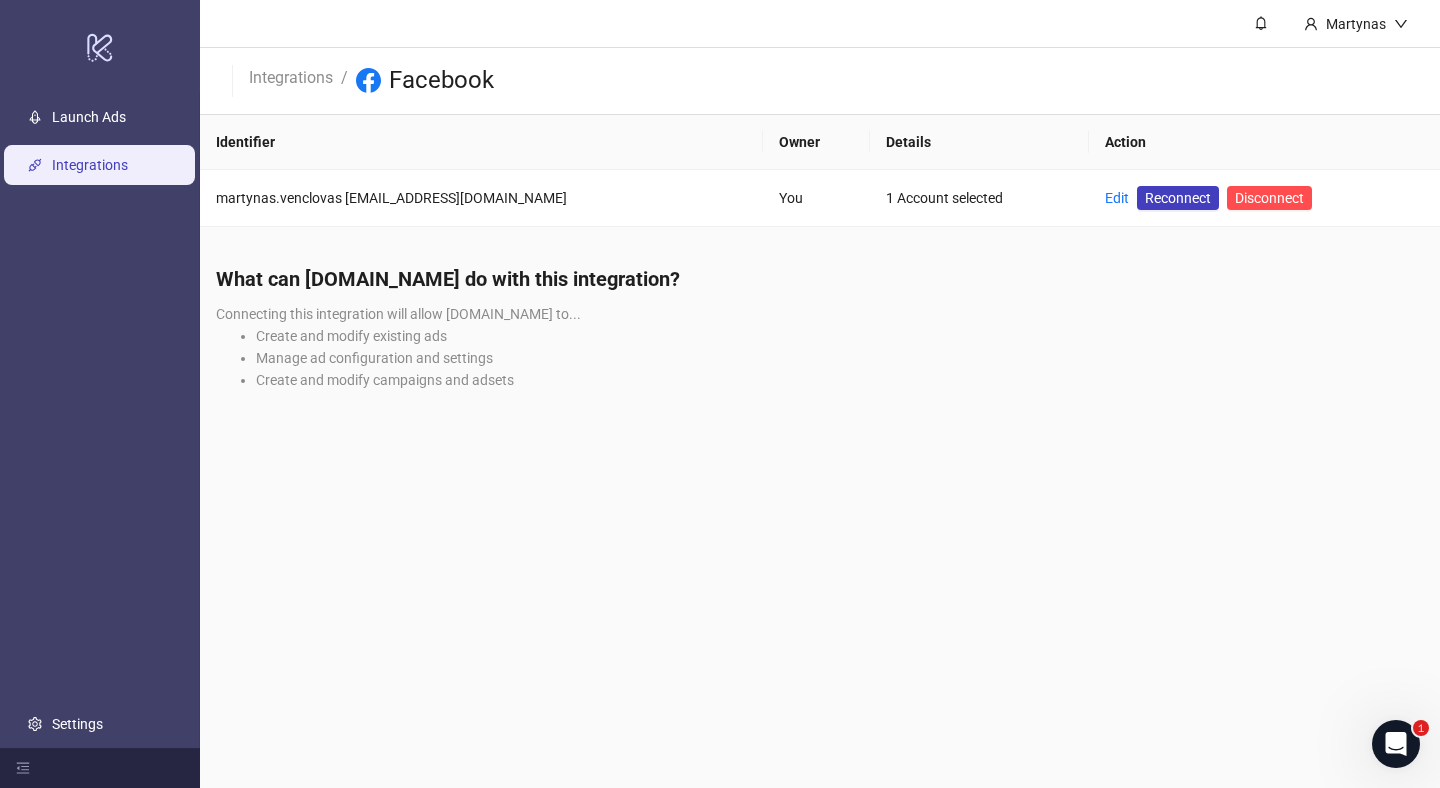 click on "Integrations" at bounding box center [90, 165] 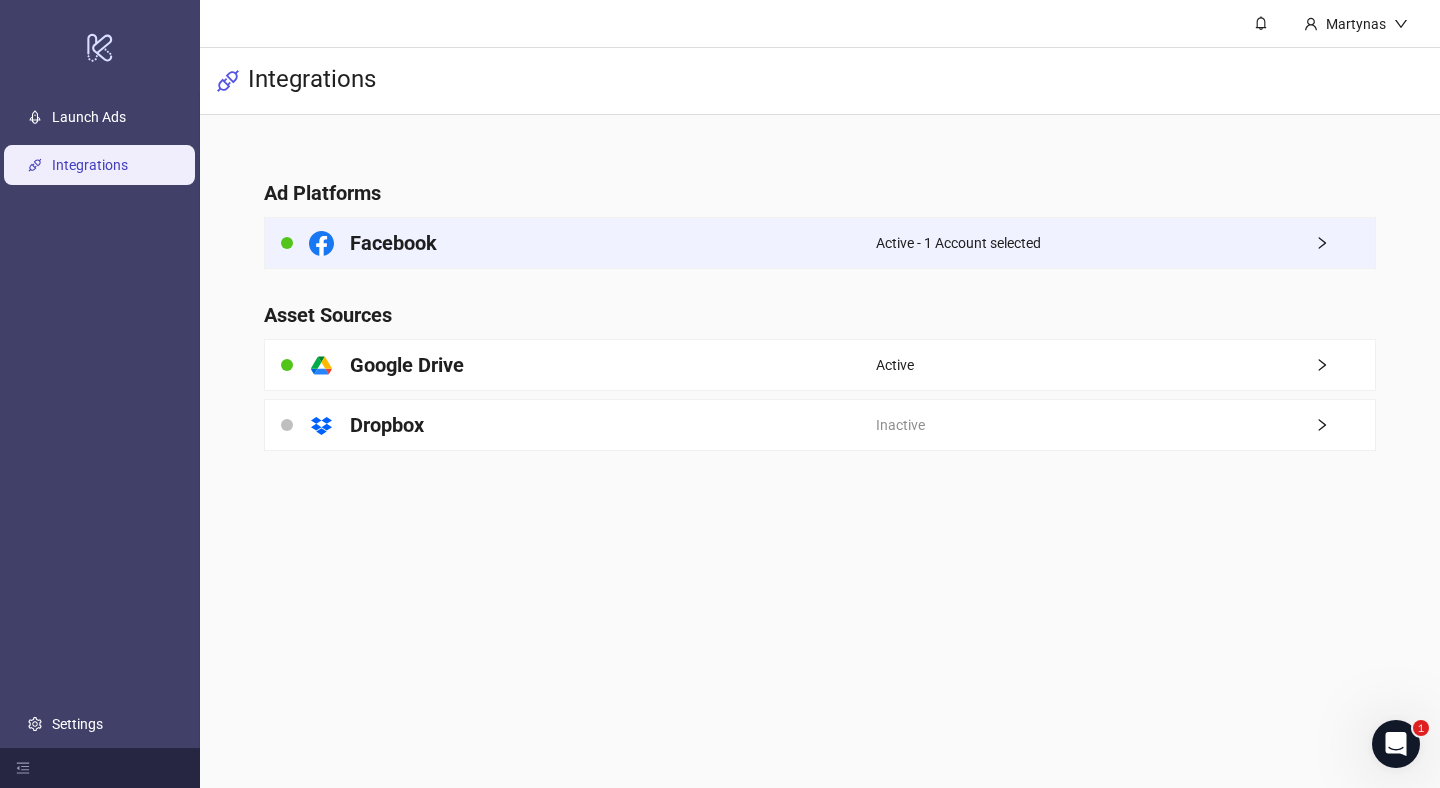 click on "Active - 1 Account selected" at bounding box center [1126, 243] 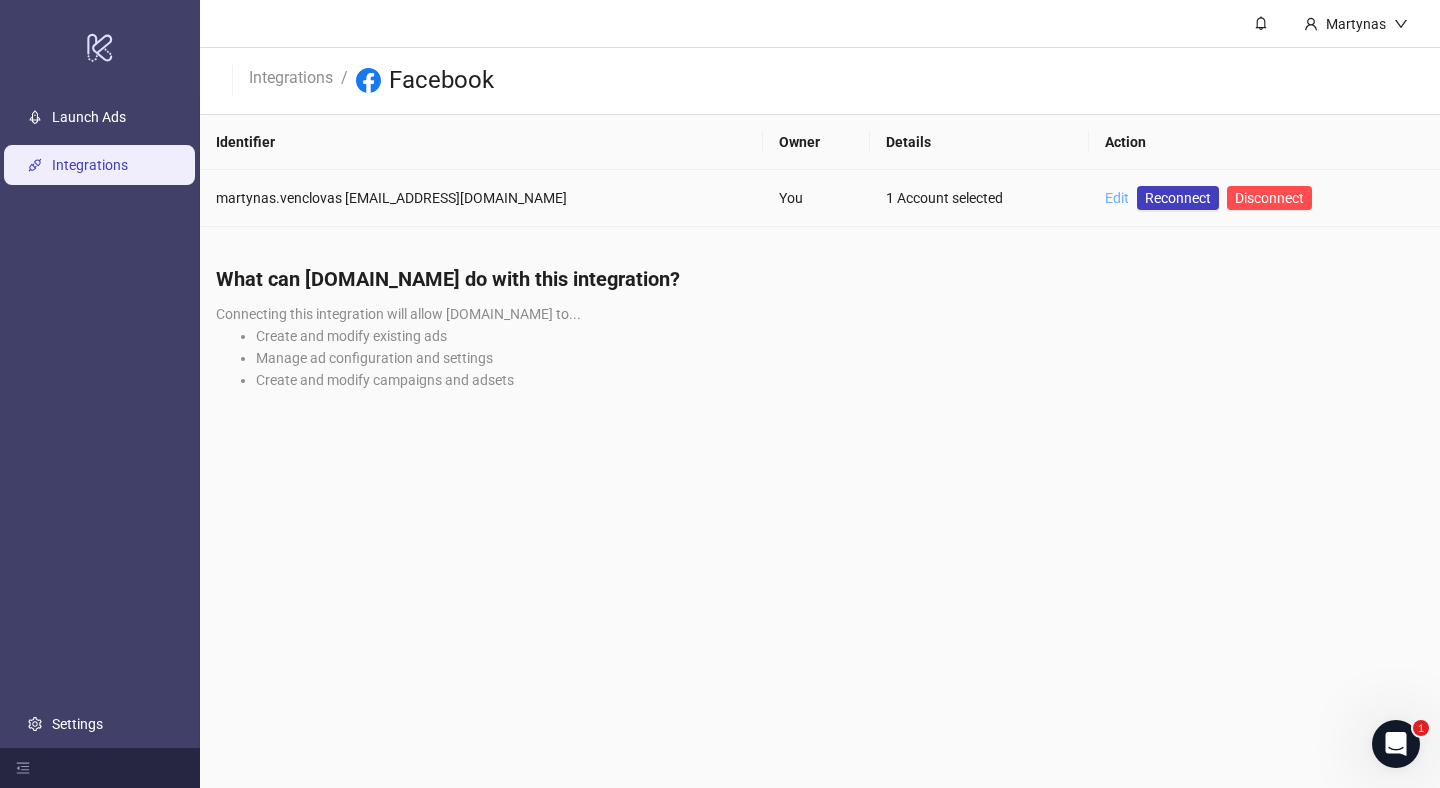 click on "Edit" at bounding box center [1117, 198] 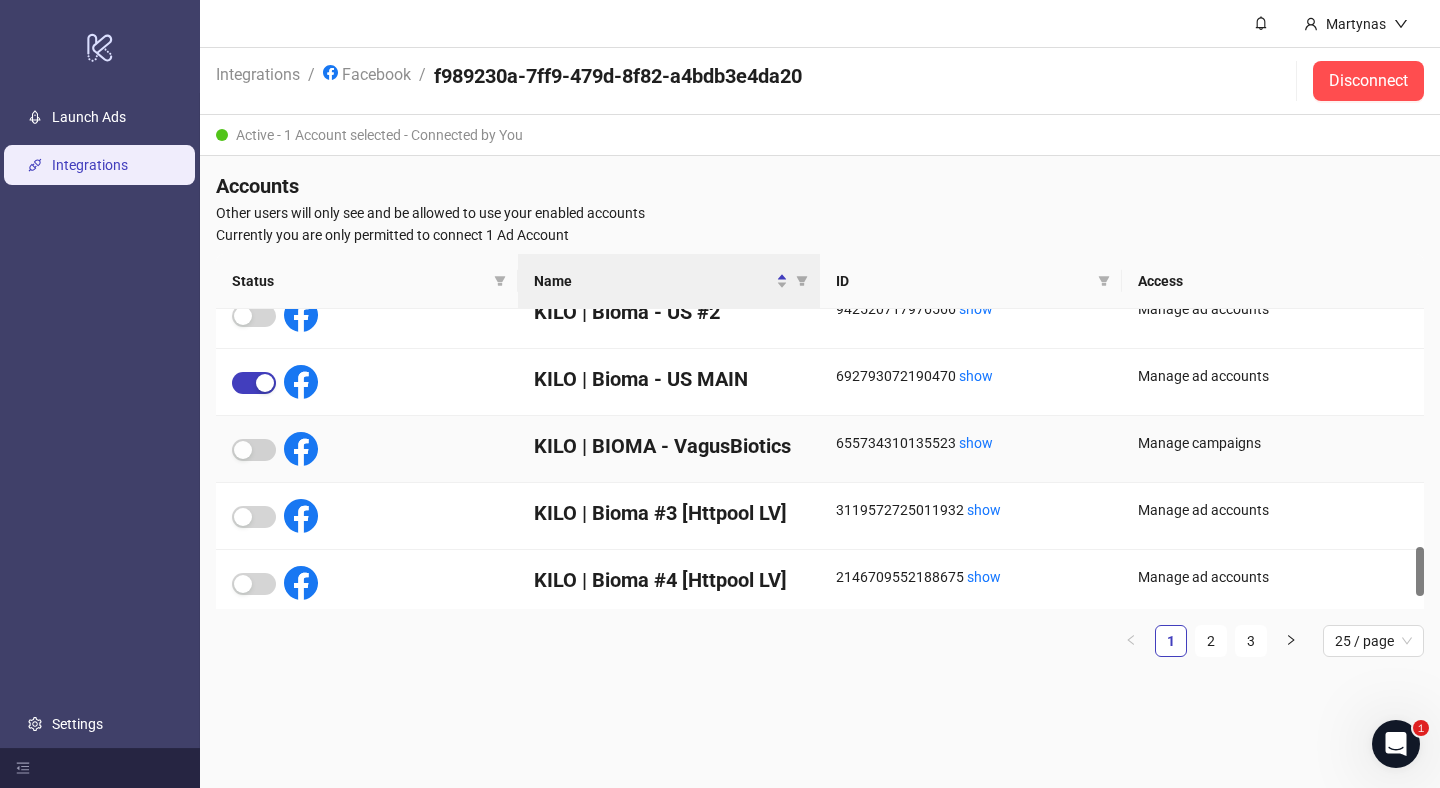 scroll, scrollTop: 1429, scrollLeft: 0, axis: vertical 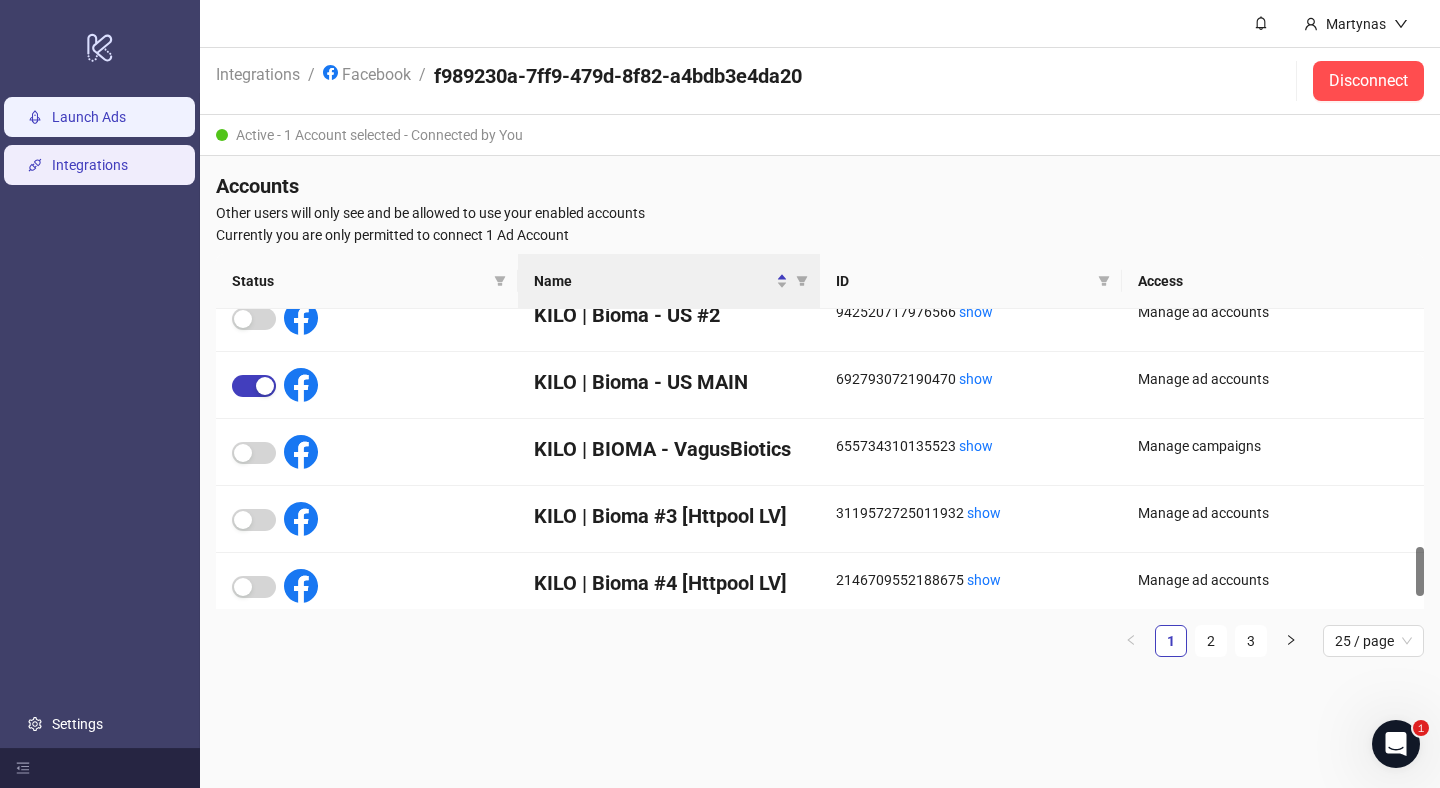 click on "Launch Ads" at bounding box center (89, 117) 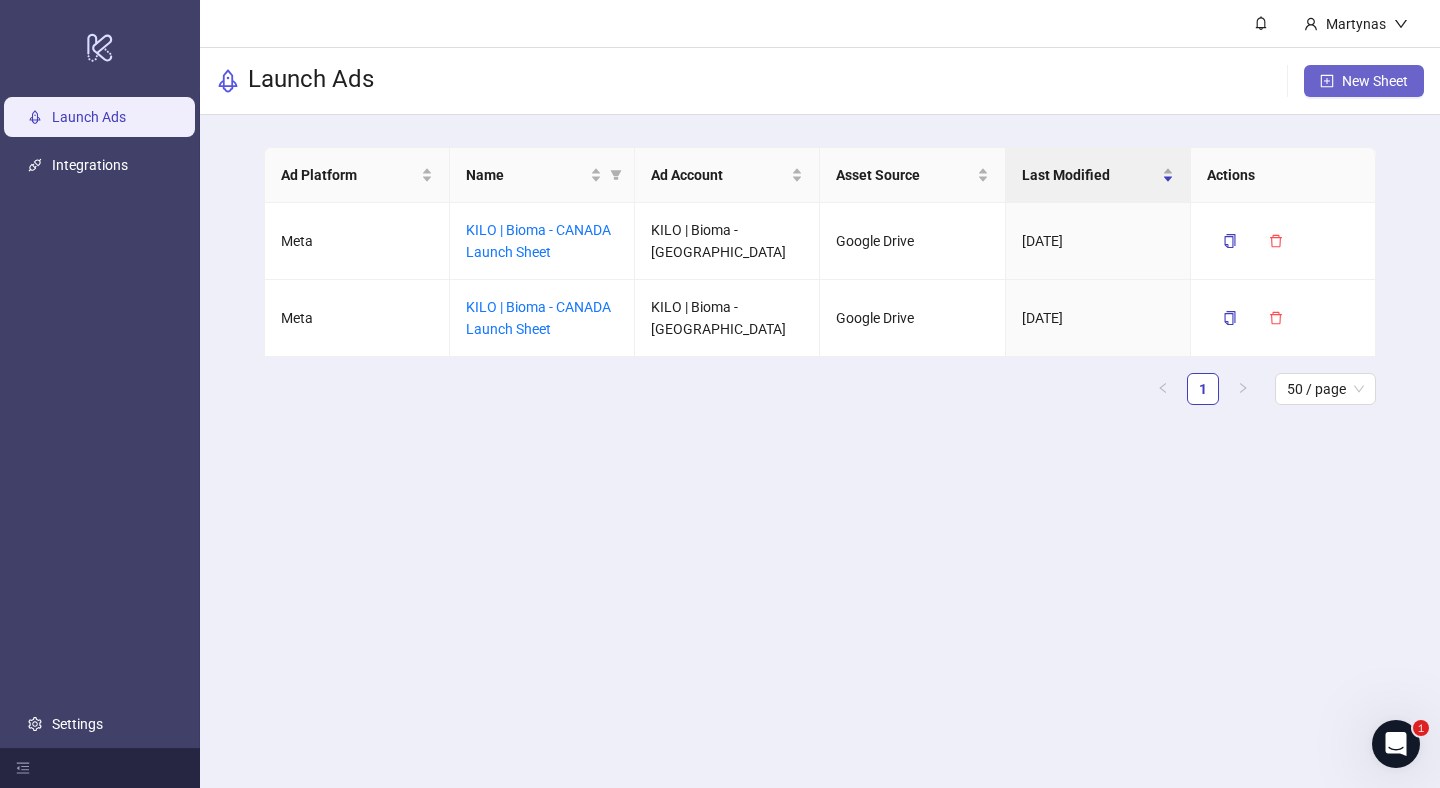 click on "New Sheet" at bounding box center (1364, 81) 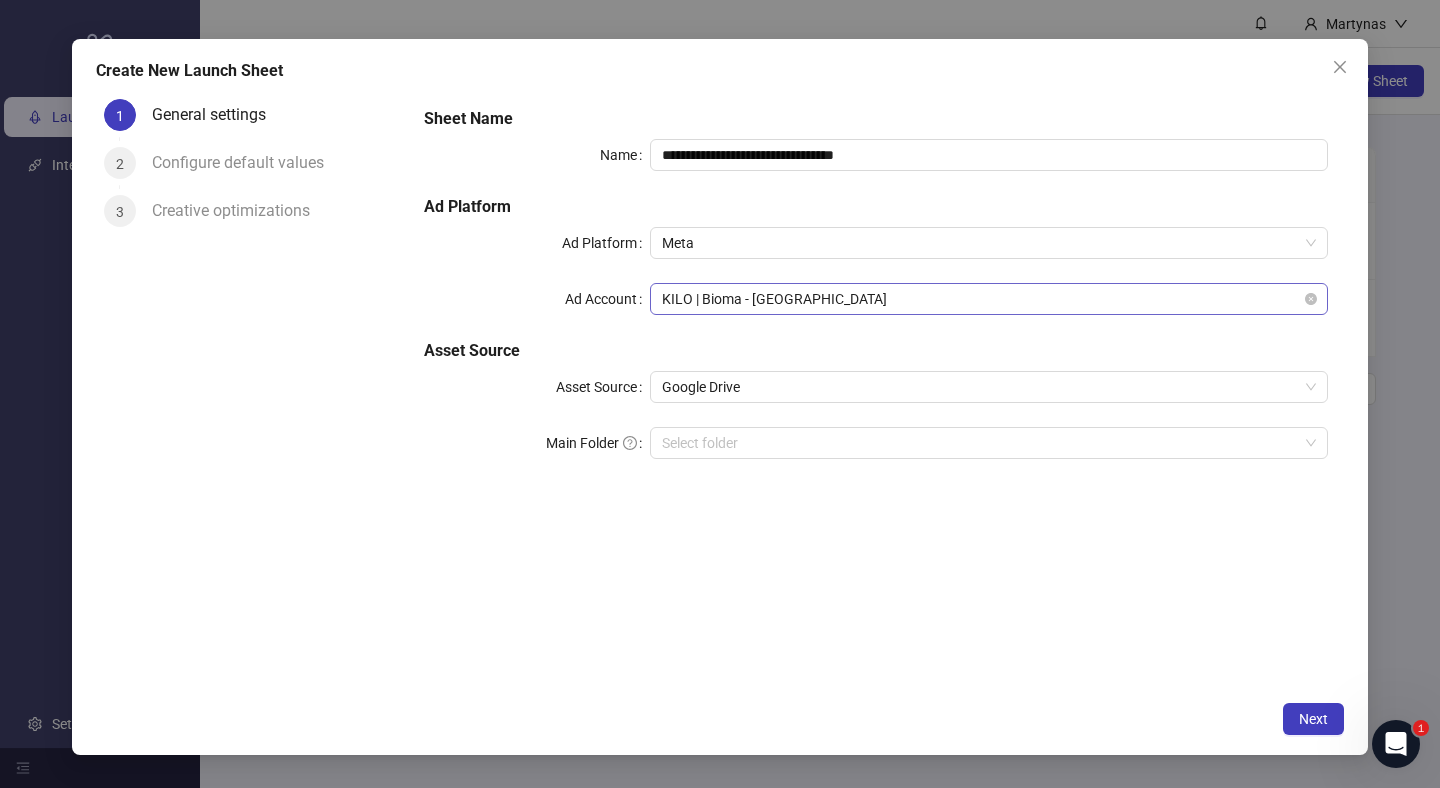 click on "KILO | Bioma - [GEOGRAPHIC_DATA]" at bounding box center [989, 299] 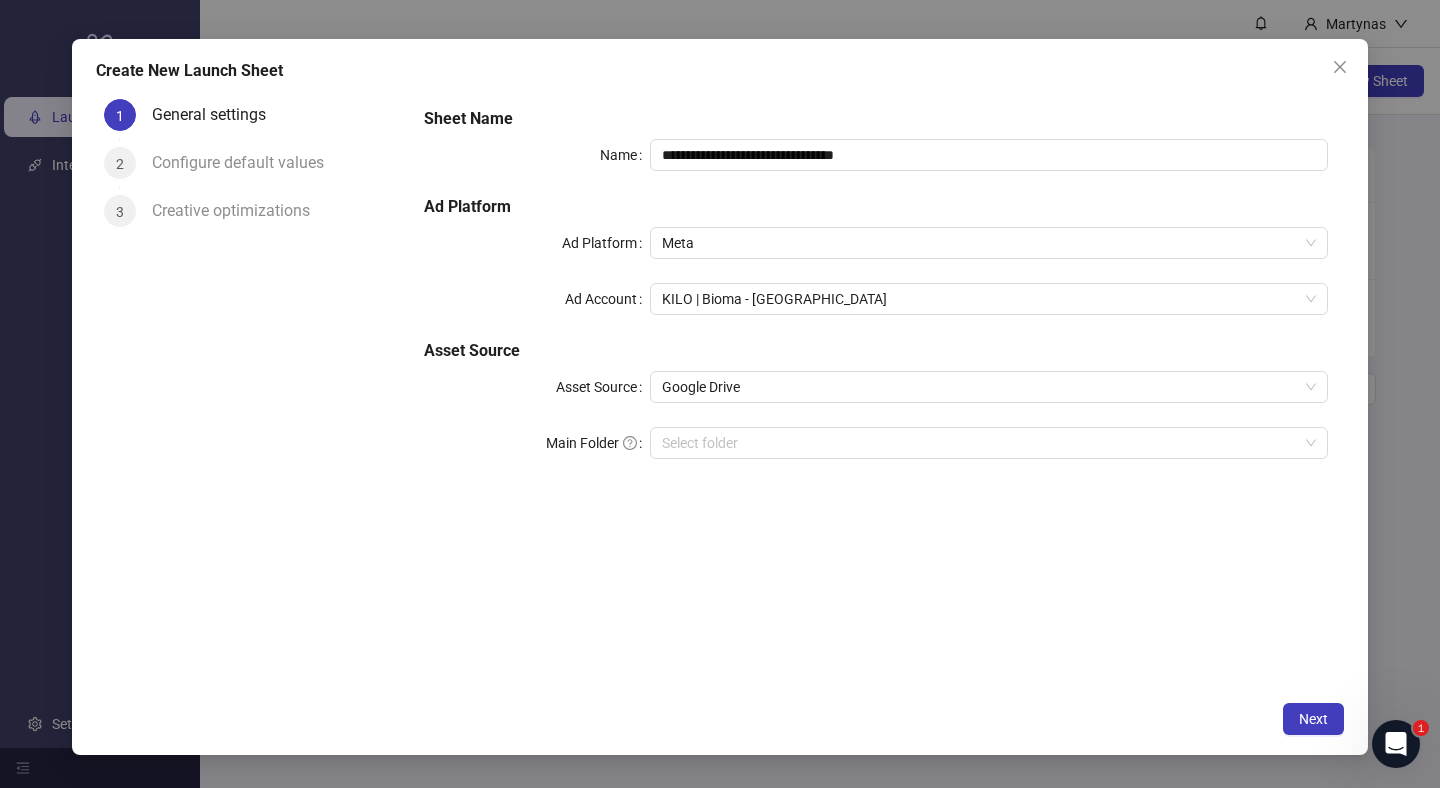 click on "Asset Source" at bounding box center [876, 351] 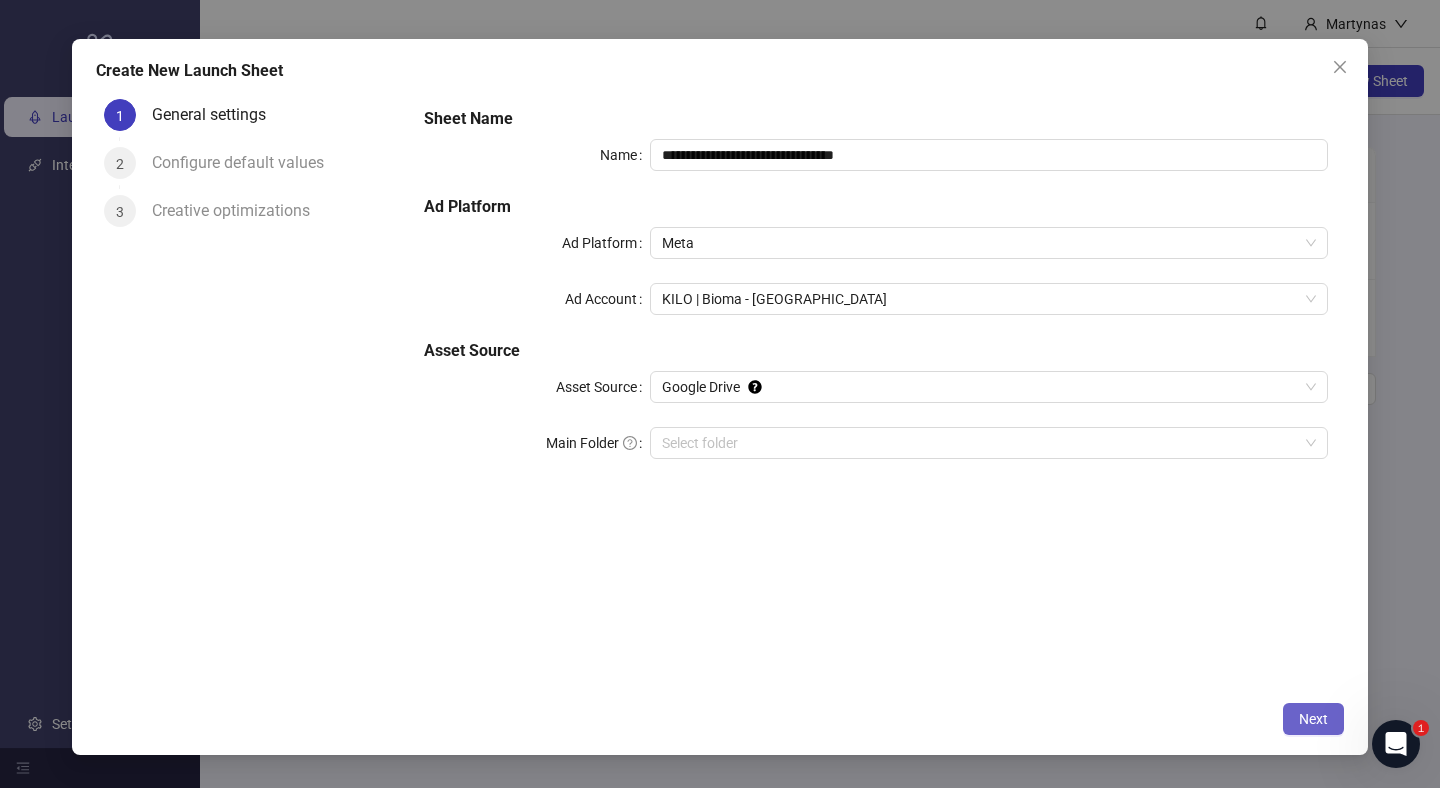 click on "Next" at bounding box center [1313, 719] 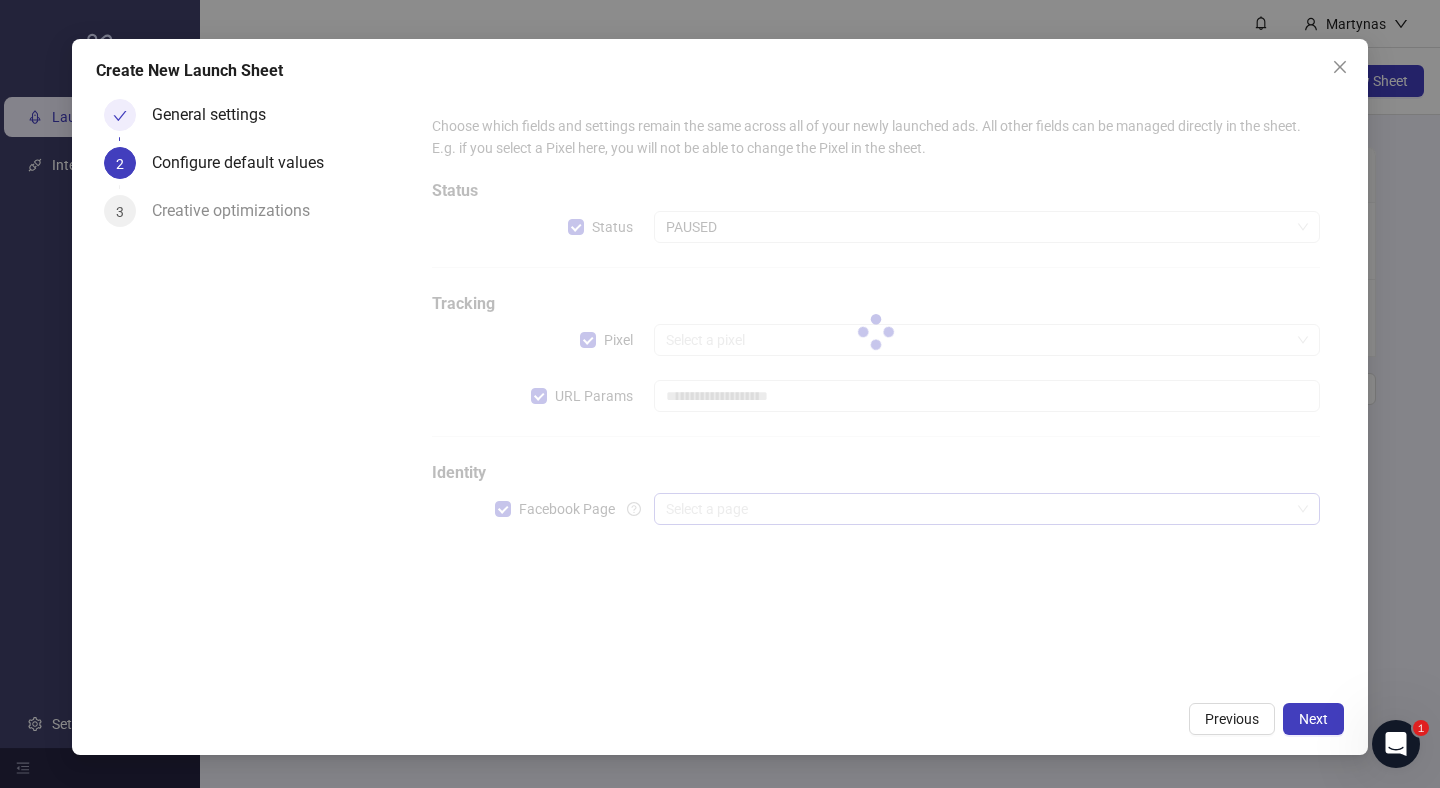 type on "**********" 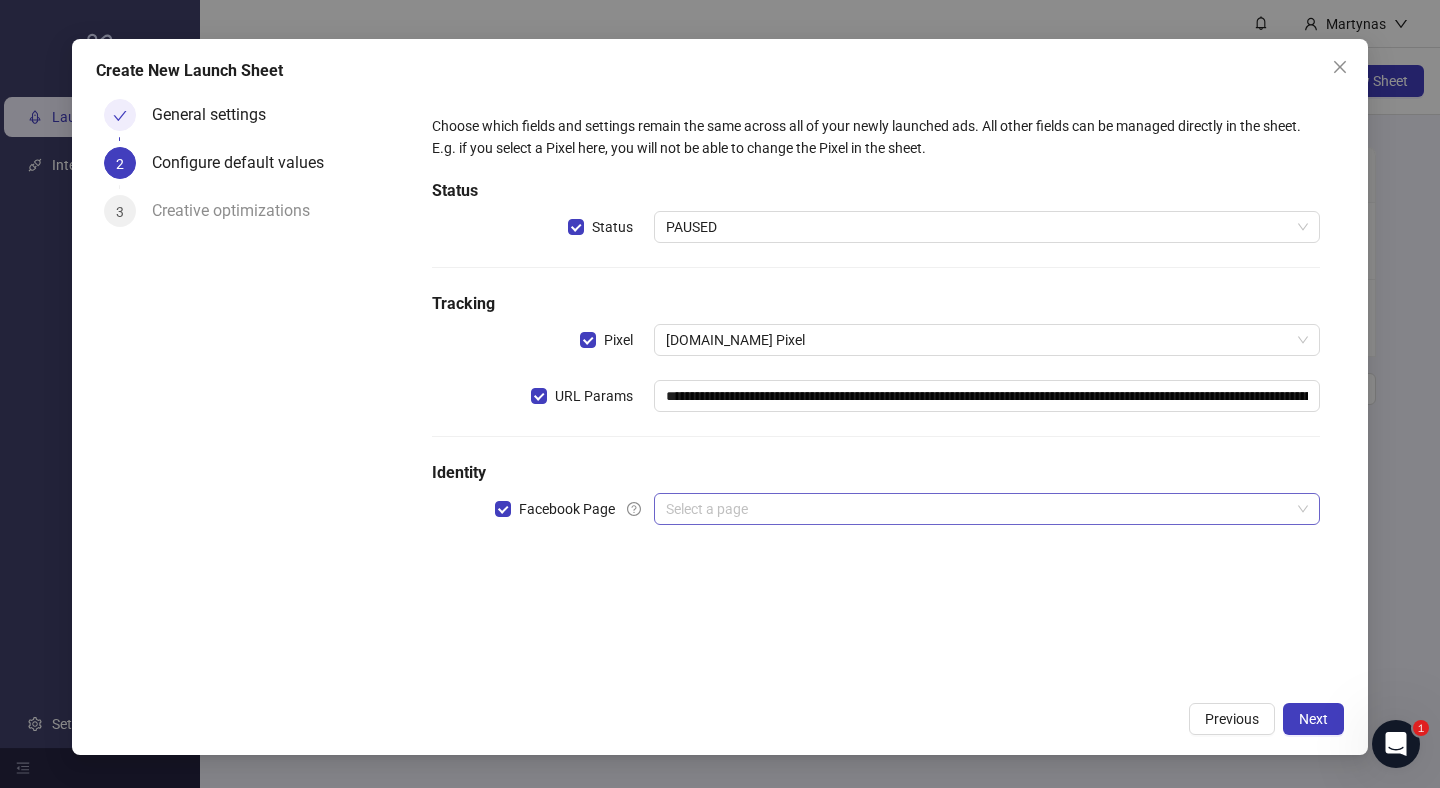 click at bounding box center [978, 509] 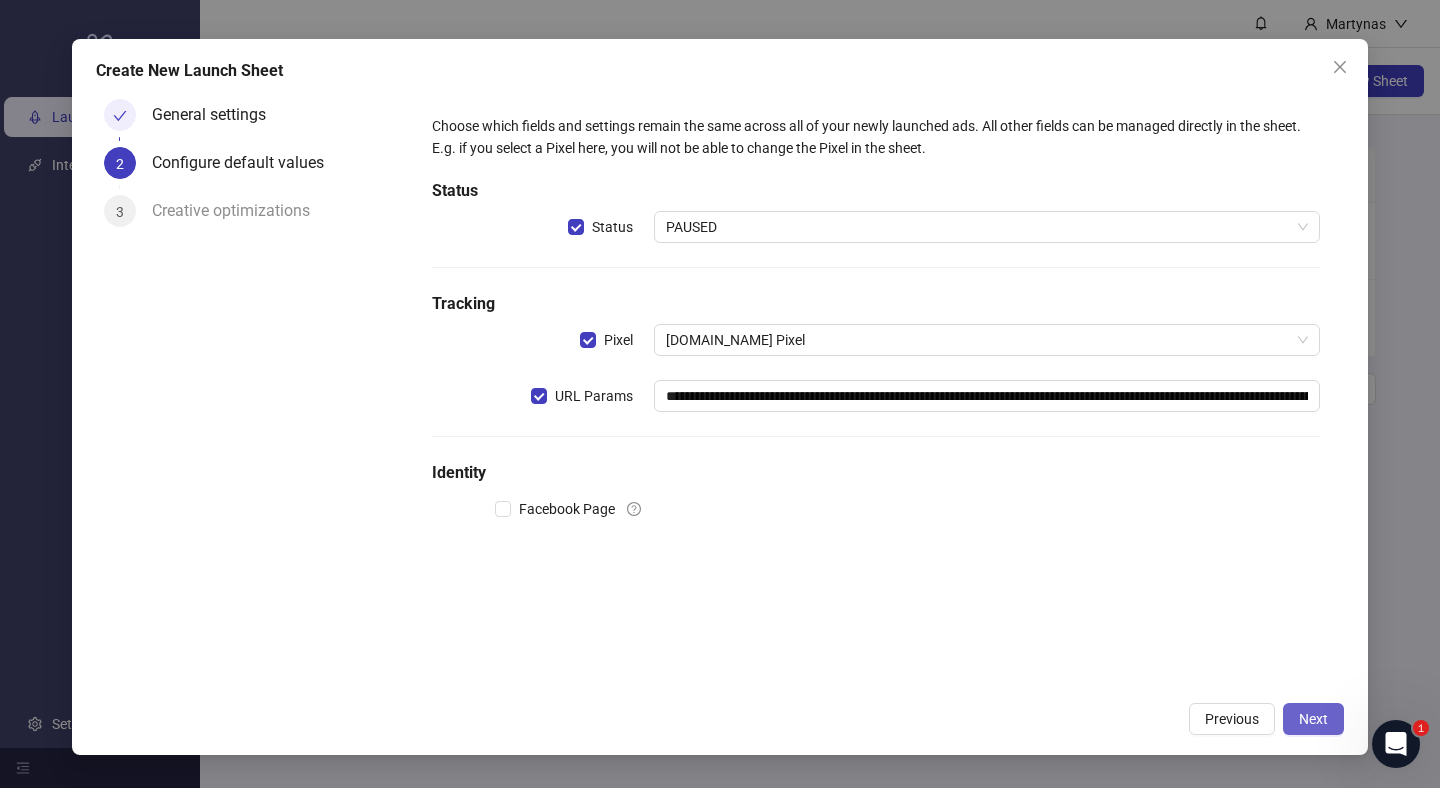 click on "Next" at bounding box center (1313, 719) 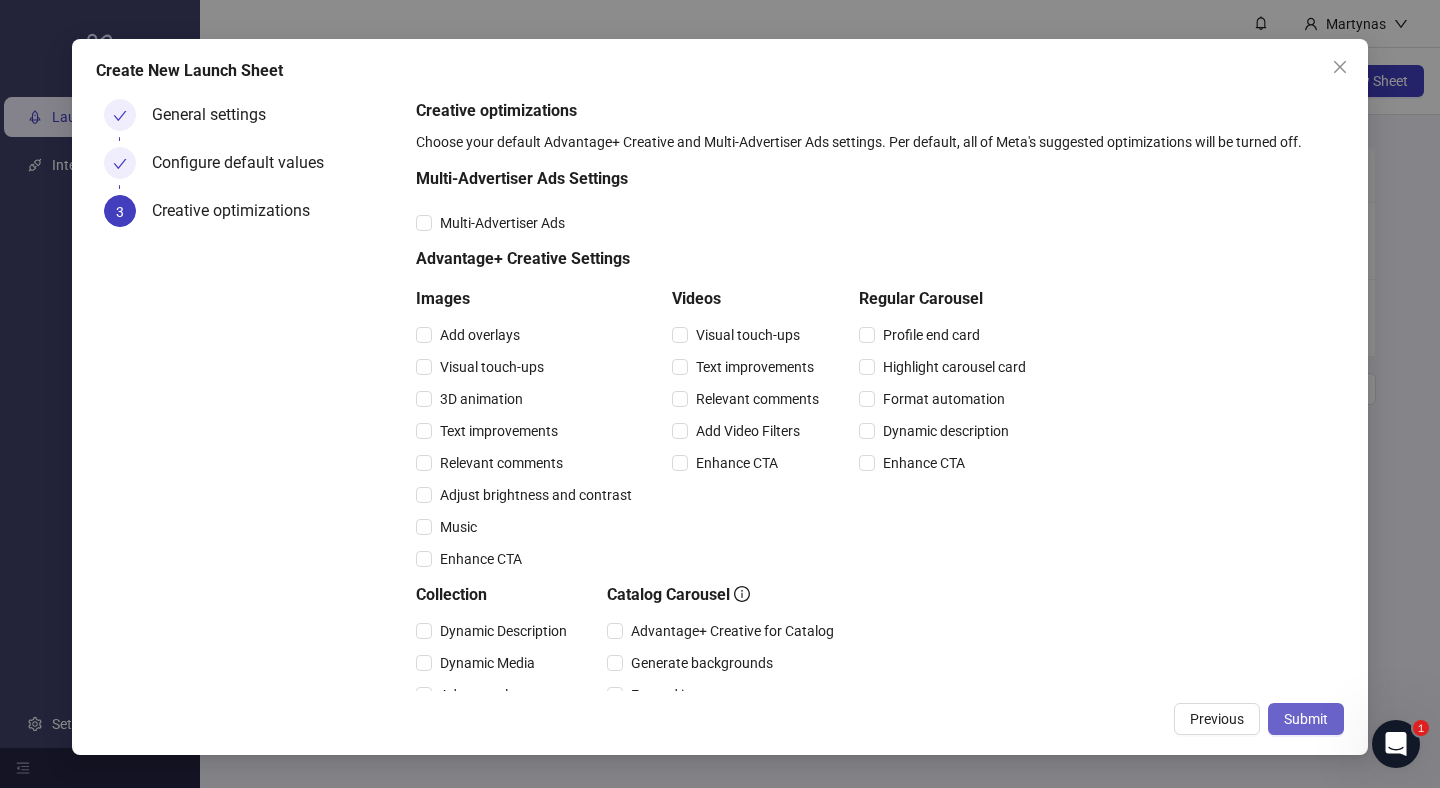 click on "Submit" at bounding box center [1306, 719] 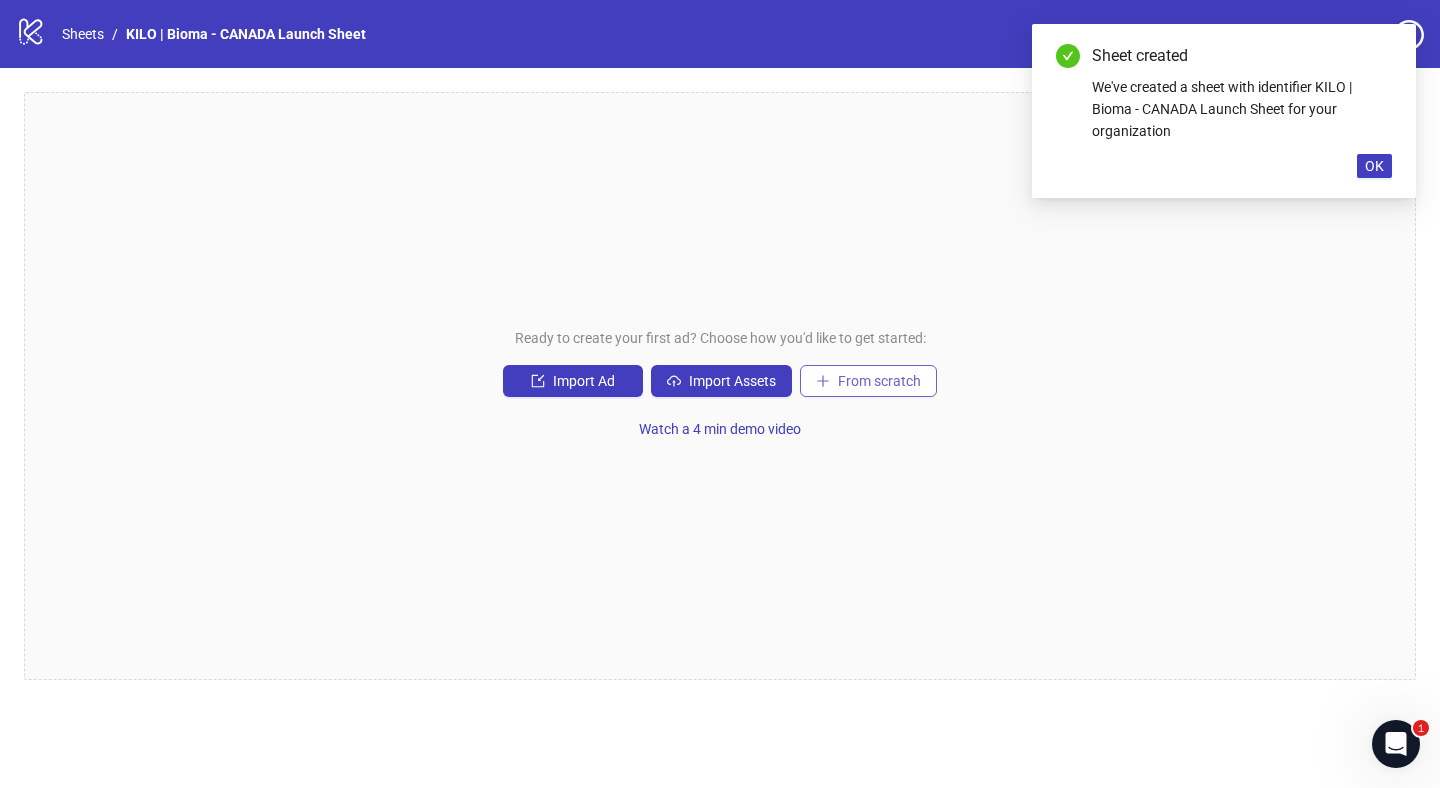 click on "From scratch" at bounding box center [879, 381] 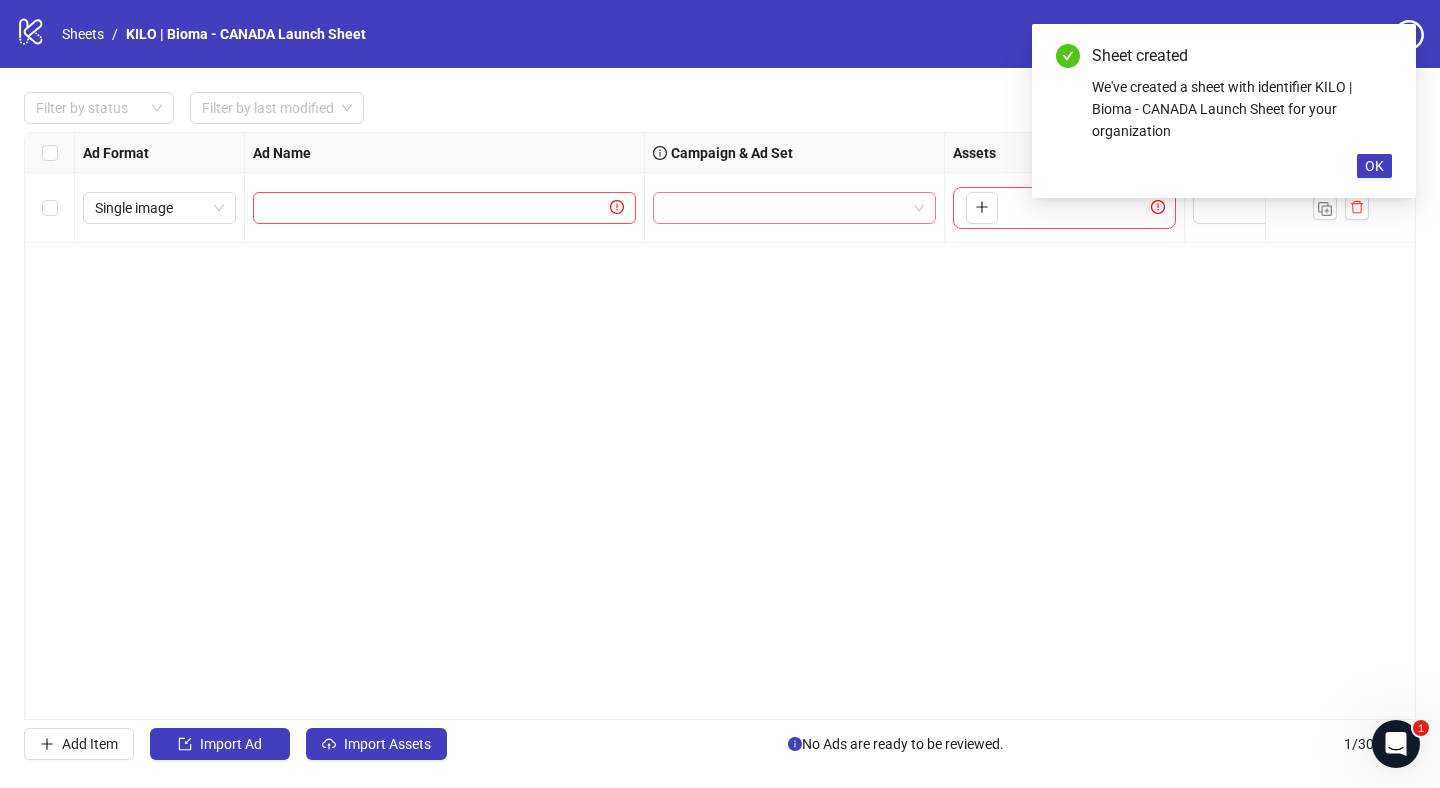 click at bounding box center [785, 208] 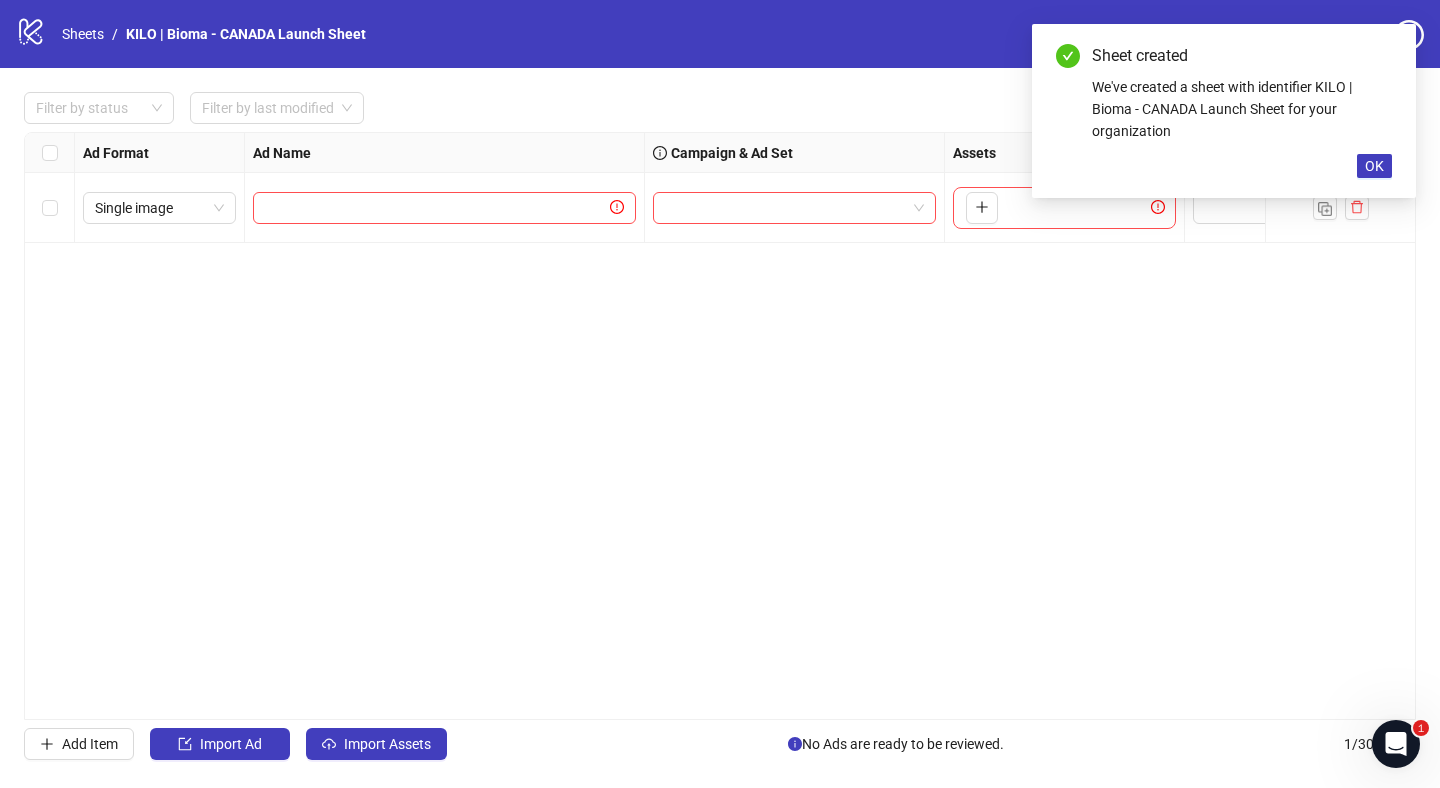 click on "Ad Format Ad Name Campaign & Ad Set Assets Headlines Primary Texts Descriptions Page ID Instagram User ID Destination URL App Product Page ID Display URL Leadgen Form Product Set ID Call to Action Actions Single image
To pick up a draggable item, press the space bar.
While dragging, use the arrow keys to move the item.
Press space again to drop the item in its new position, or press escape to cancel." at bounding box center (720, 426) 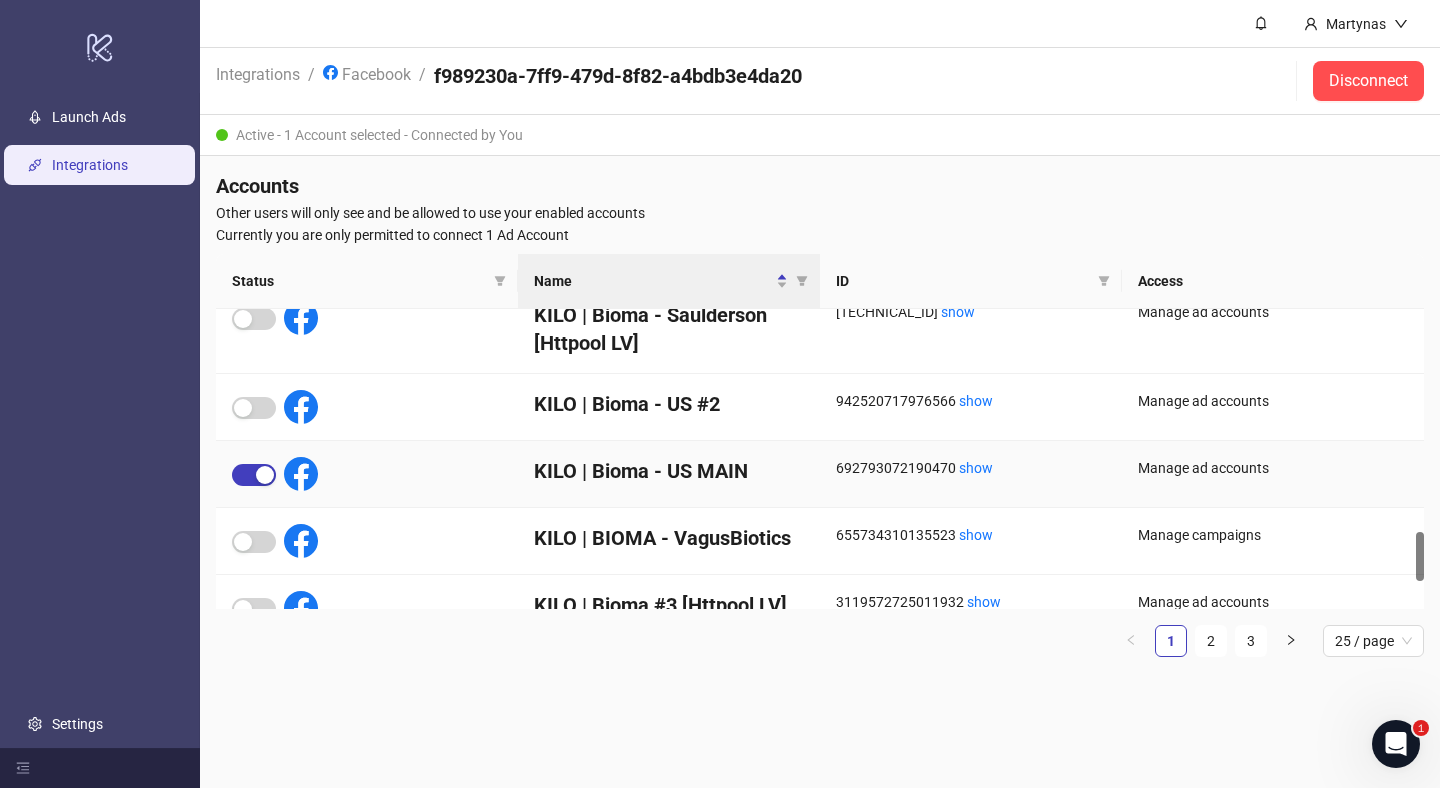 scroll, scrollTop: 1332, scrollLeft: 0, axis: vertical 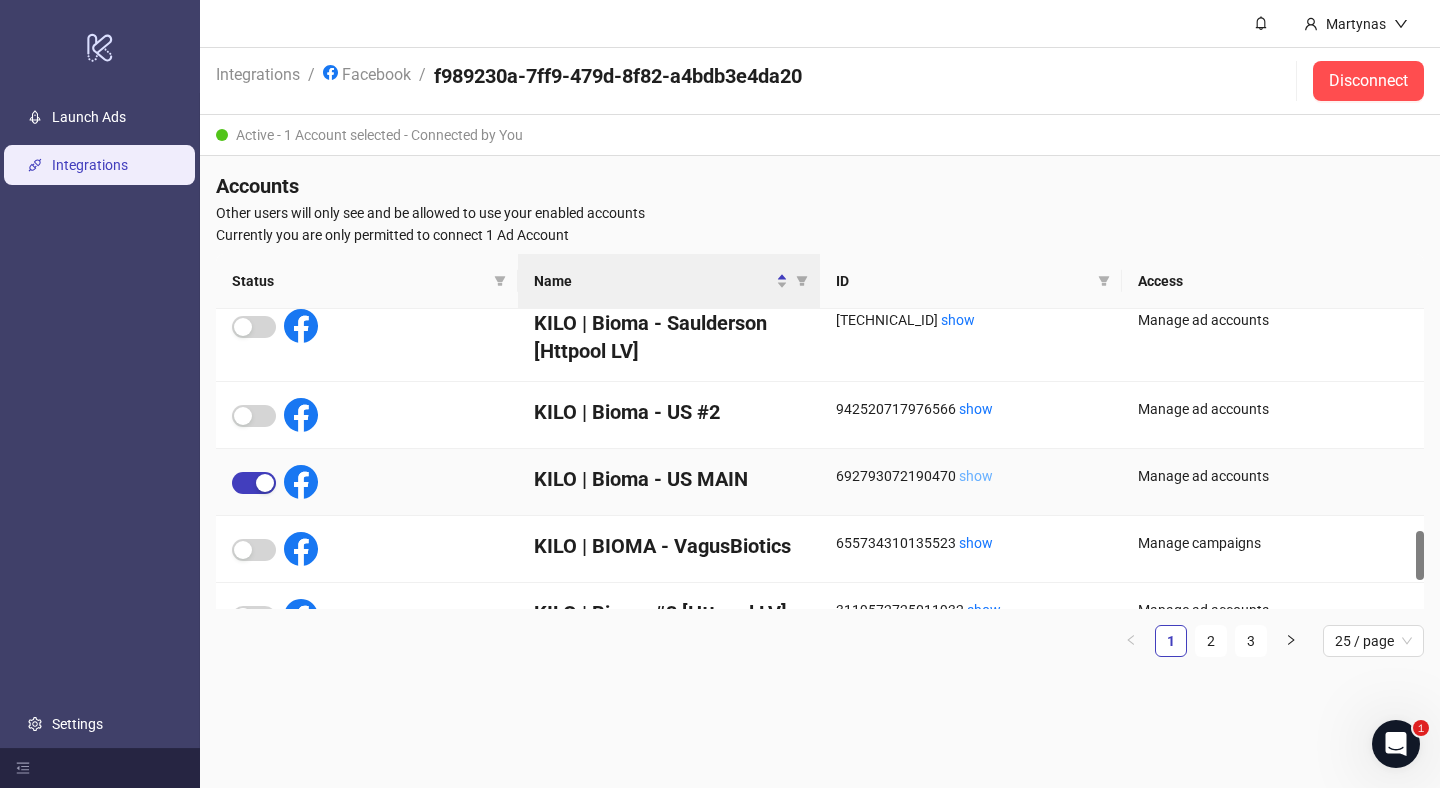 click on "show" at bounding box center (976, 476) 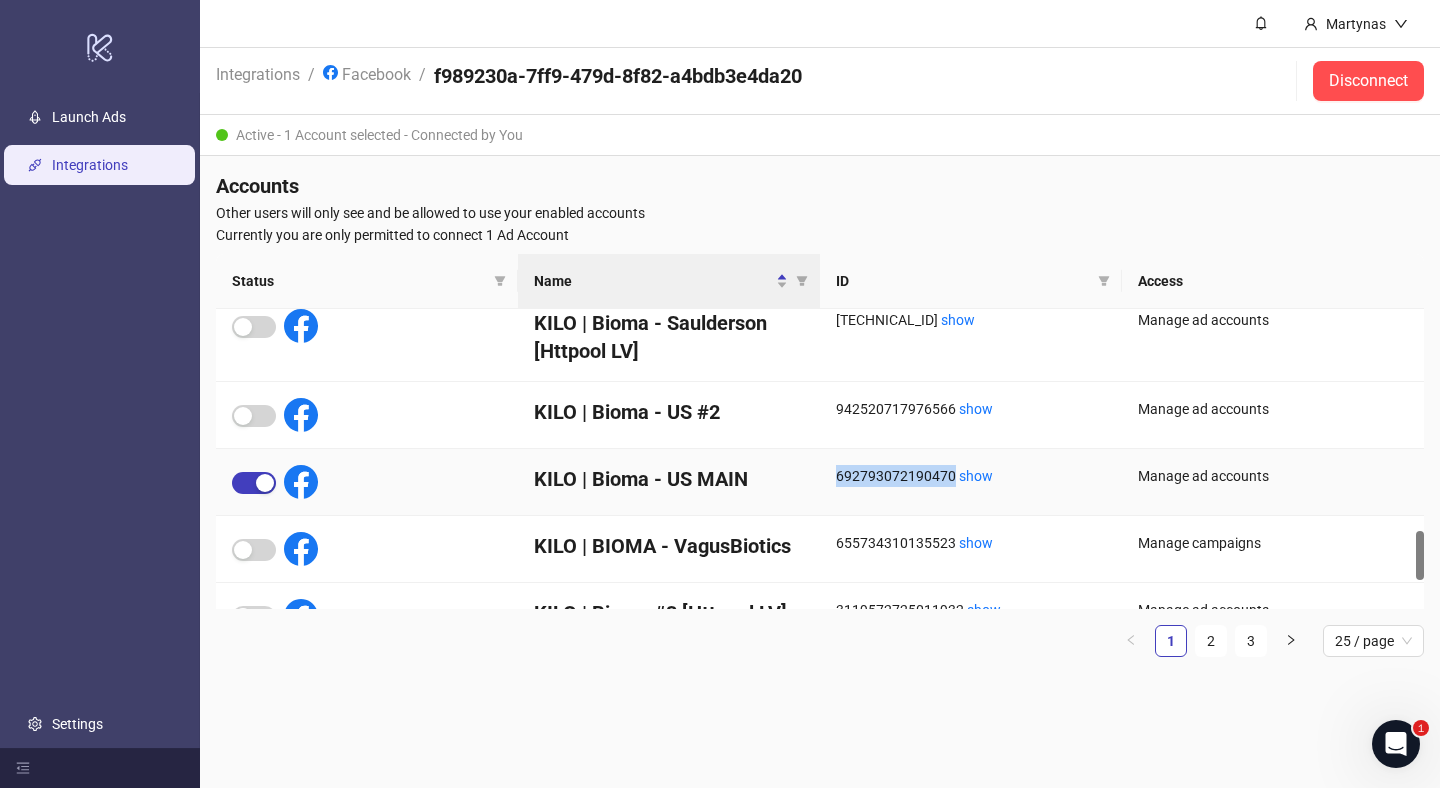 drag, startPoint x: 832, startPoint y: 479, endPoint x: 951, endPoint y: 474, distance: 119.104996 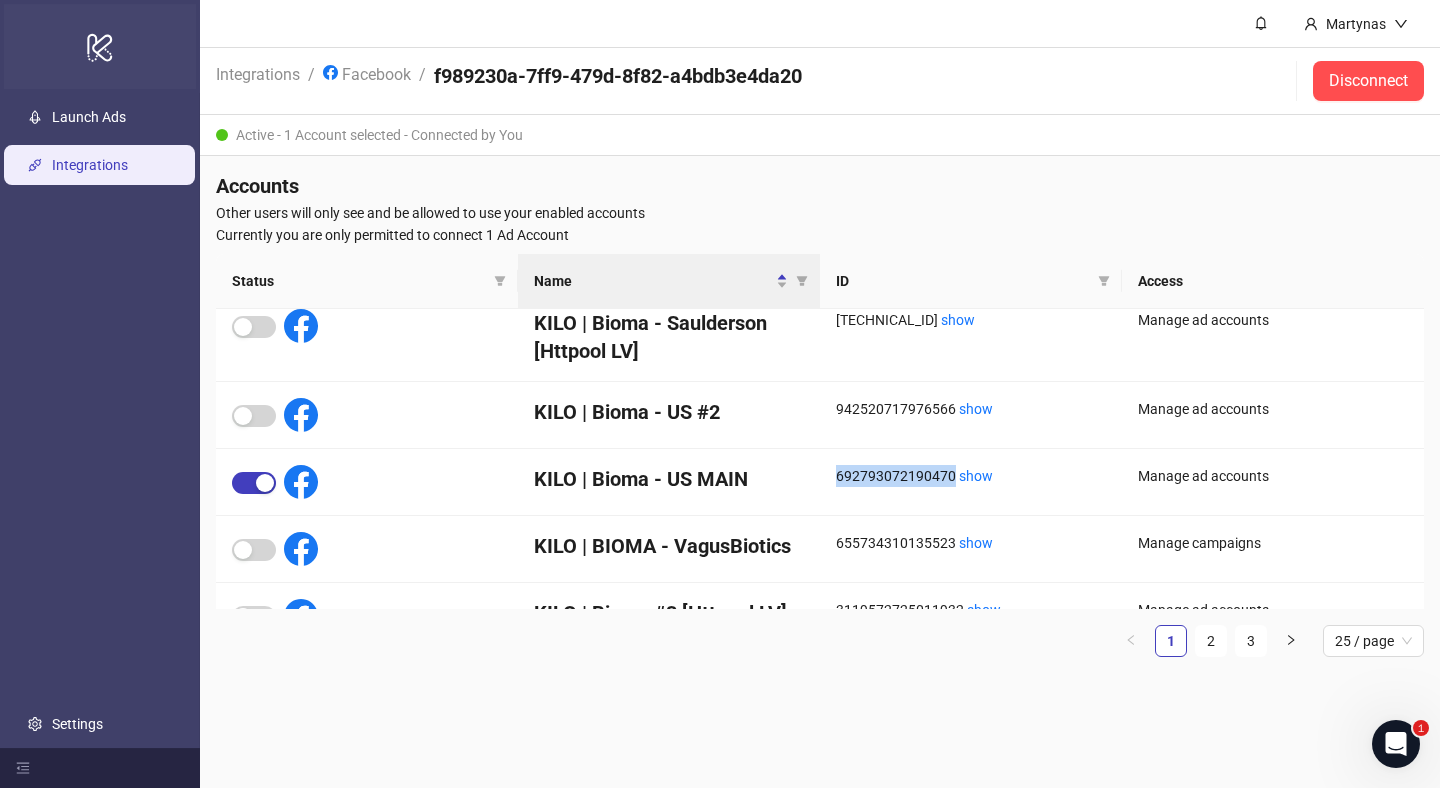 click on "logo/logo-mobile" at bounding box center (100, 46) 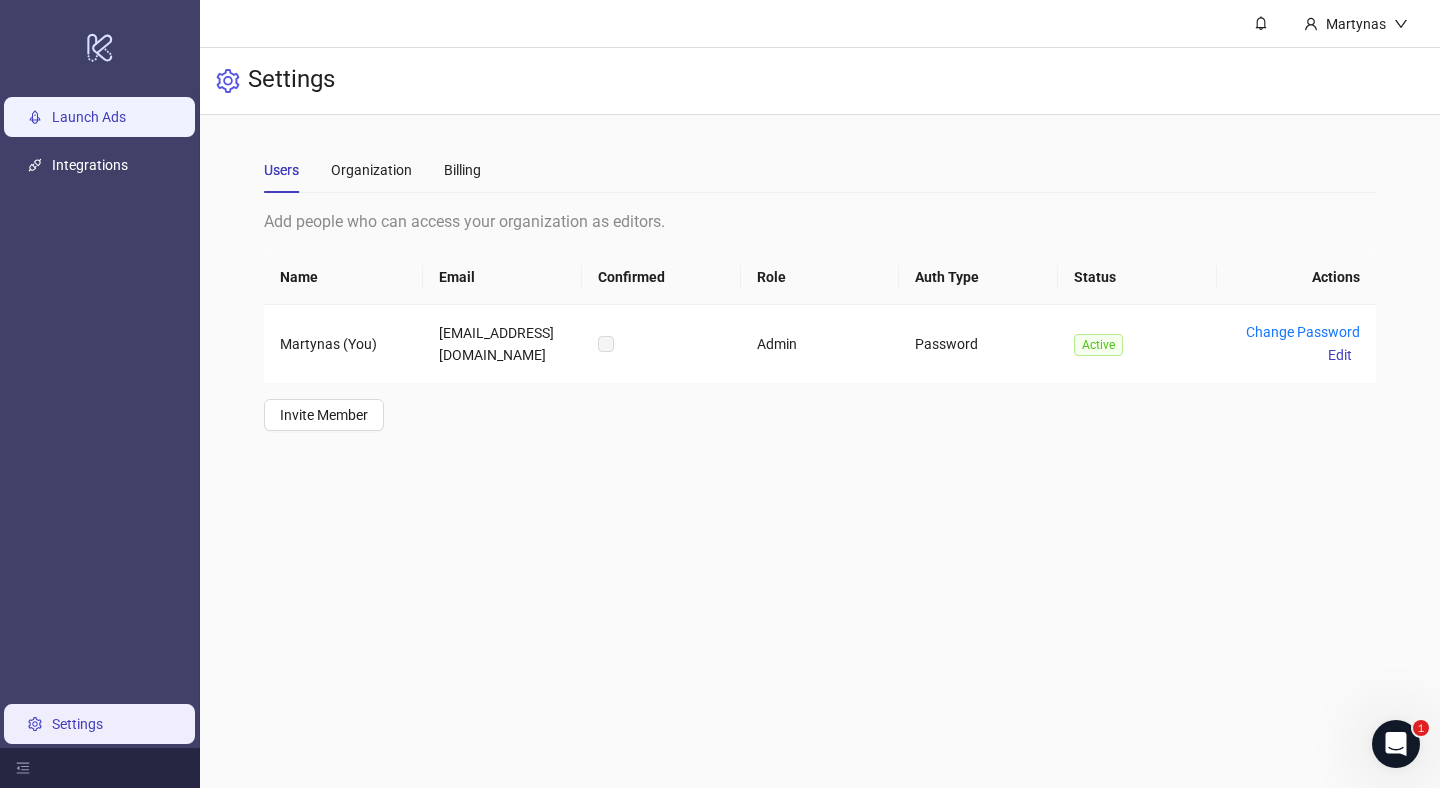 click on "Launch Ads" at bounding box center (89, 117) 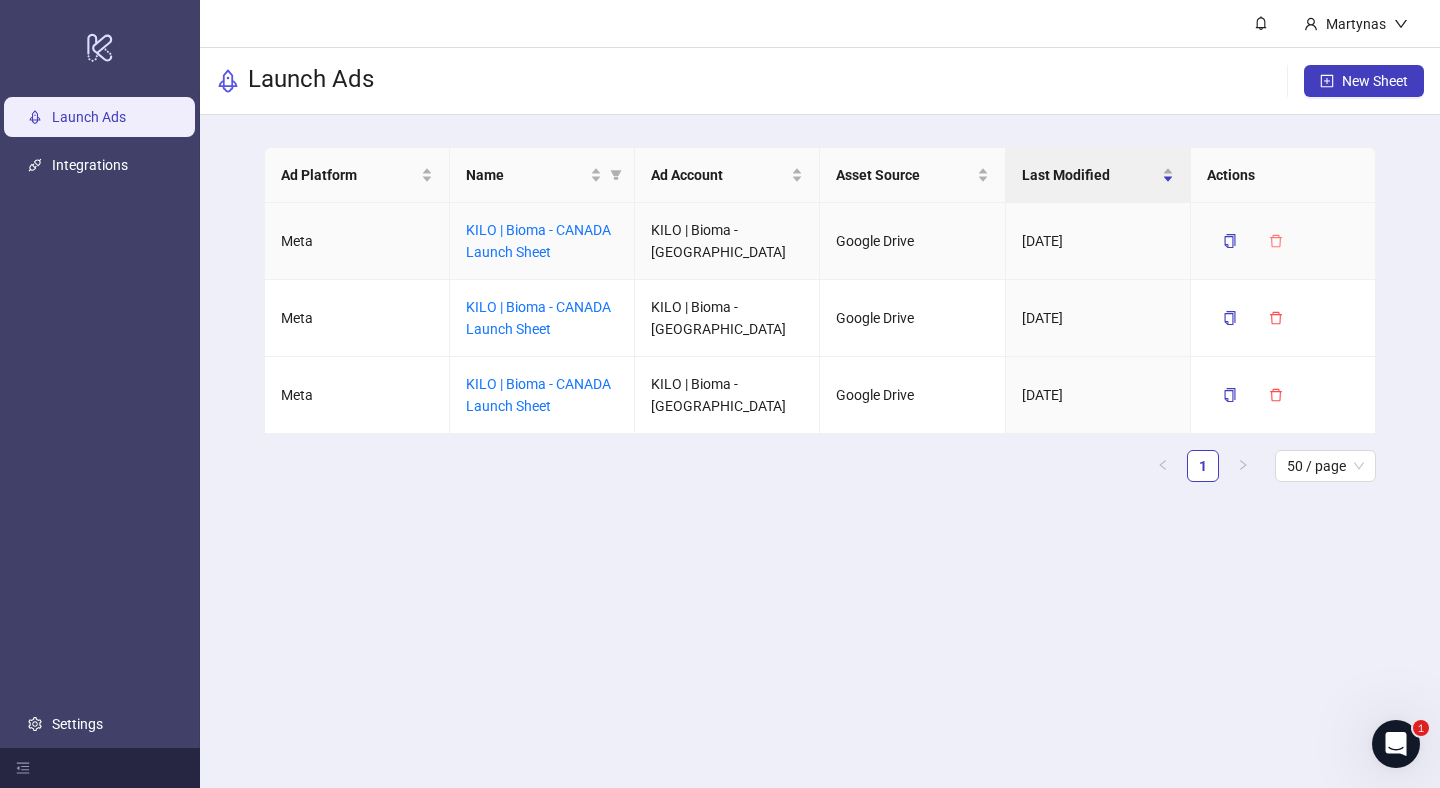 click 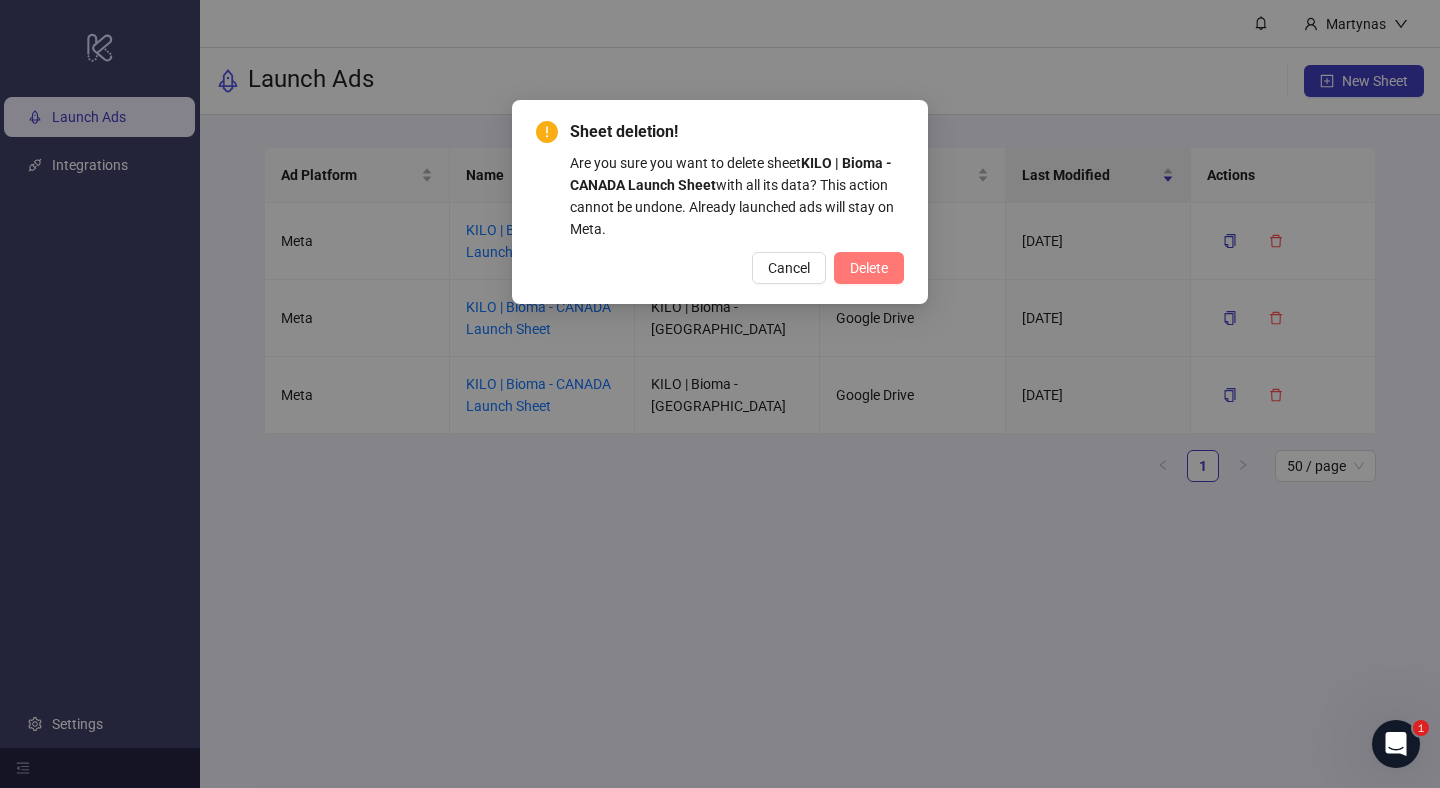 click on "Delete" at bounding box center [869, 268] 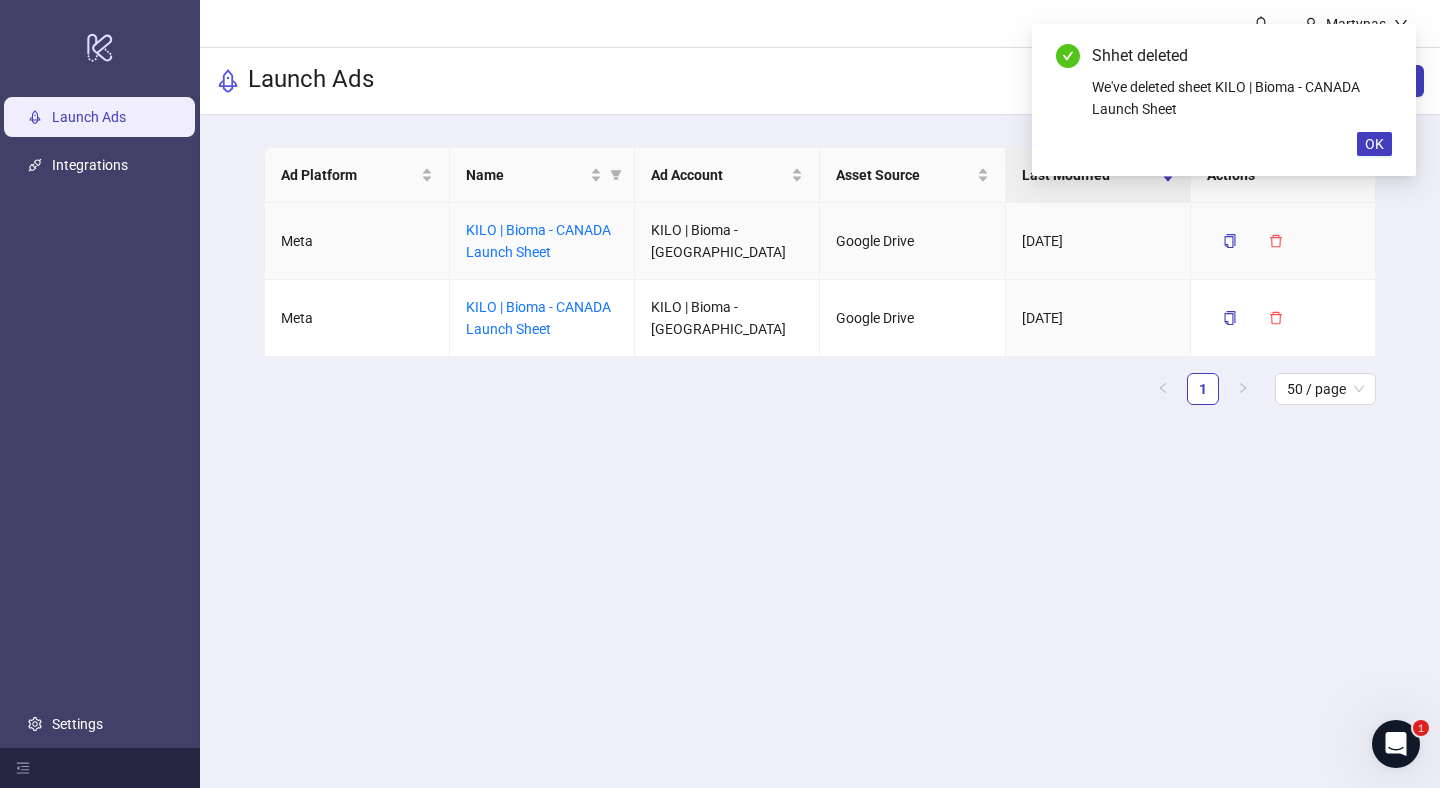 click at bounding box center (1249, 241) 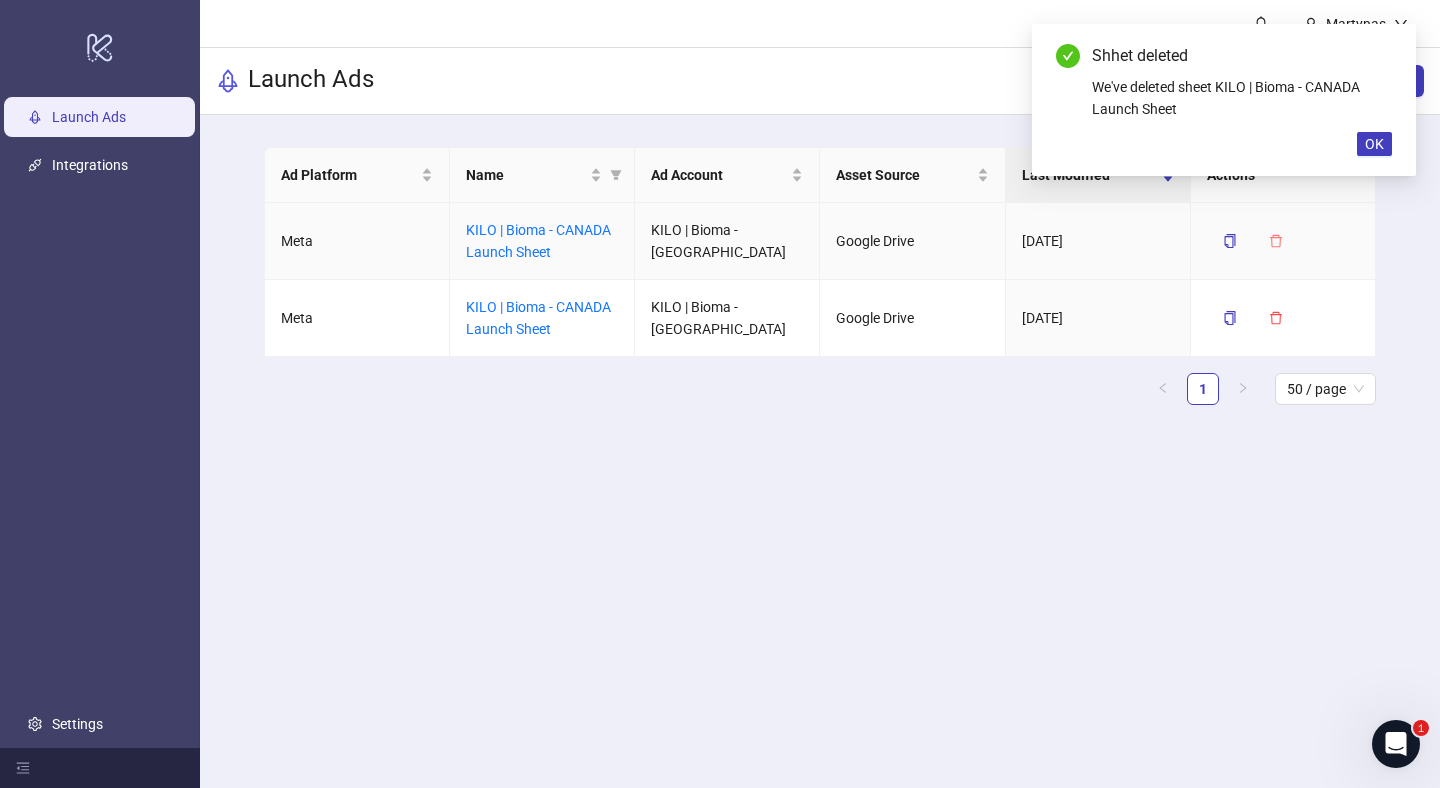 click 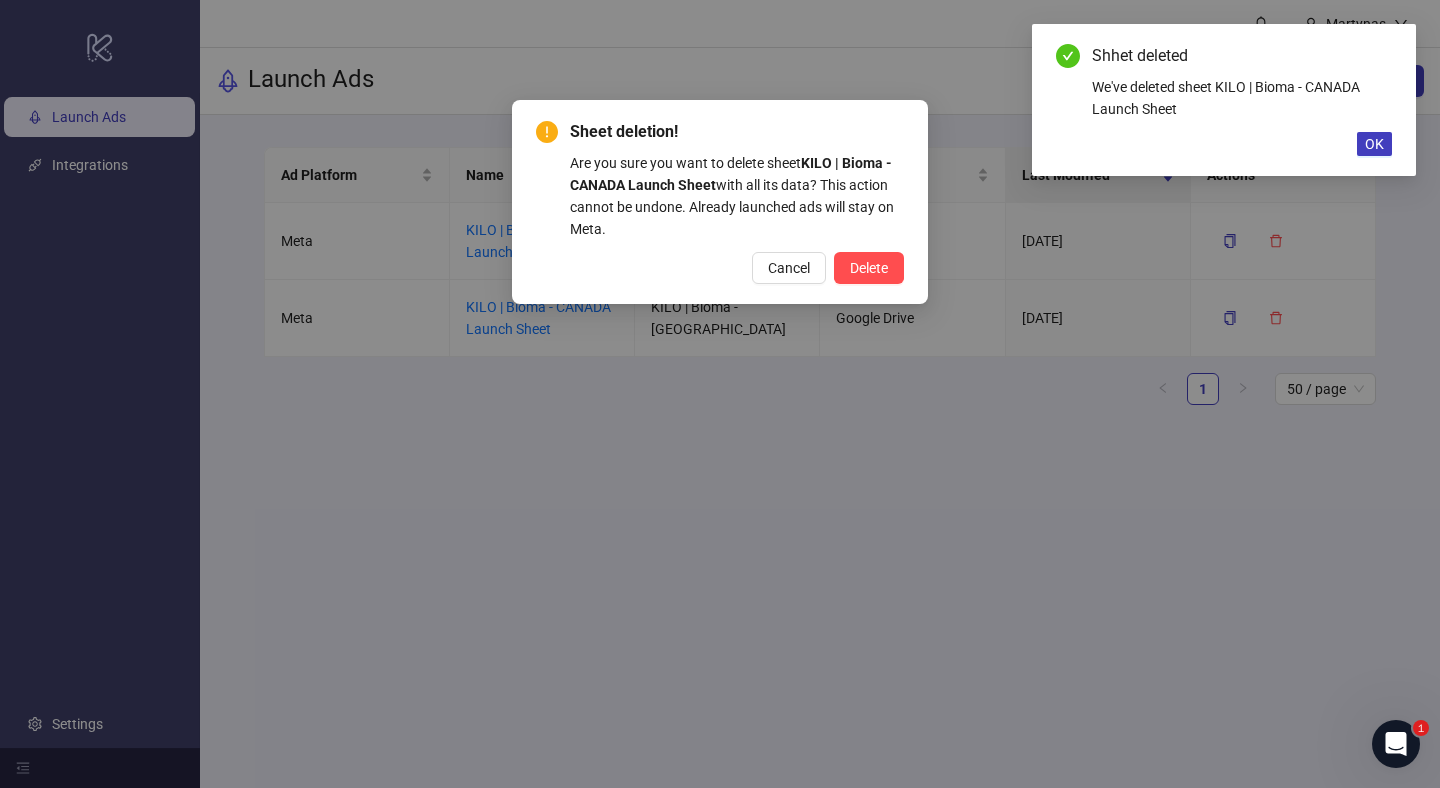 click on "Cancel Delete" at bounding box center (720, 268) 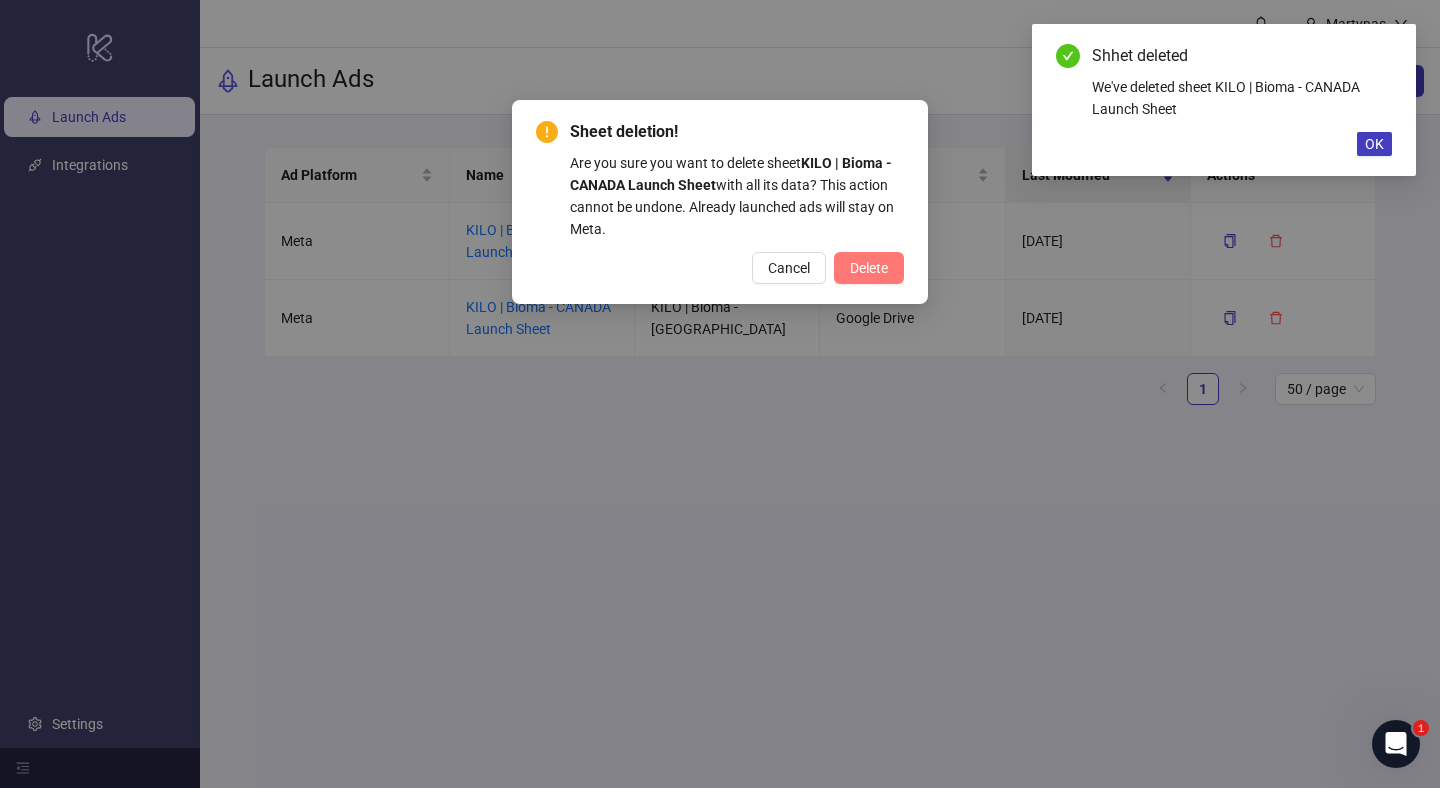 click on "Delete" at bounding box center (869, 268) 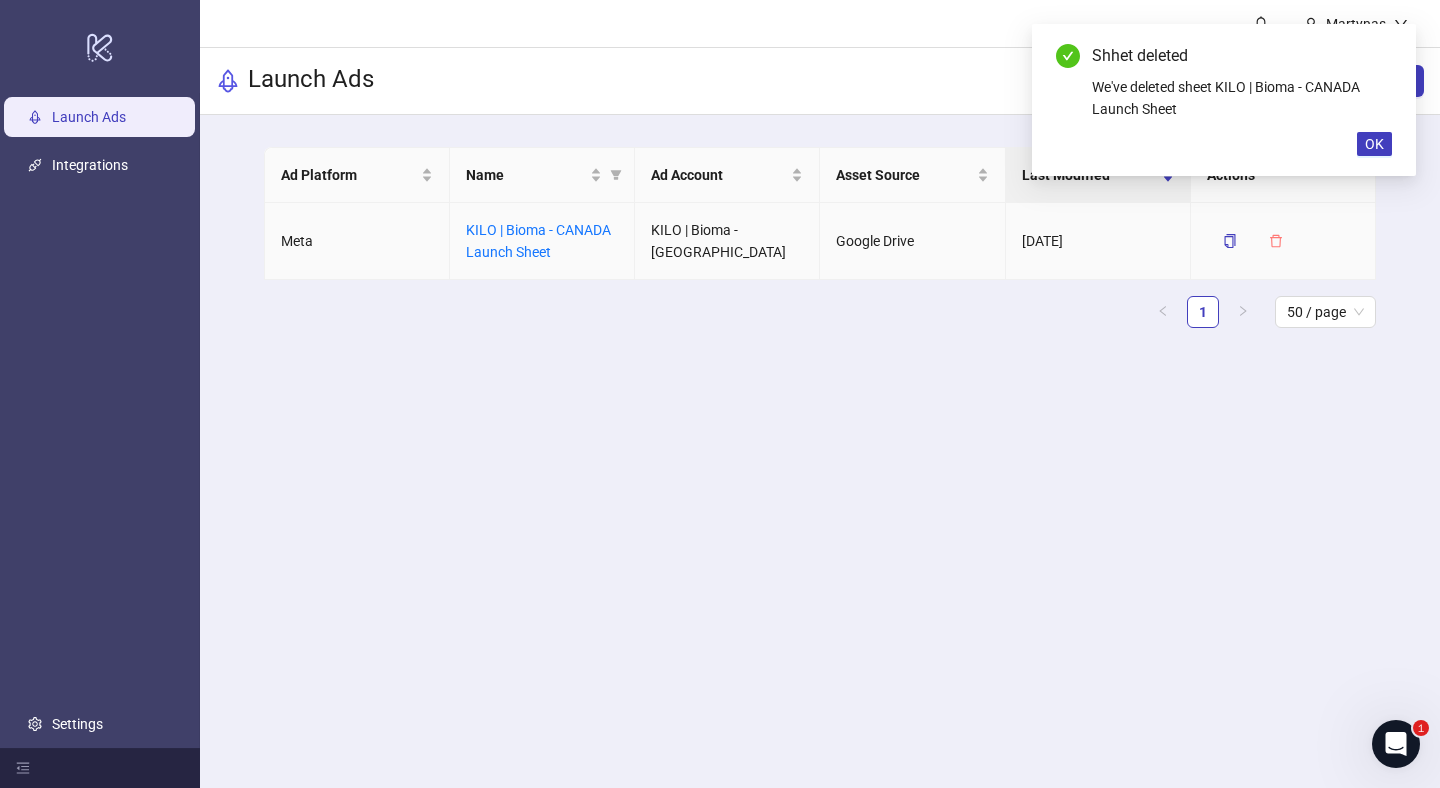 click at bounding box center (1276, 241) 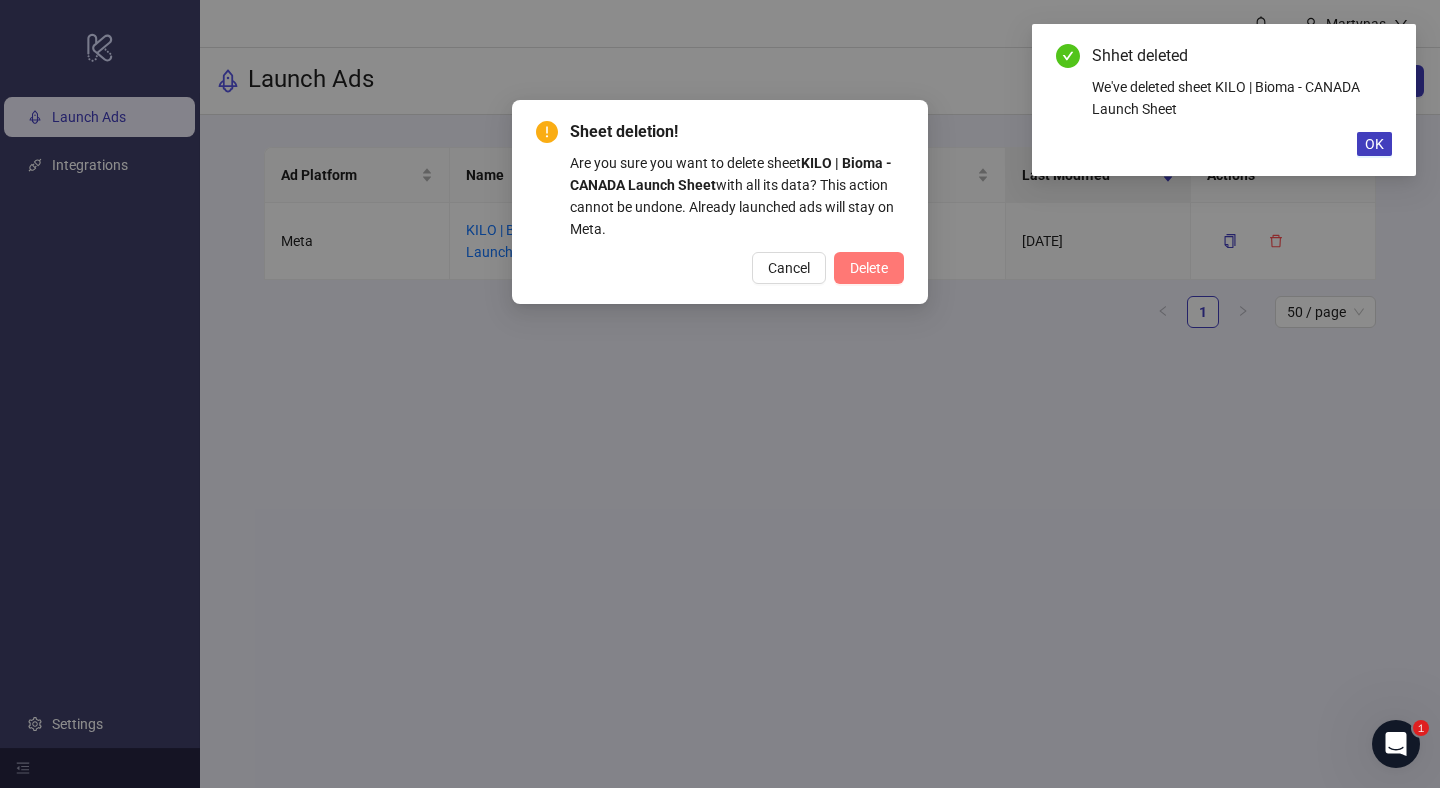 click on "Delete" at bounding box center (869, 268) 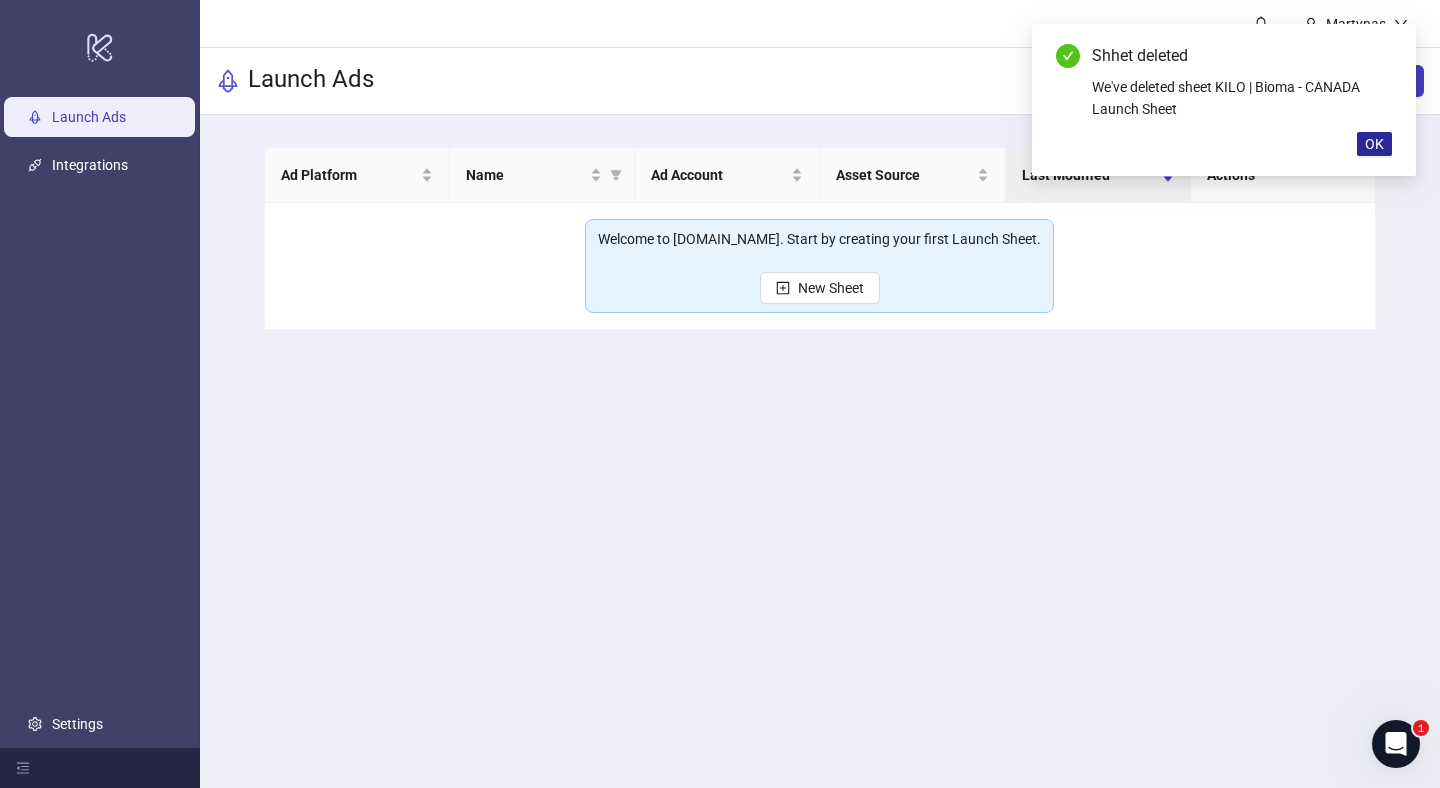 click on "OK" at bounding box center (1374, 144) 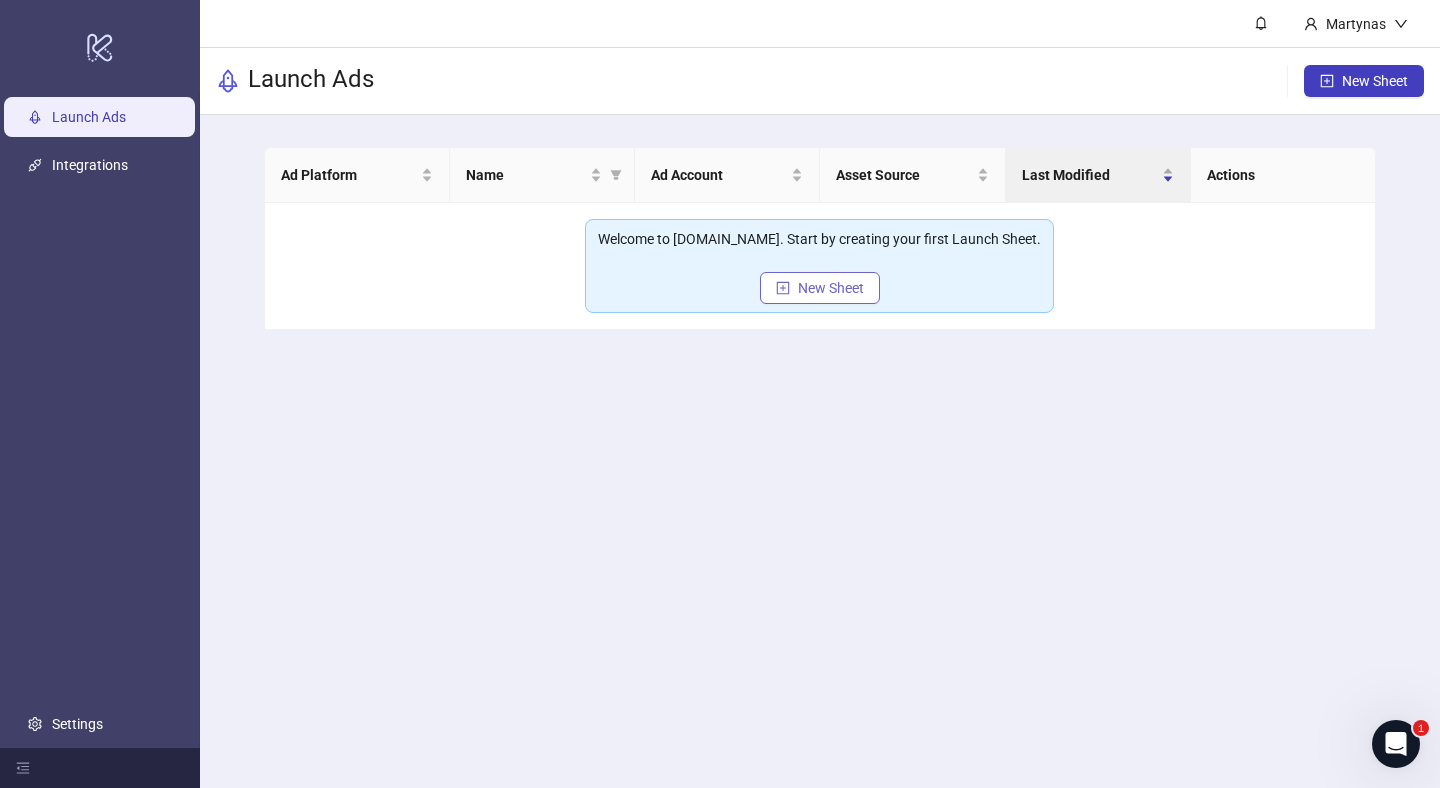 click on "New Sheet" at bounding box center (831, 288) 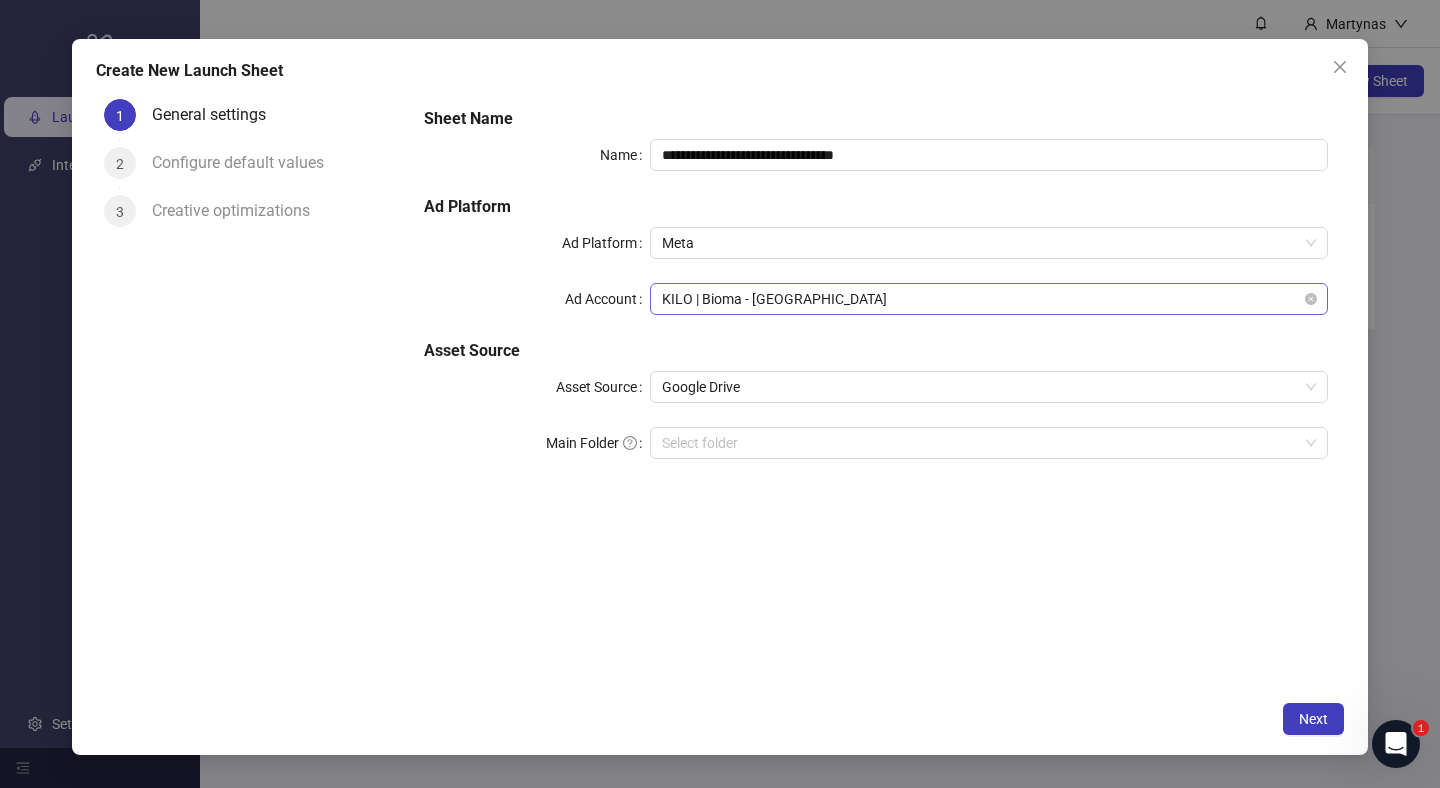 click on "KILO | Bioma - [GEOGRAPHIC_DATA]" at bounding box center (989, 299) 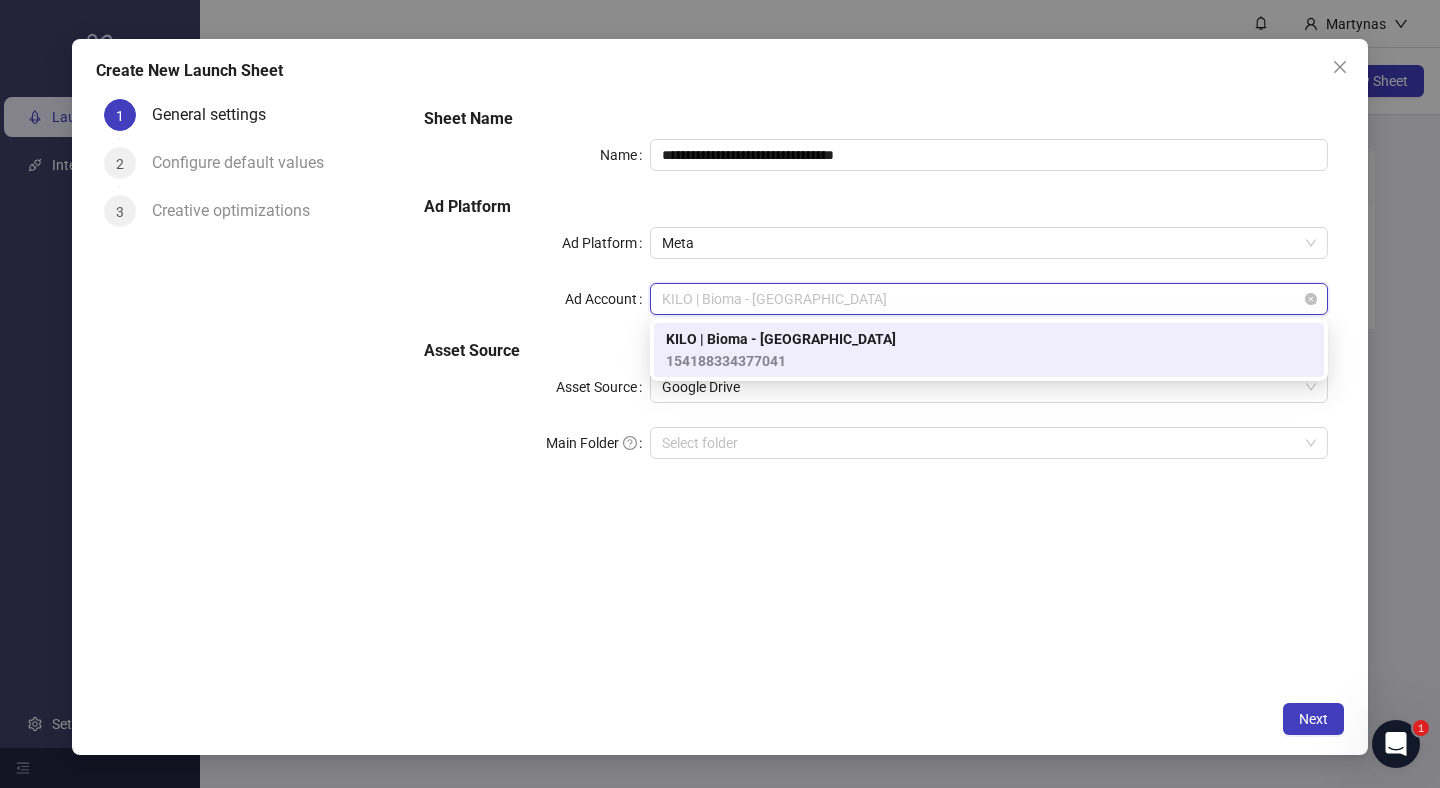 paste on "**********" 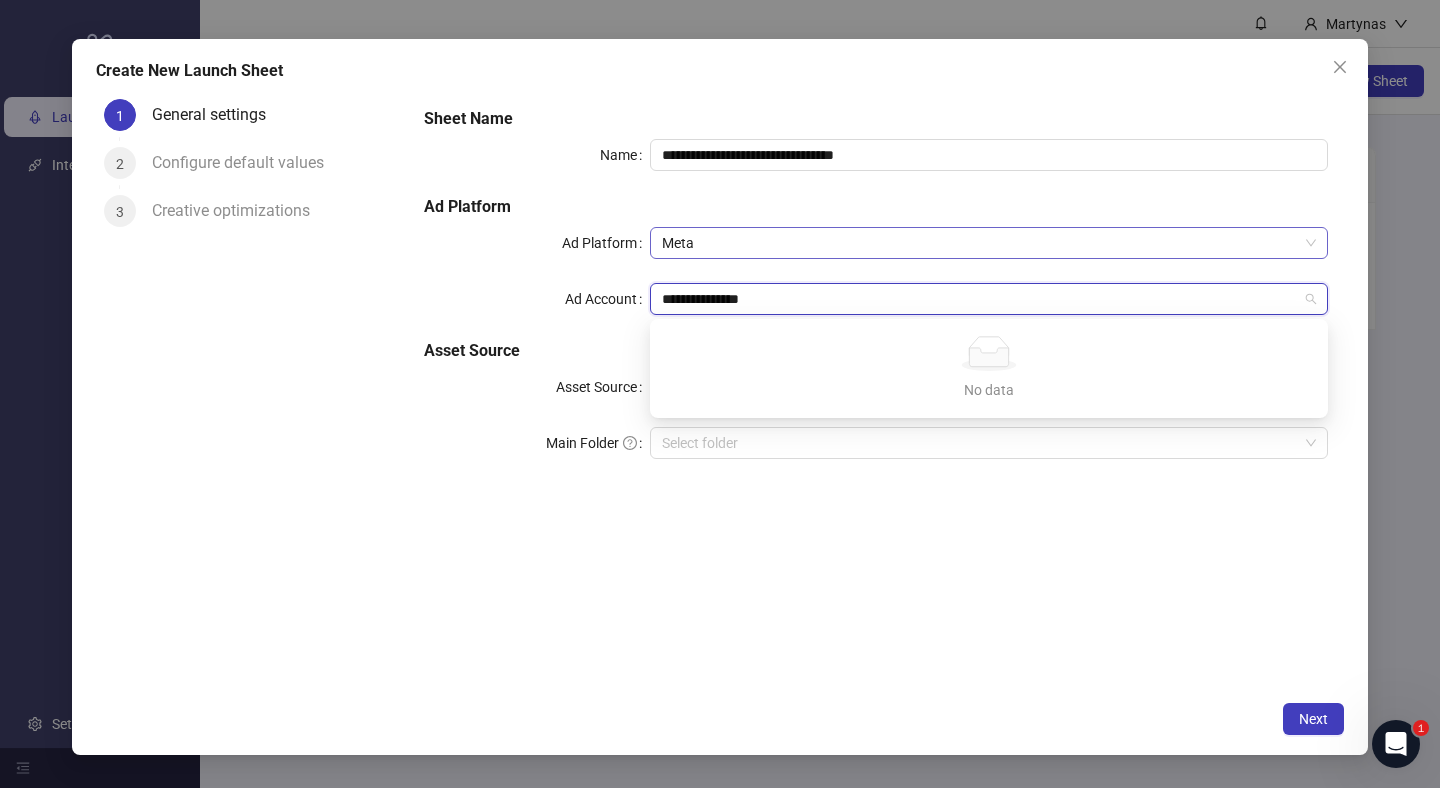 type 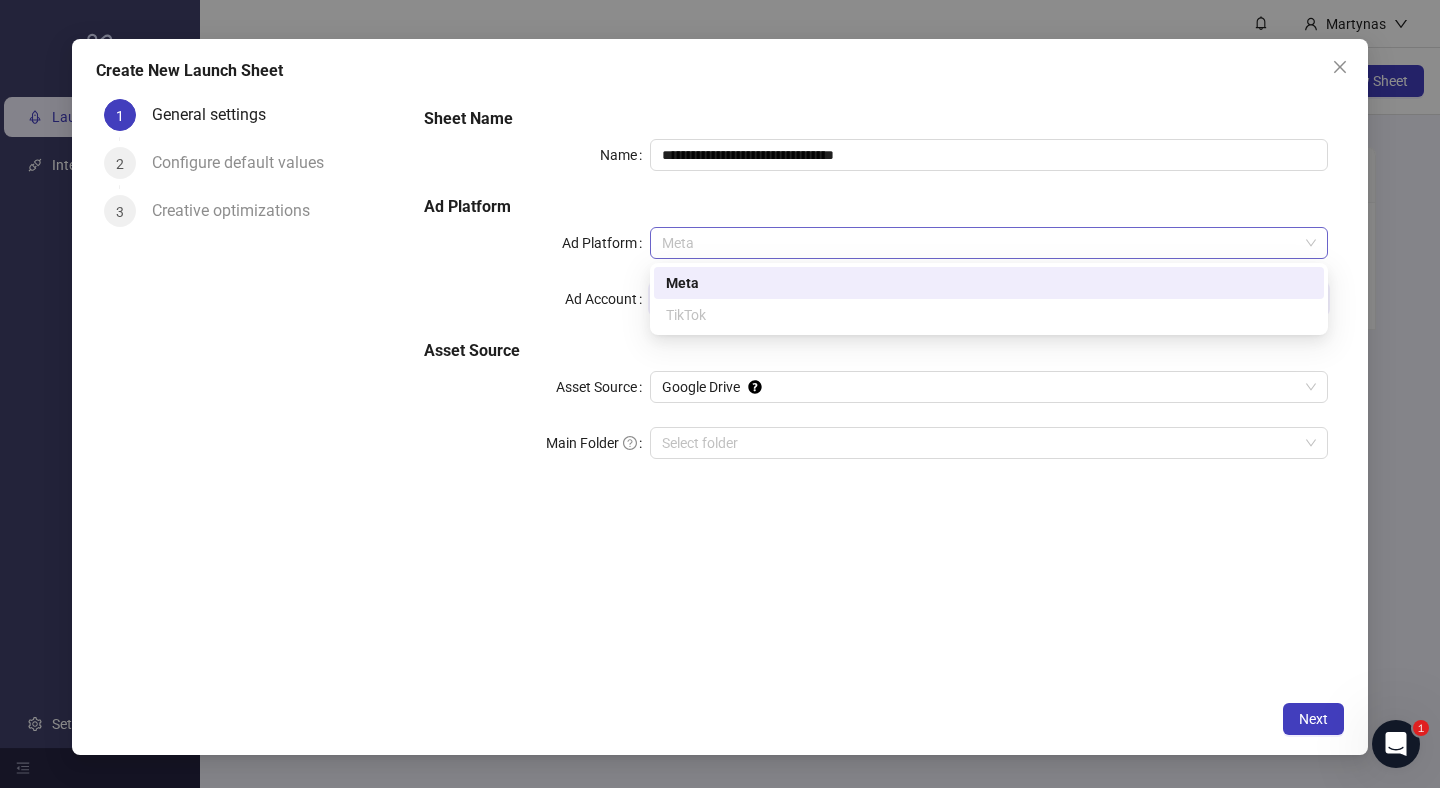 click on "Meta" at bounding box center (989, 243) 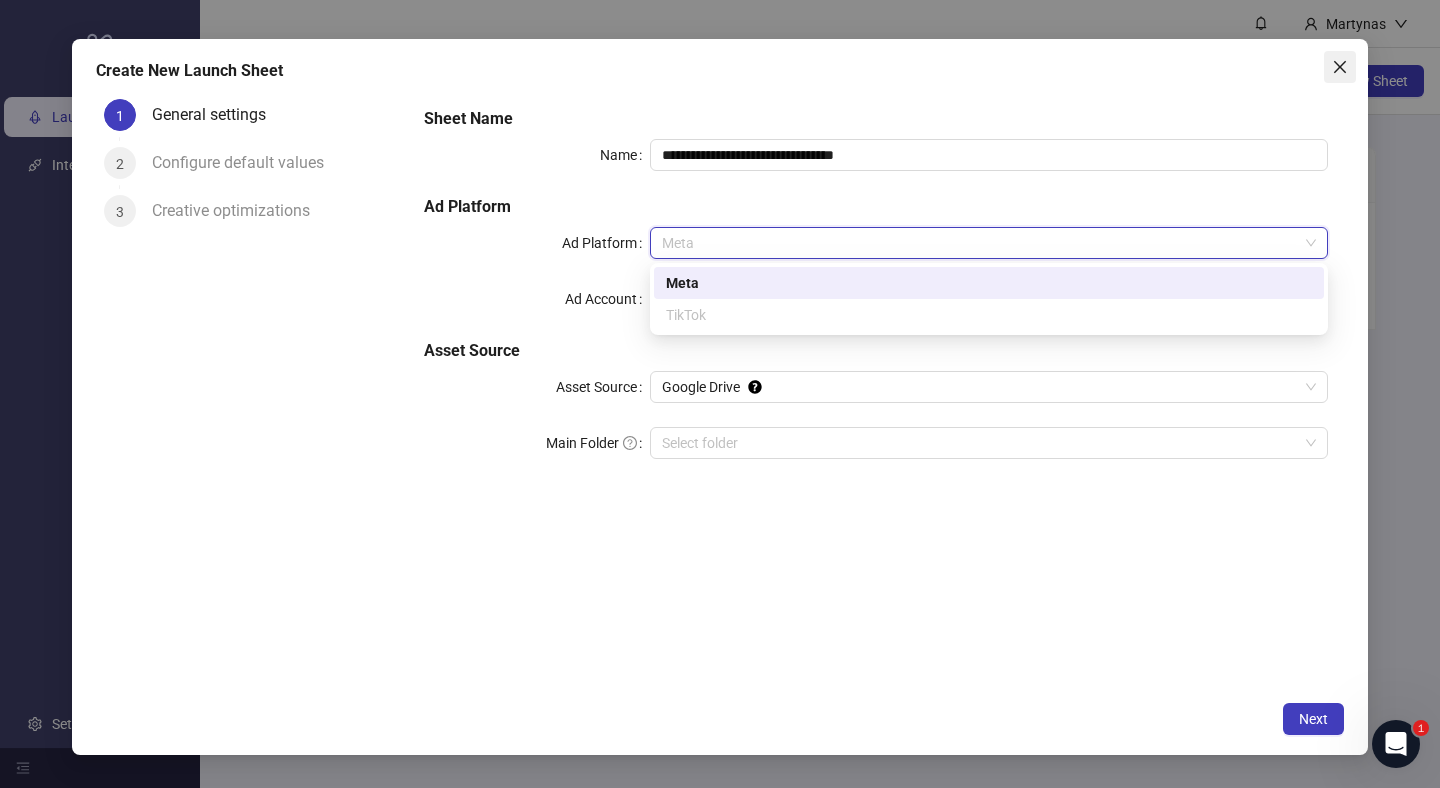 click 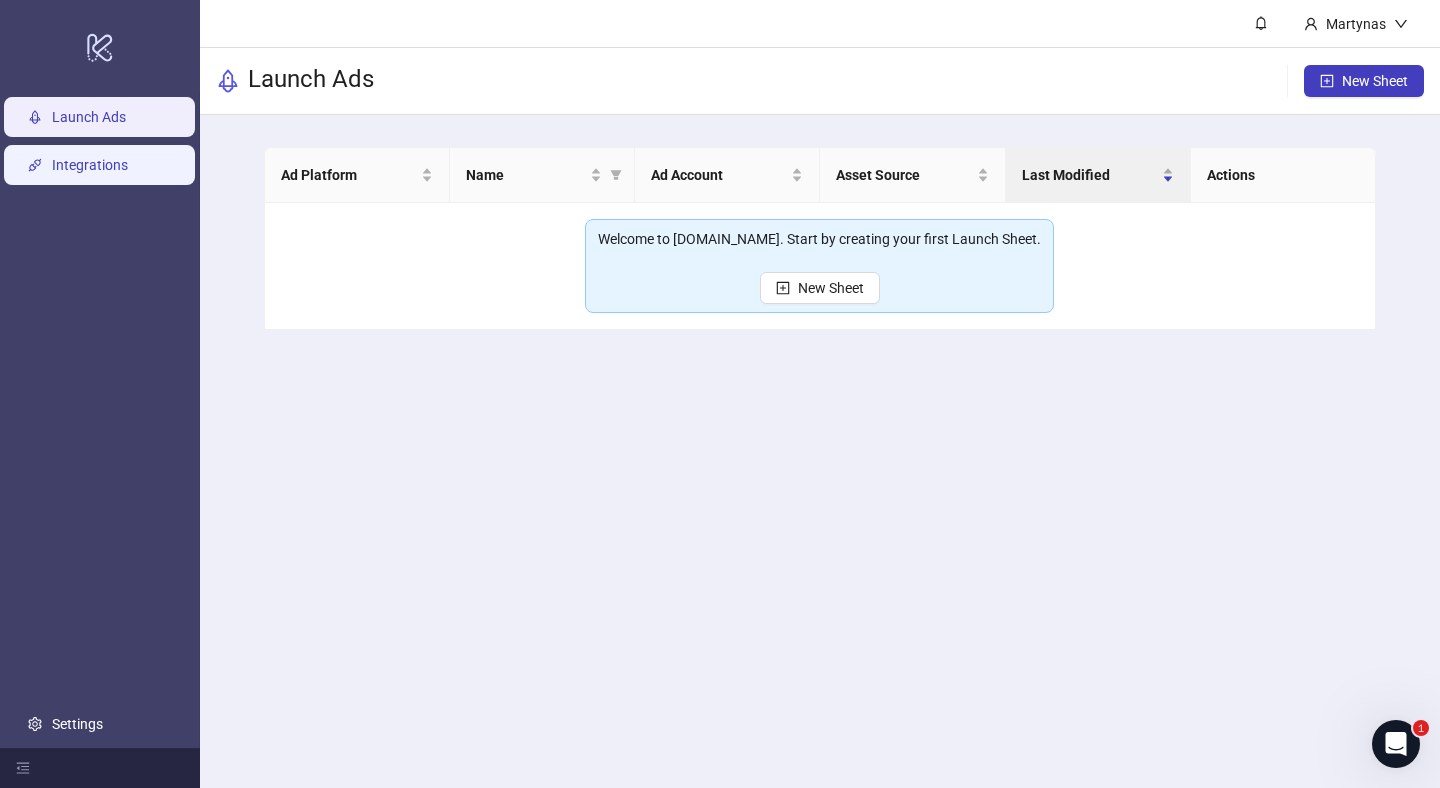 click on "Integrations" at bounding box center [90, 165] 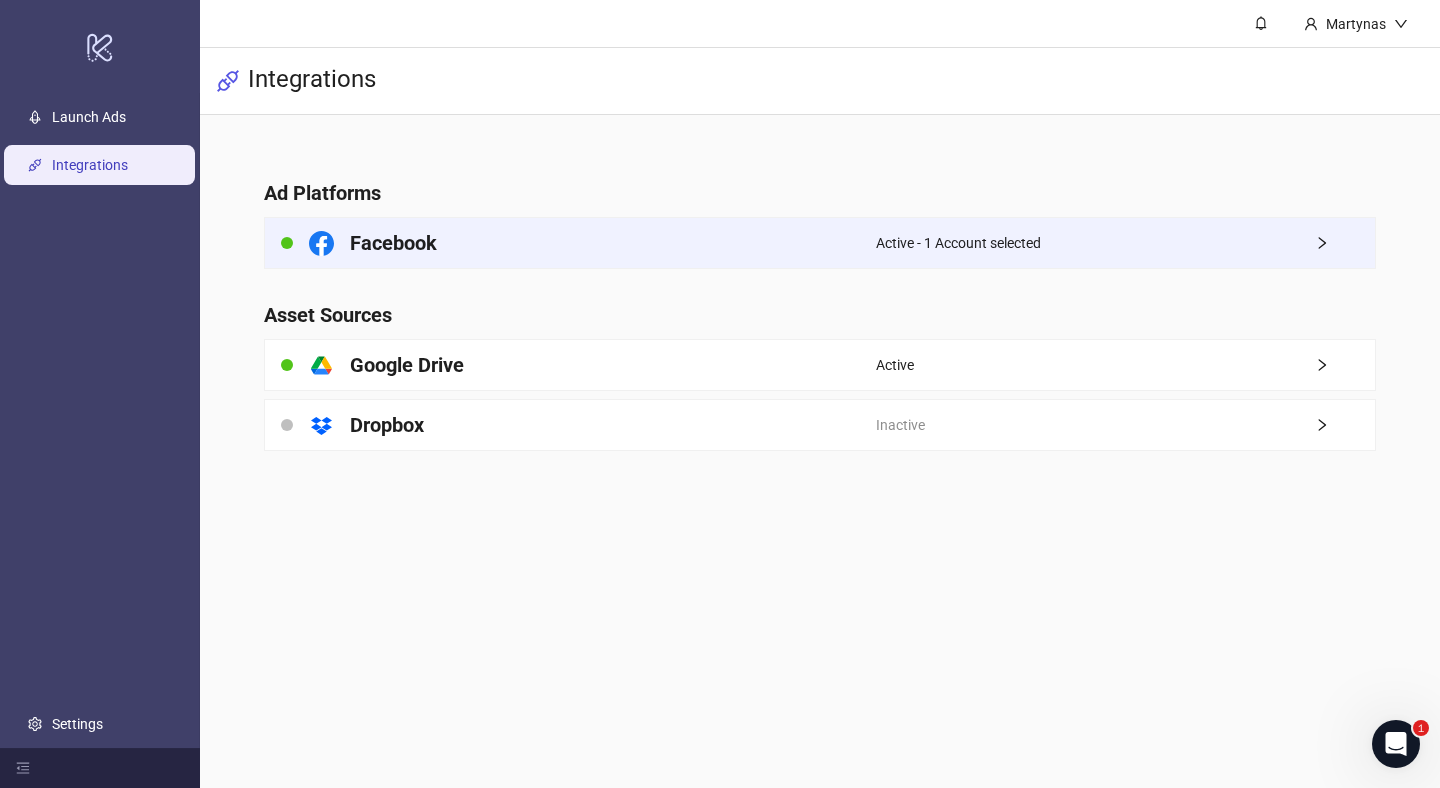 click on "Active - 1 Account selected" at bounding box center [958, 243] 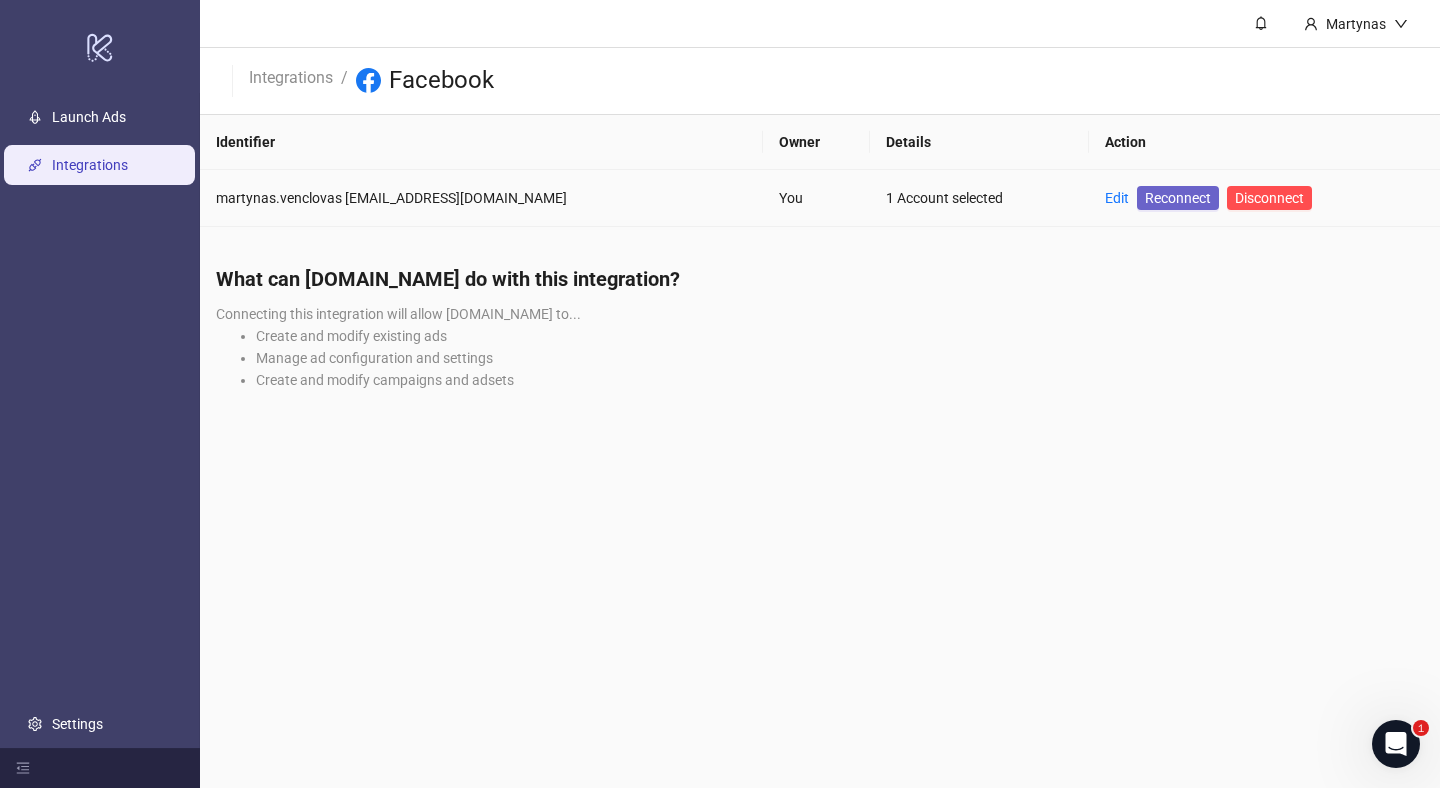 click on "Reconnect" at bounding box center [1178, 198] 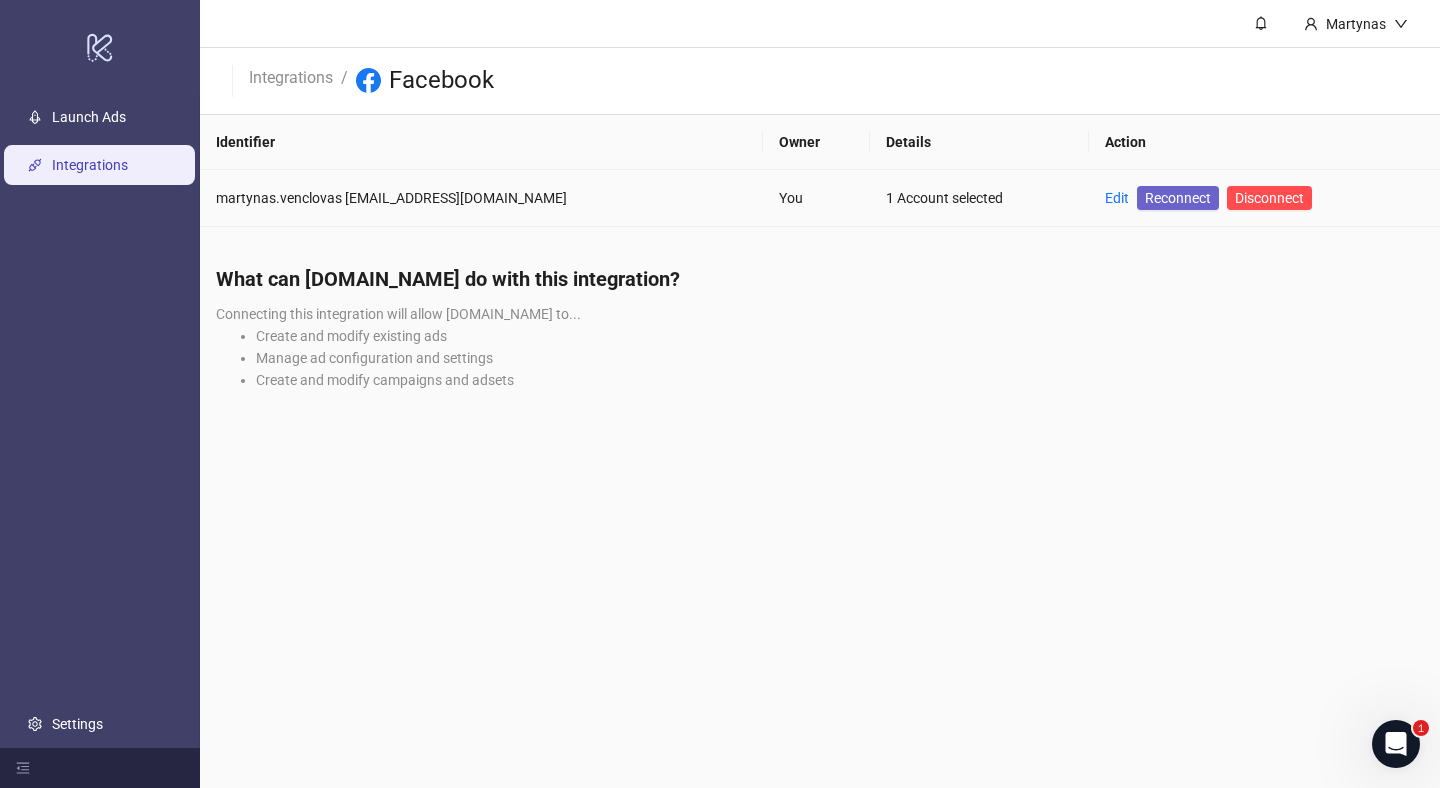 click on "Reconnect" at bounding box center (1178, 198) 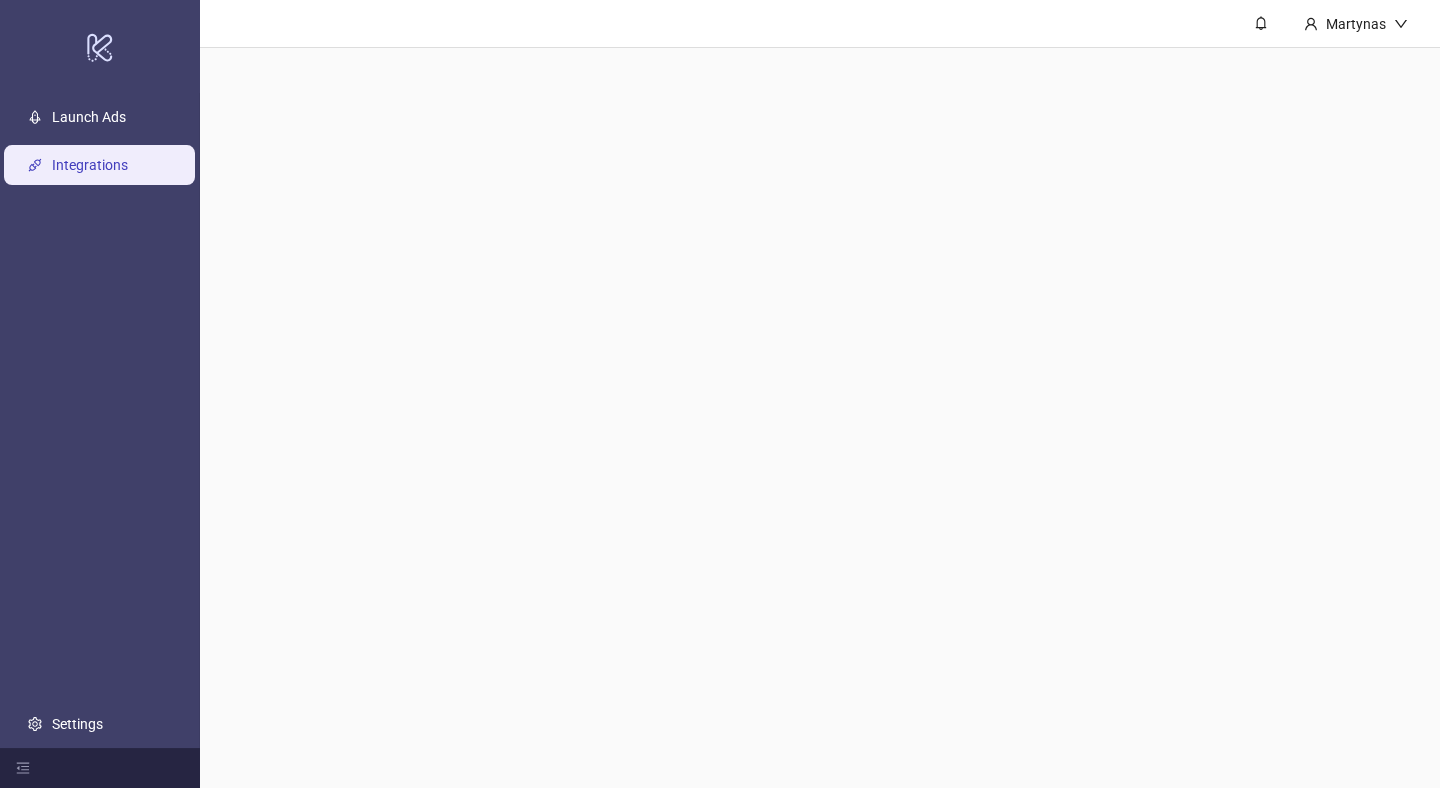 scroll, scrollTop: 0, scrollLeft: 0, axis: both 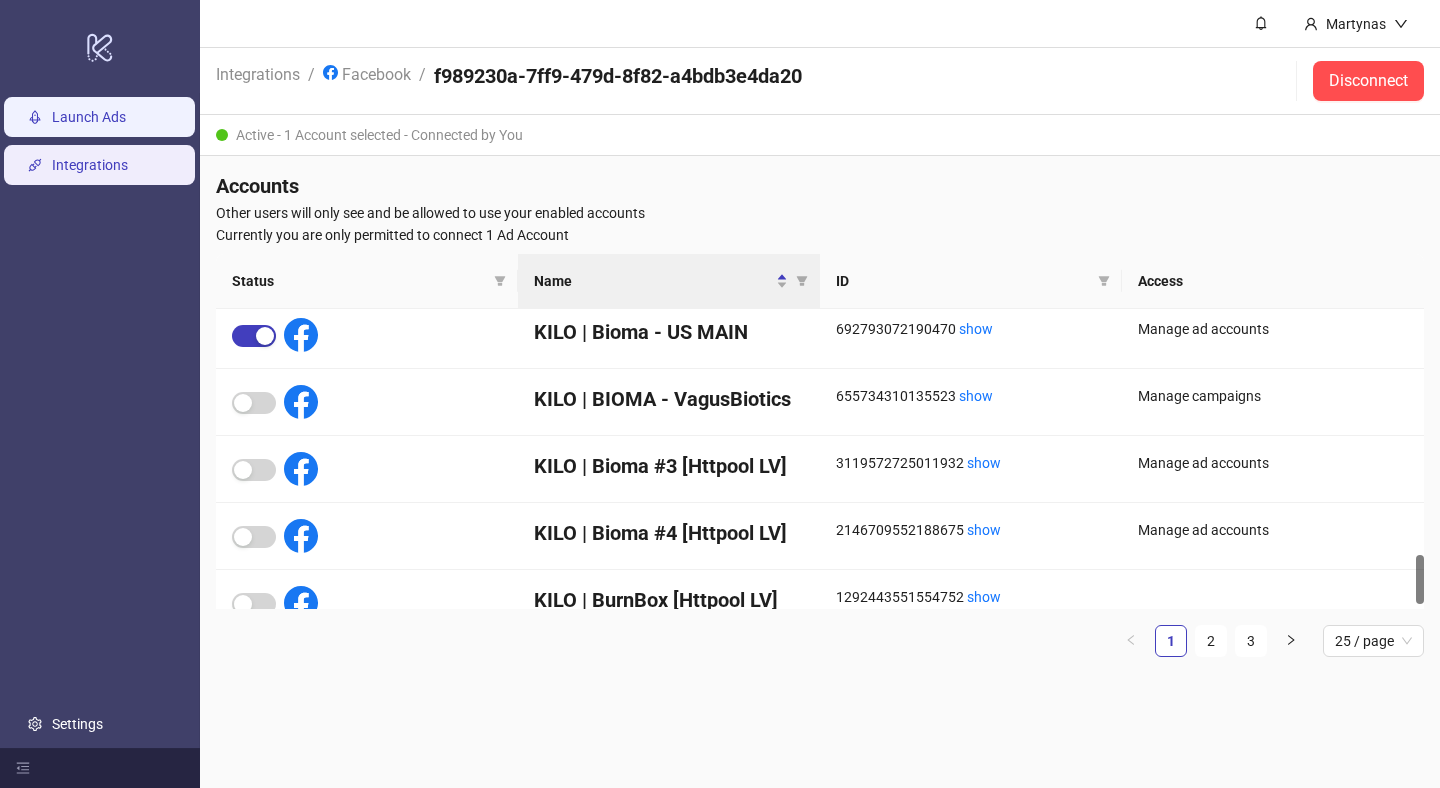 click on "Launch Ads" at bounding box center (89, 117) 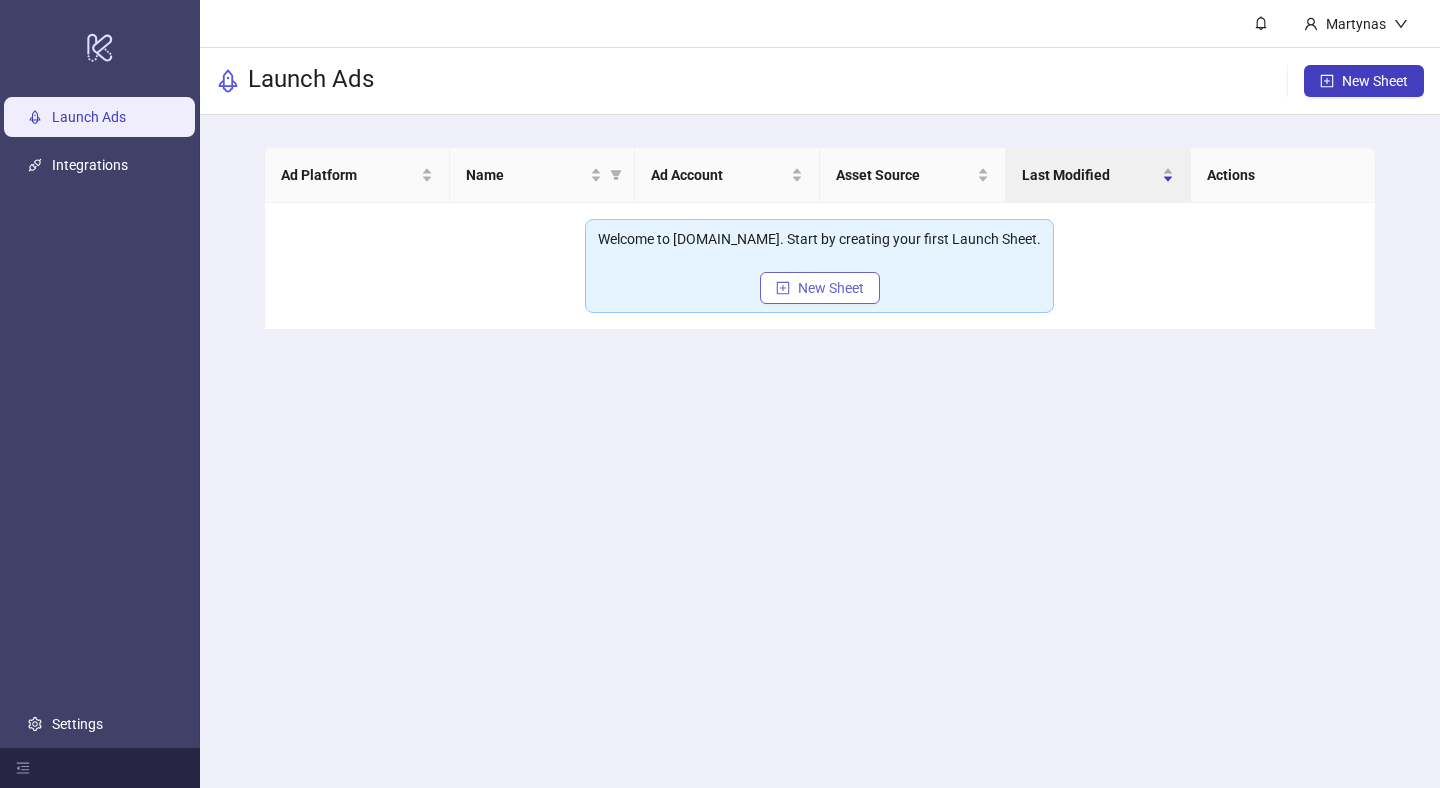 click on "New Sheet" at bounding box center [831, 288] 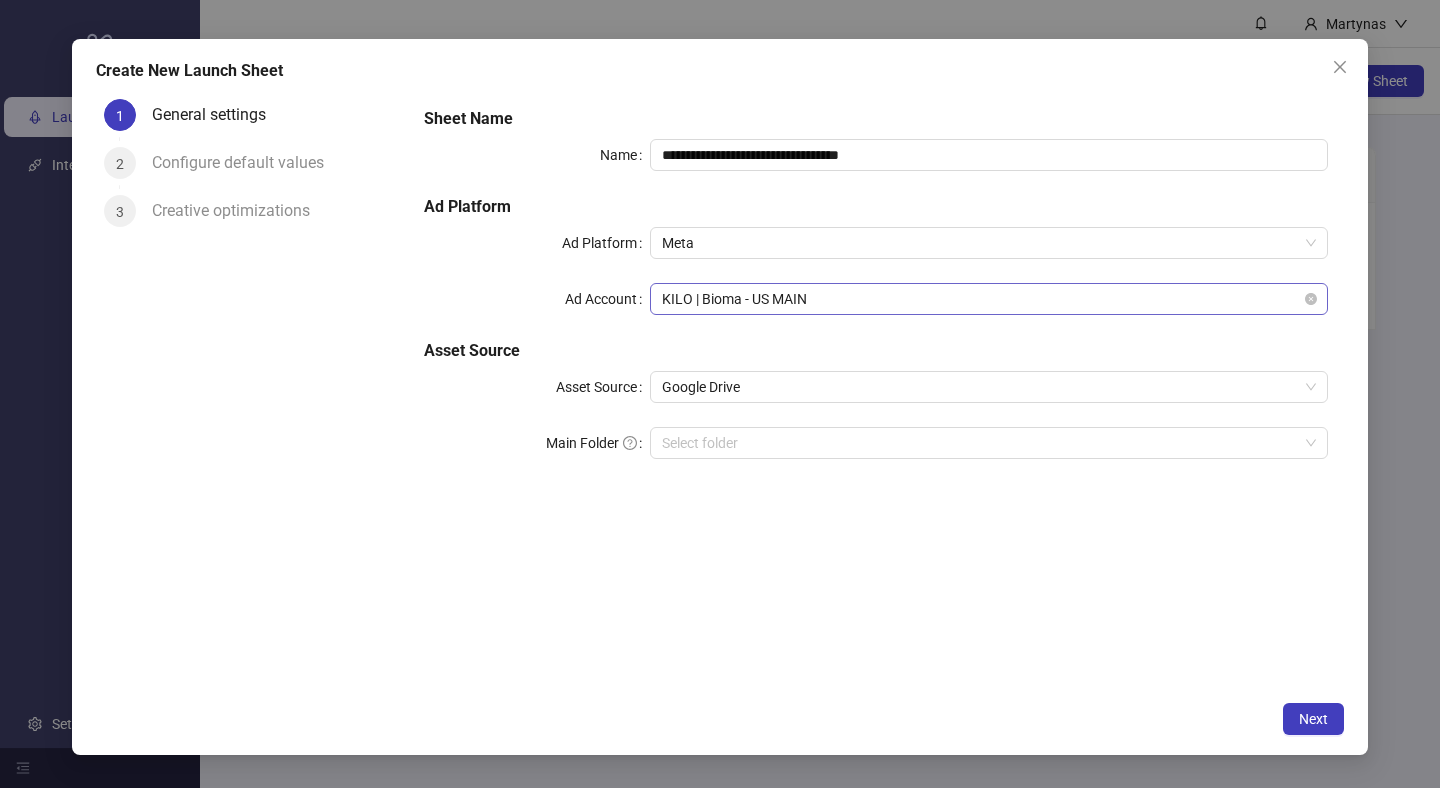 click on "KILO | Bioma - US MAIN" at bounding box center [989, 299] 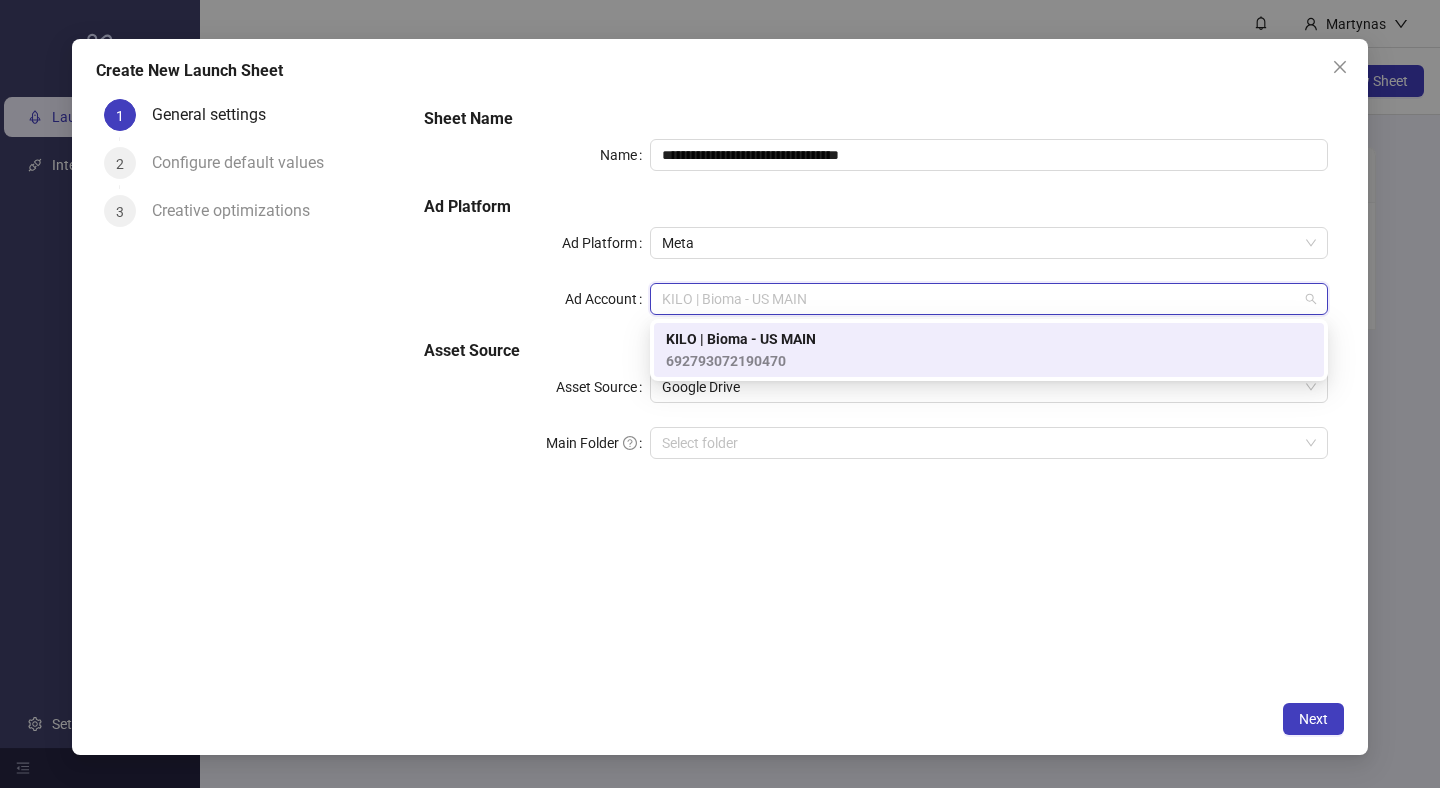 click on "Asset Source" at bounding box center [876, 351] 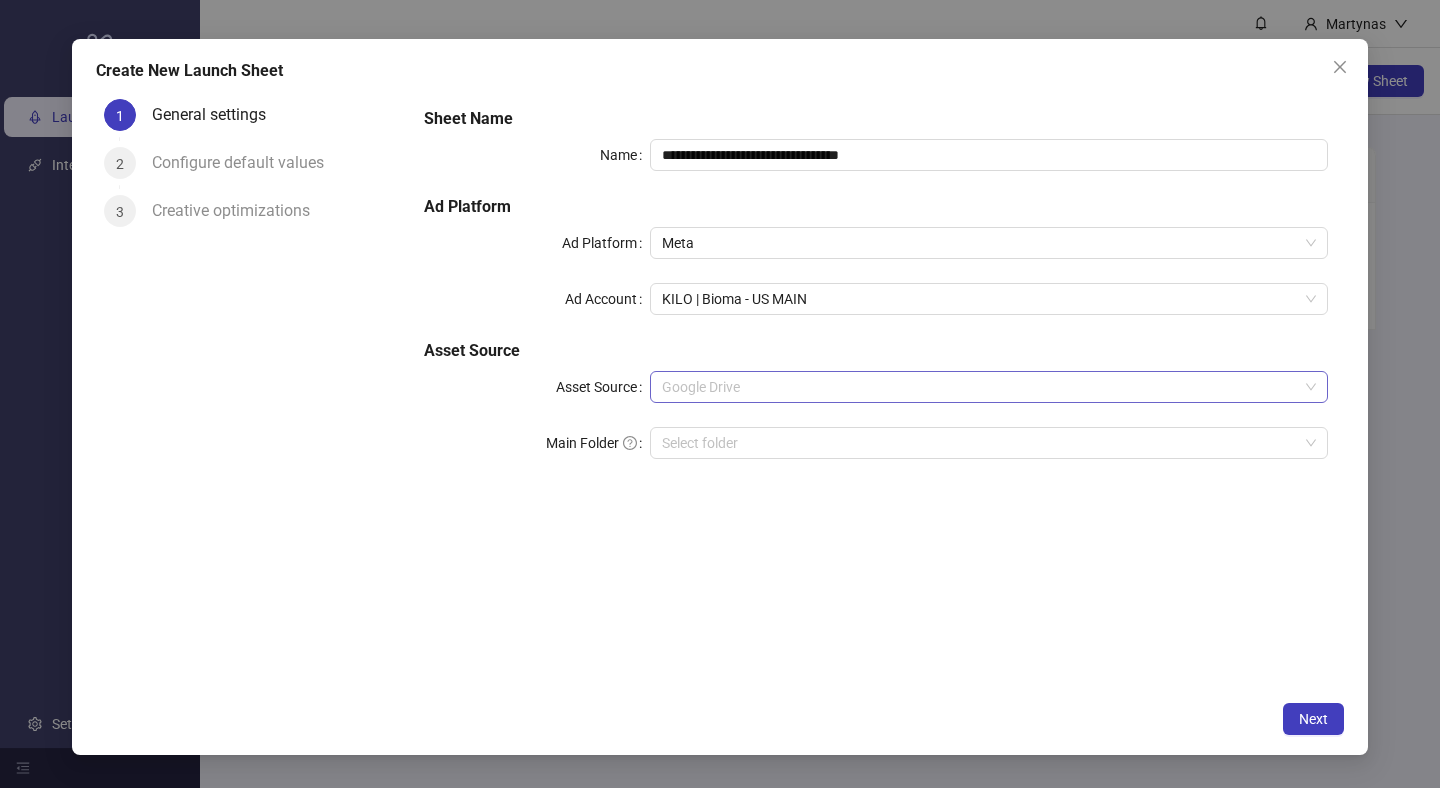 click on "Google Drive" at bounding box center [989, 387] 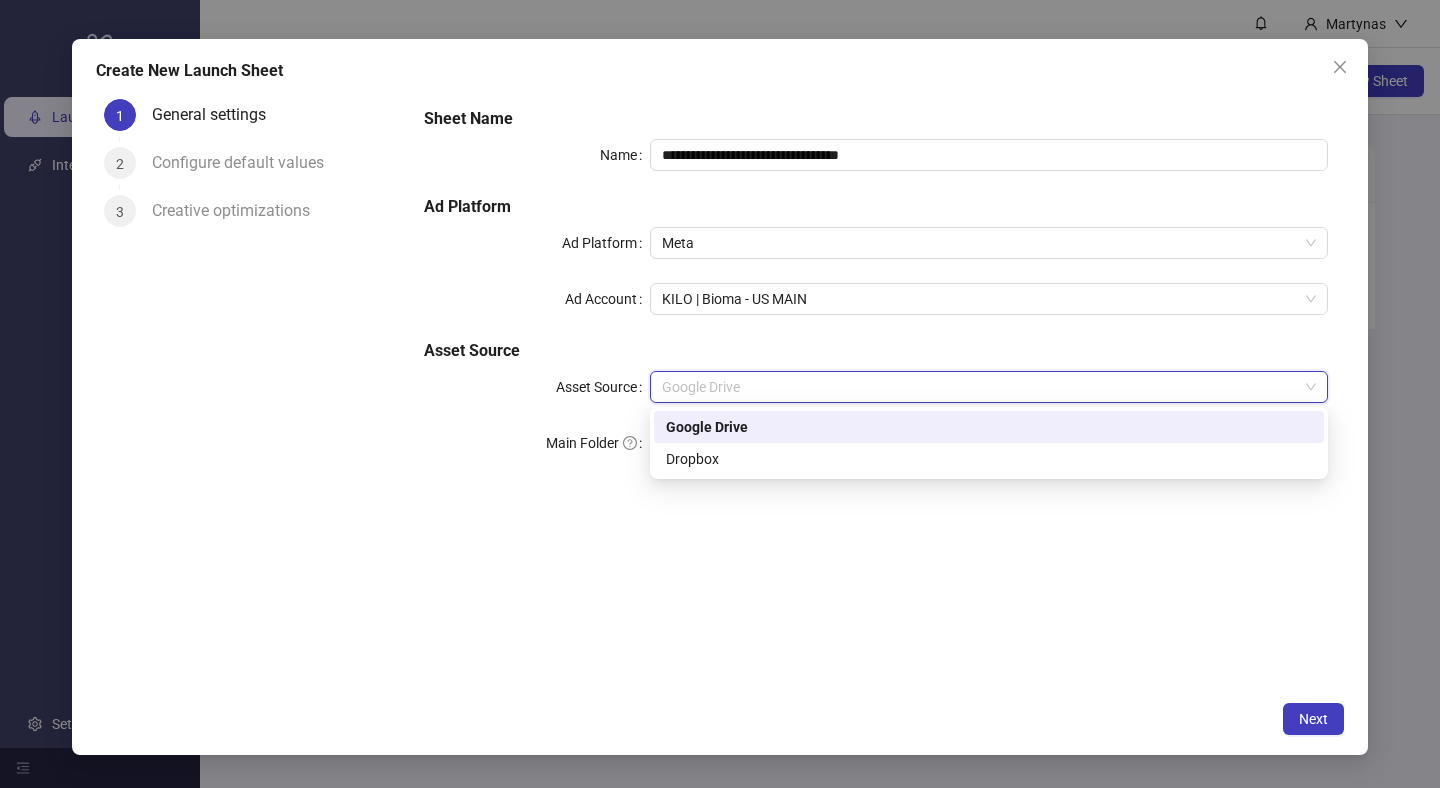 click on "Asset Source" at bounding box center (603, 387) 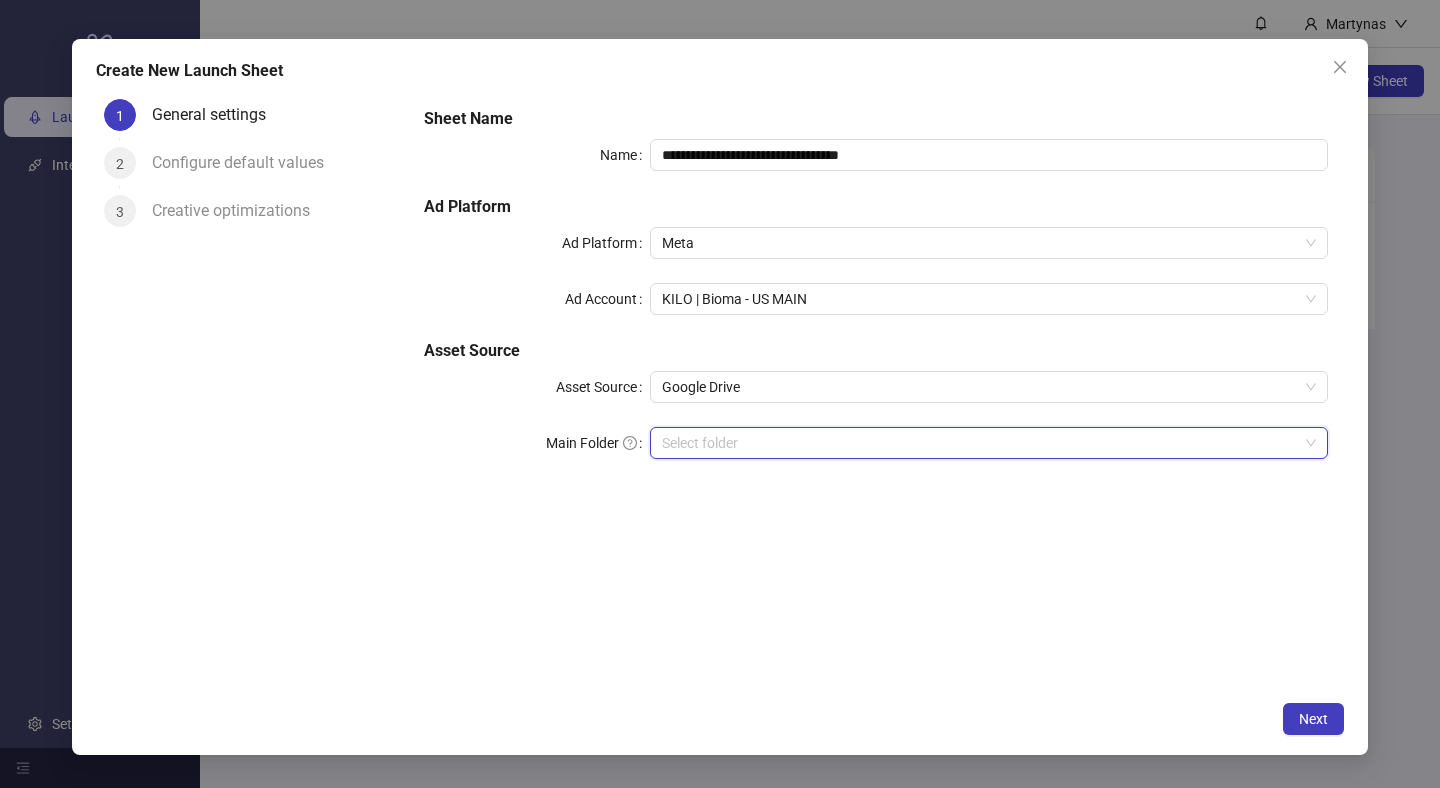 click on "Main Folder" at bounding box center [980, 443] 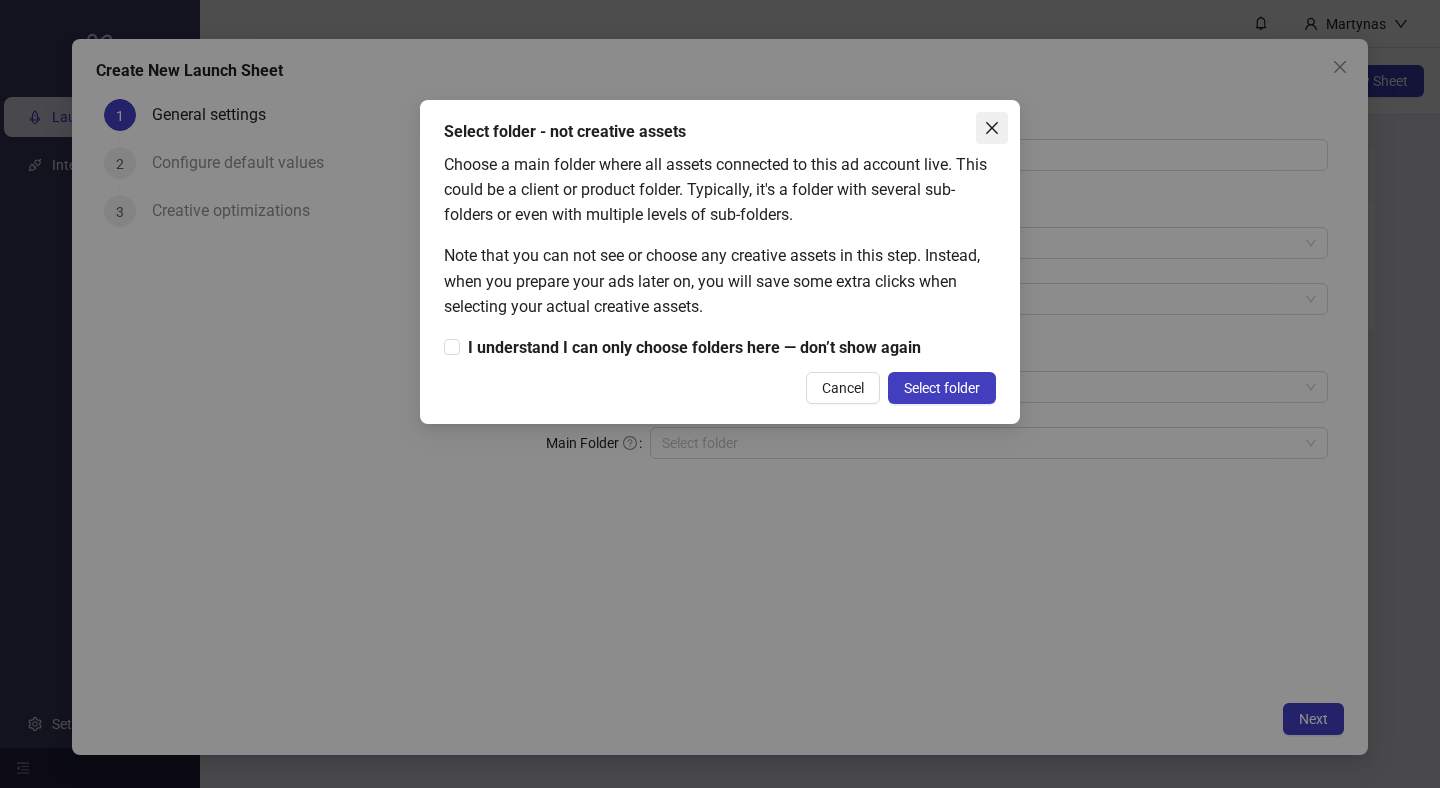 click at bounding box center [992, 128] 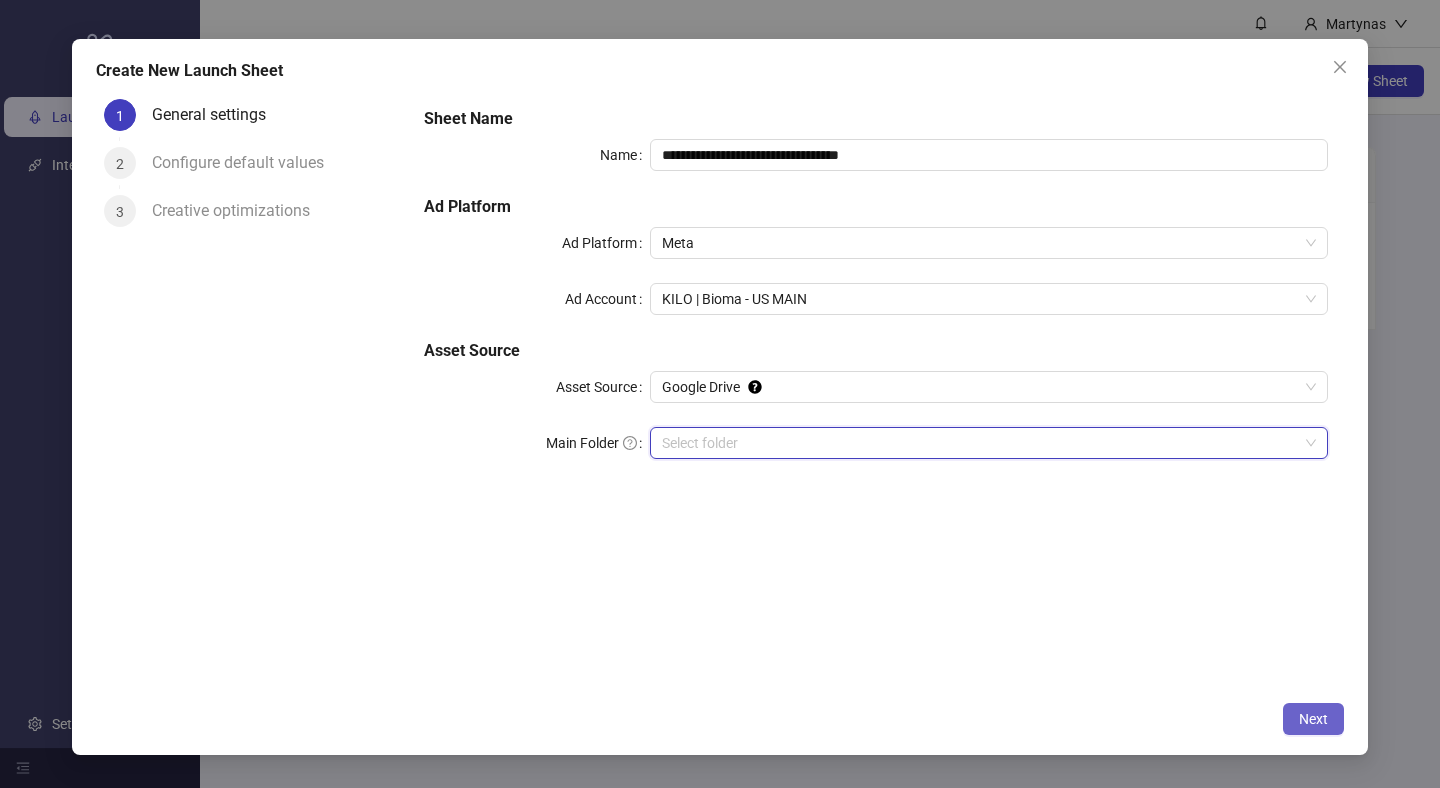click on "Next" at bounding box center (1313, 719) 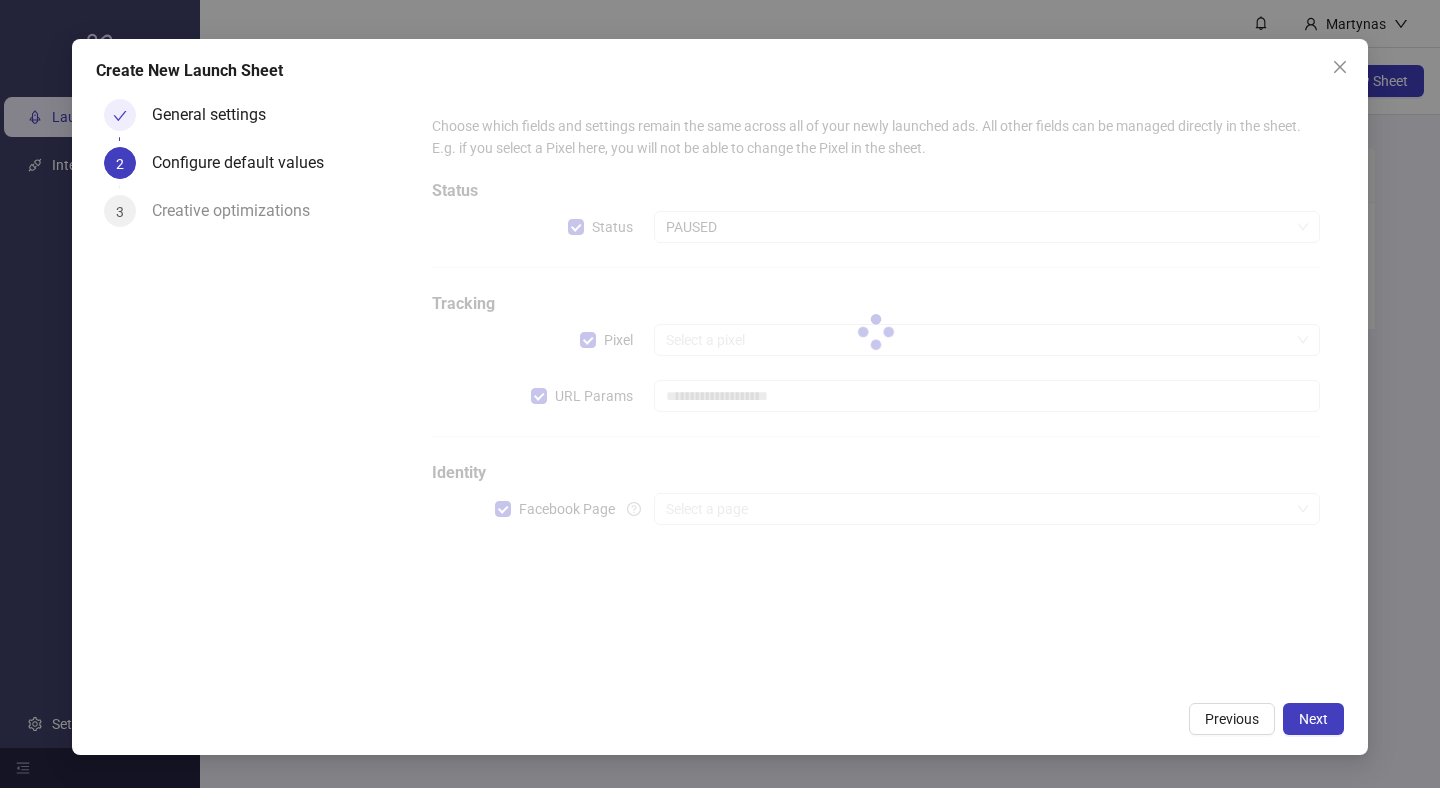 type on "**********" 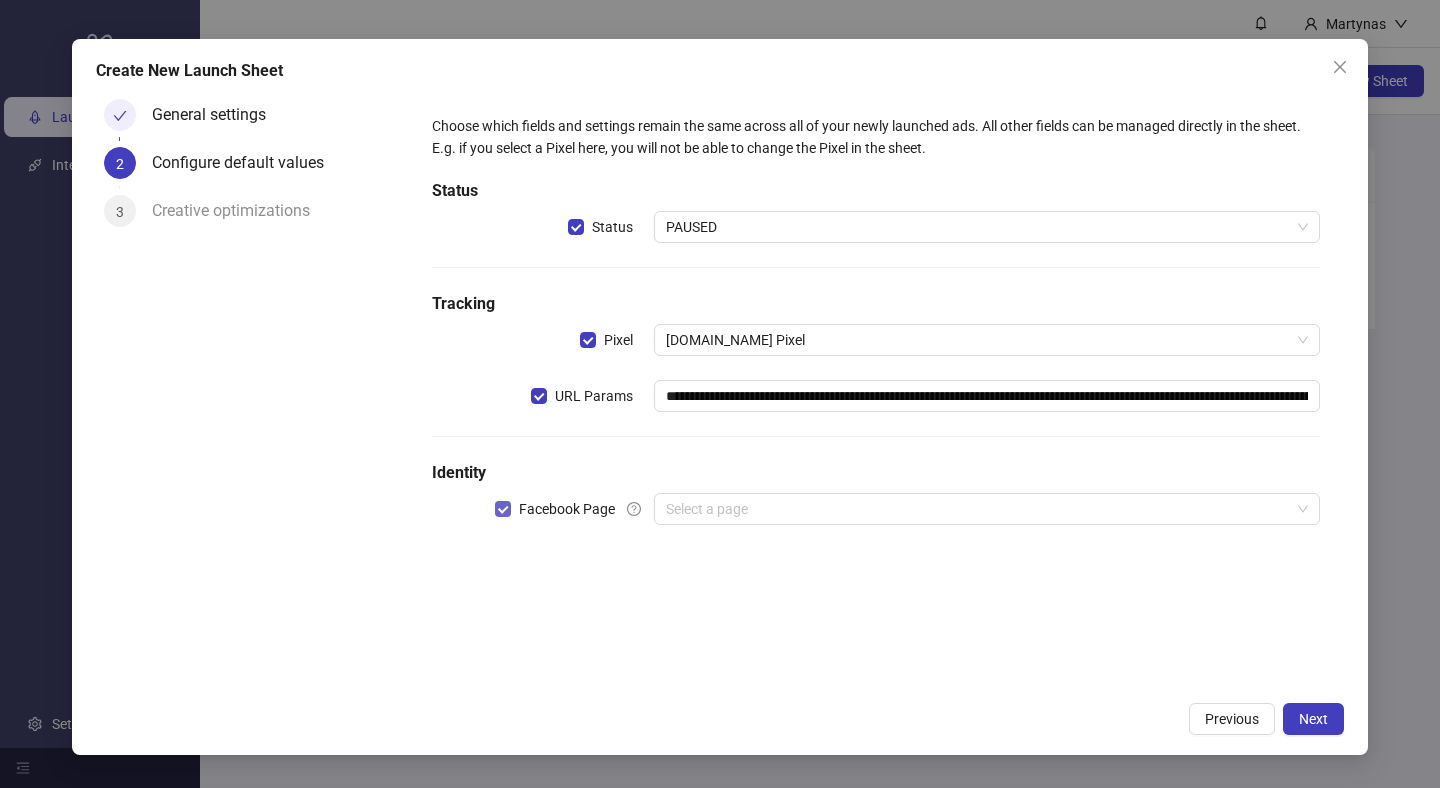click on "Facebook Page" at bounding box center (567, 509) 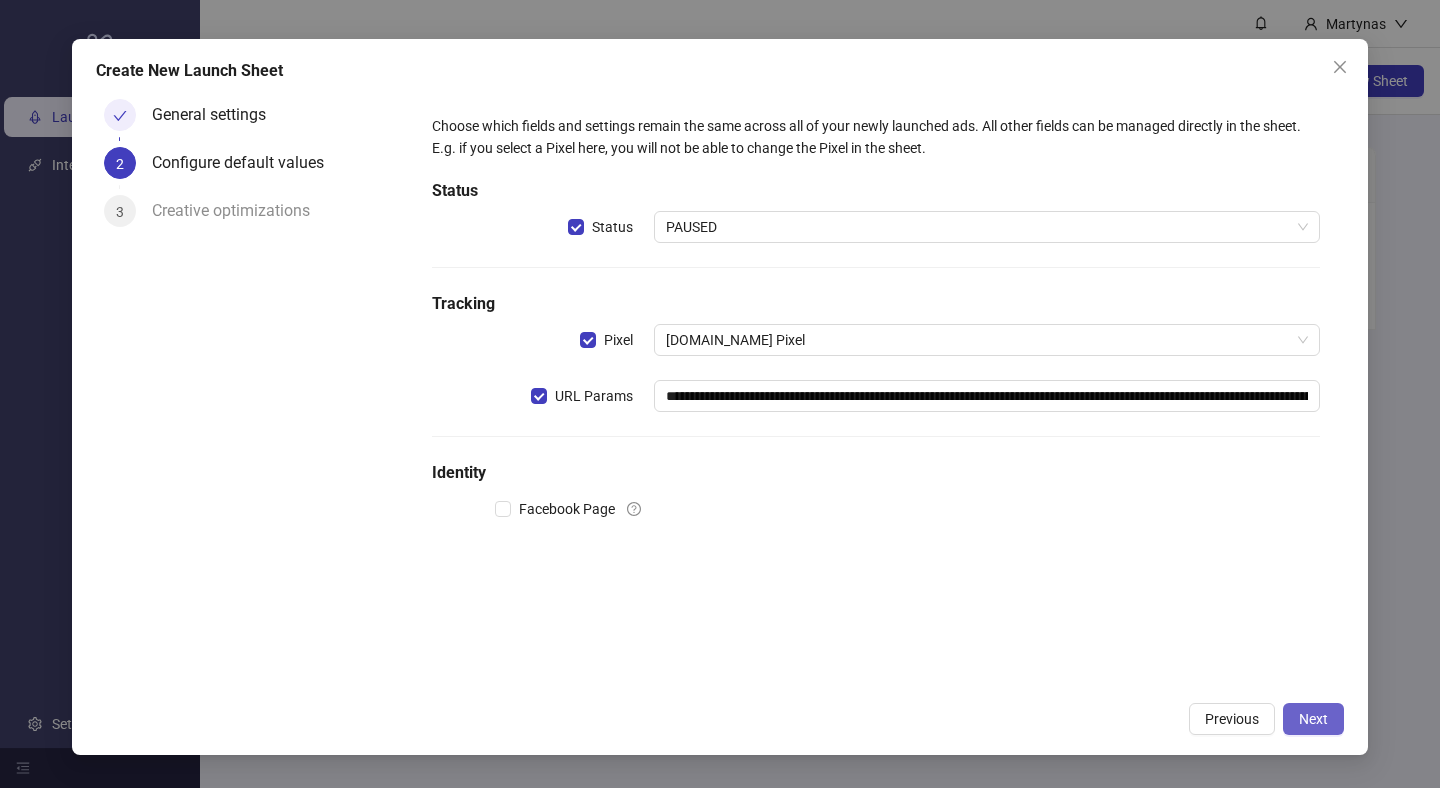 click on "Next" at bounding box center (1313, 719) 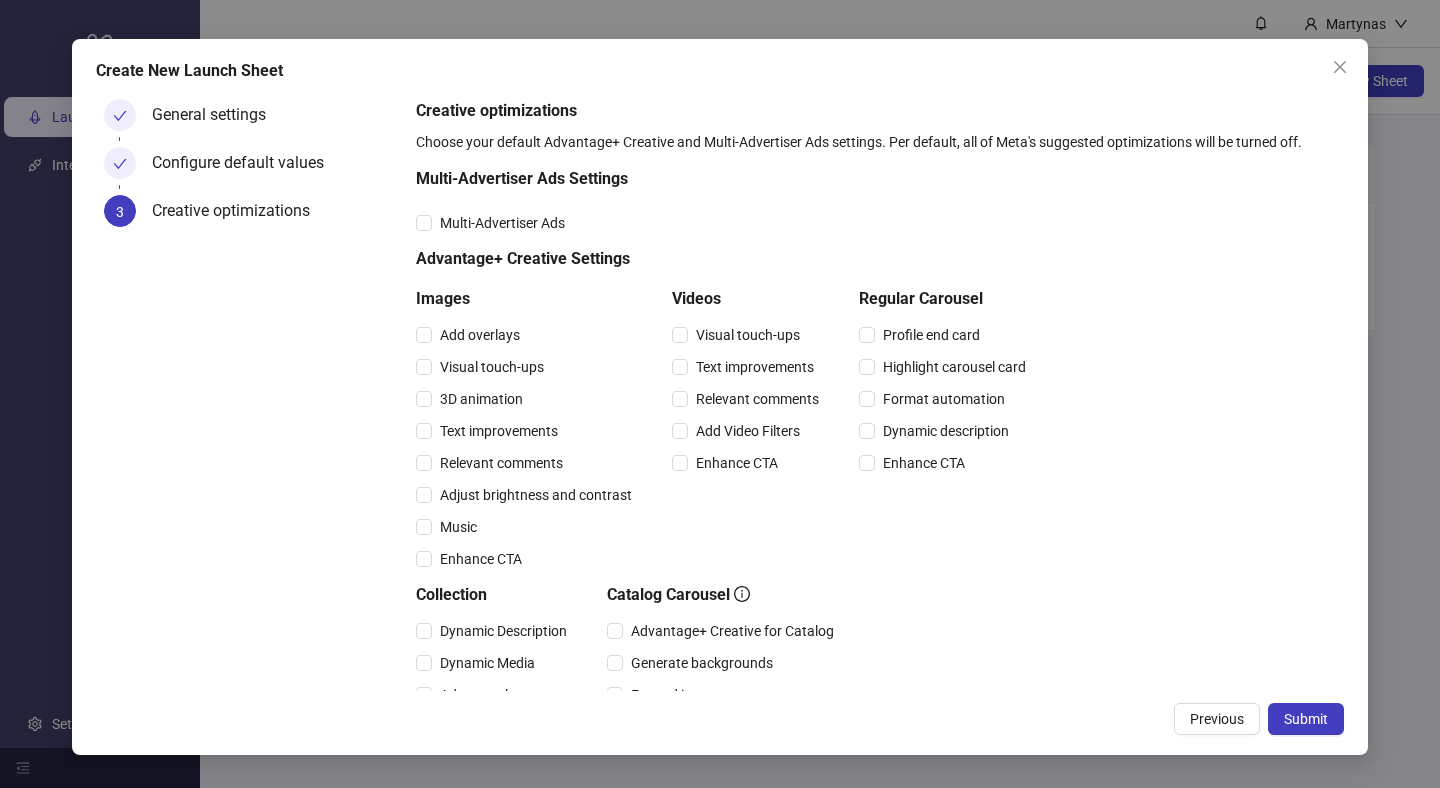 scroll, scrollTop: 229, scrollLeft: 0, axis: vertical 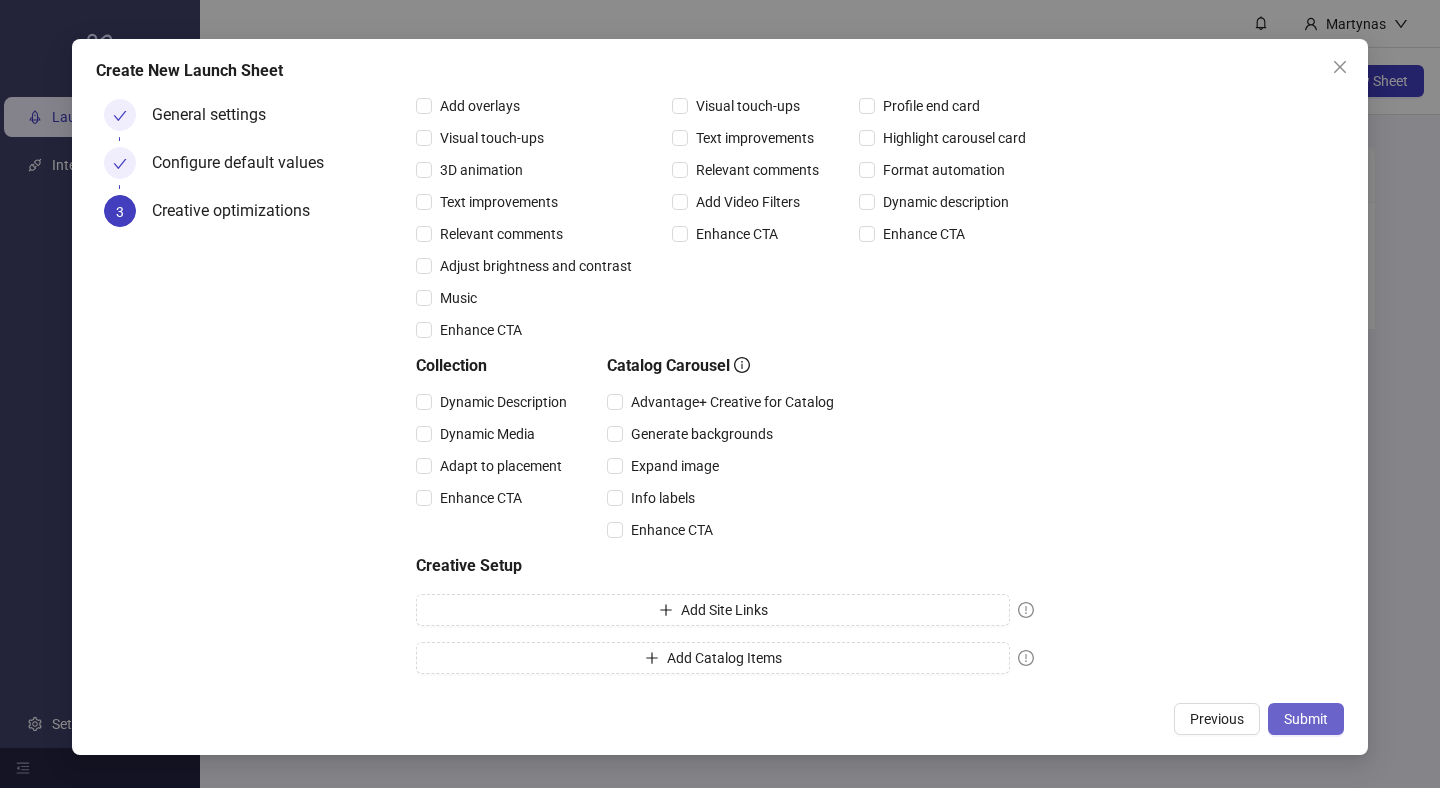 click on "Submit" at bounding box center [1306, 719] 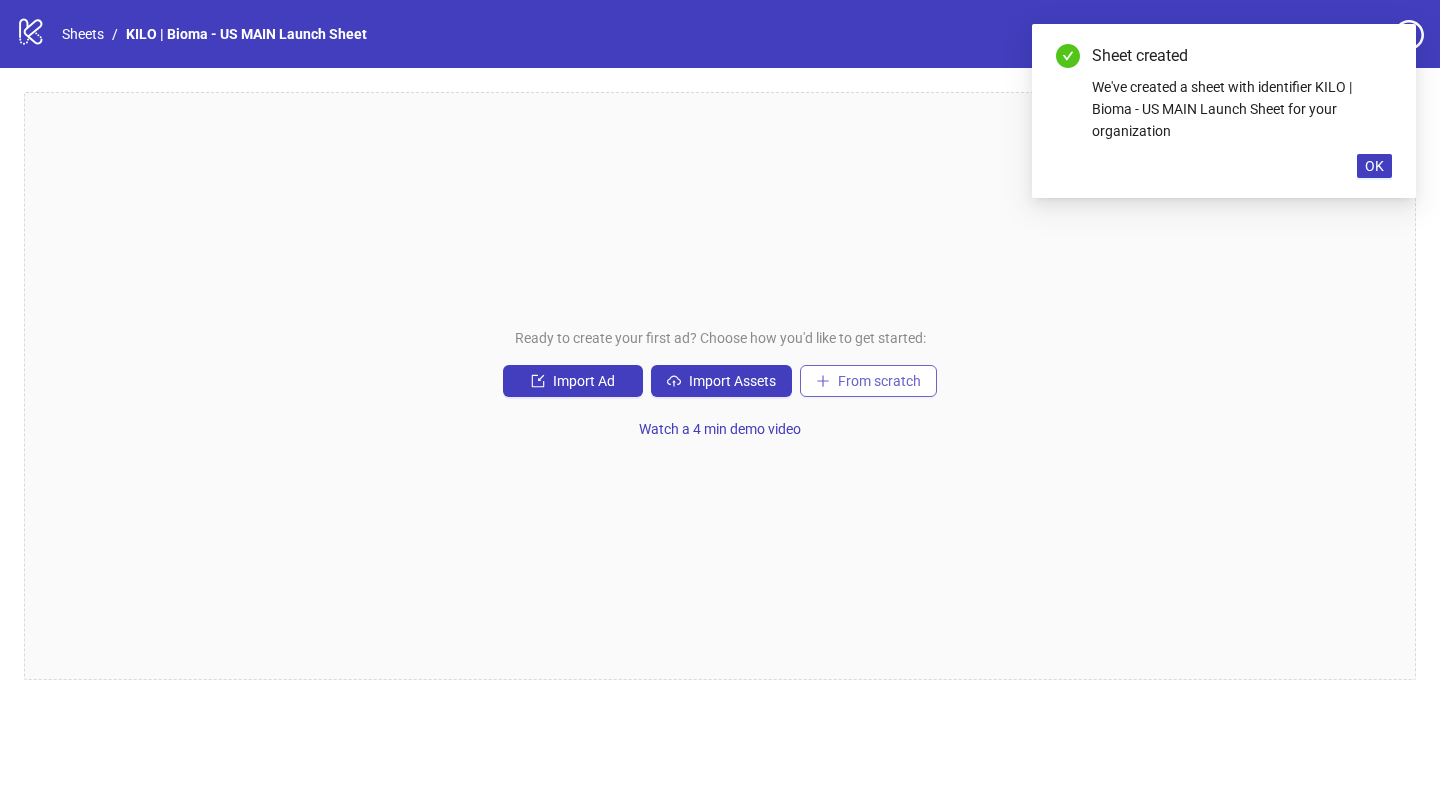 click on "From scratch" at bounding box center [879, 381] 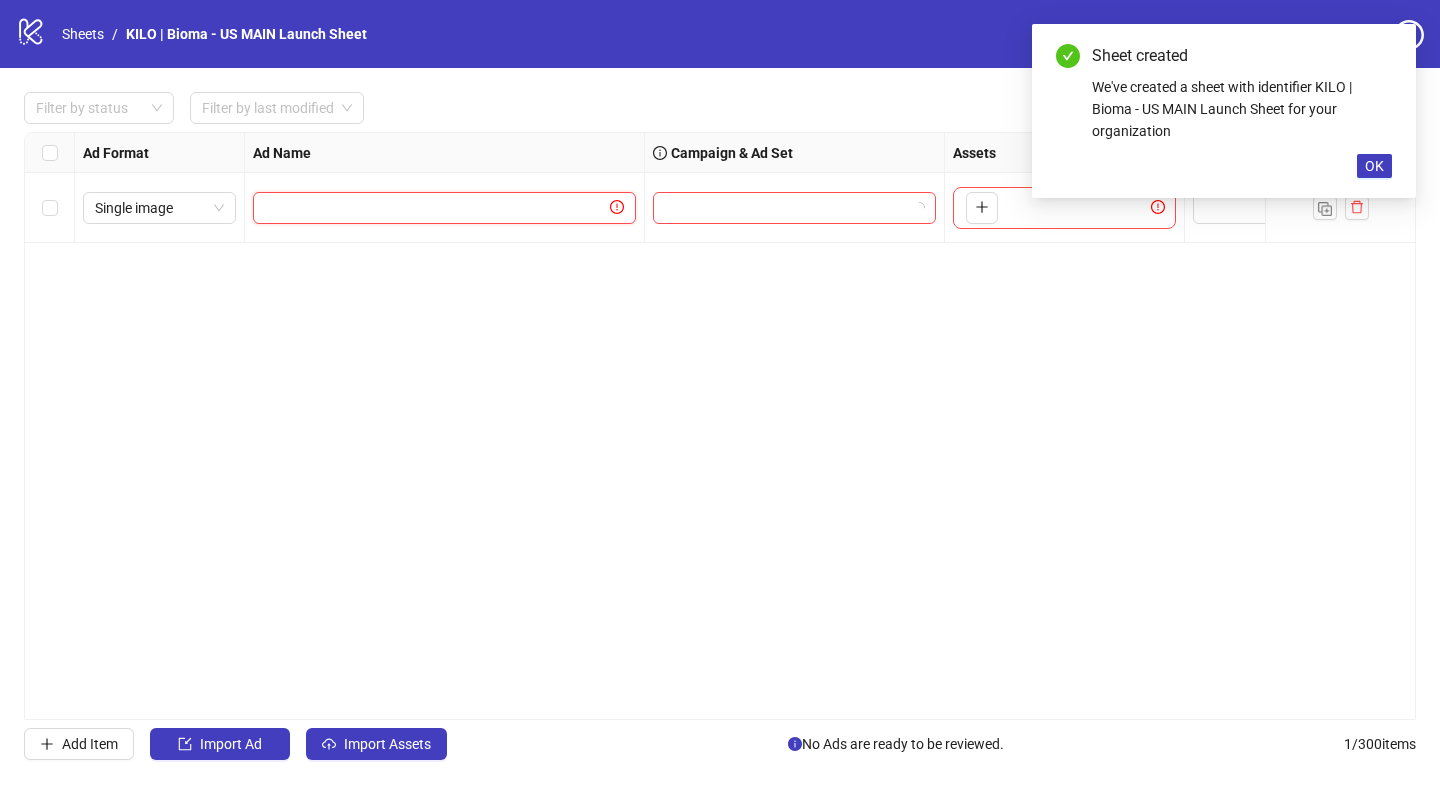 click at bounding box center [435, 208] 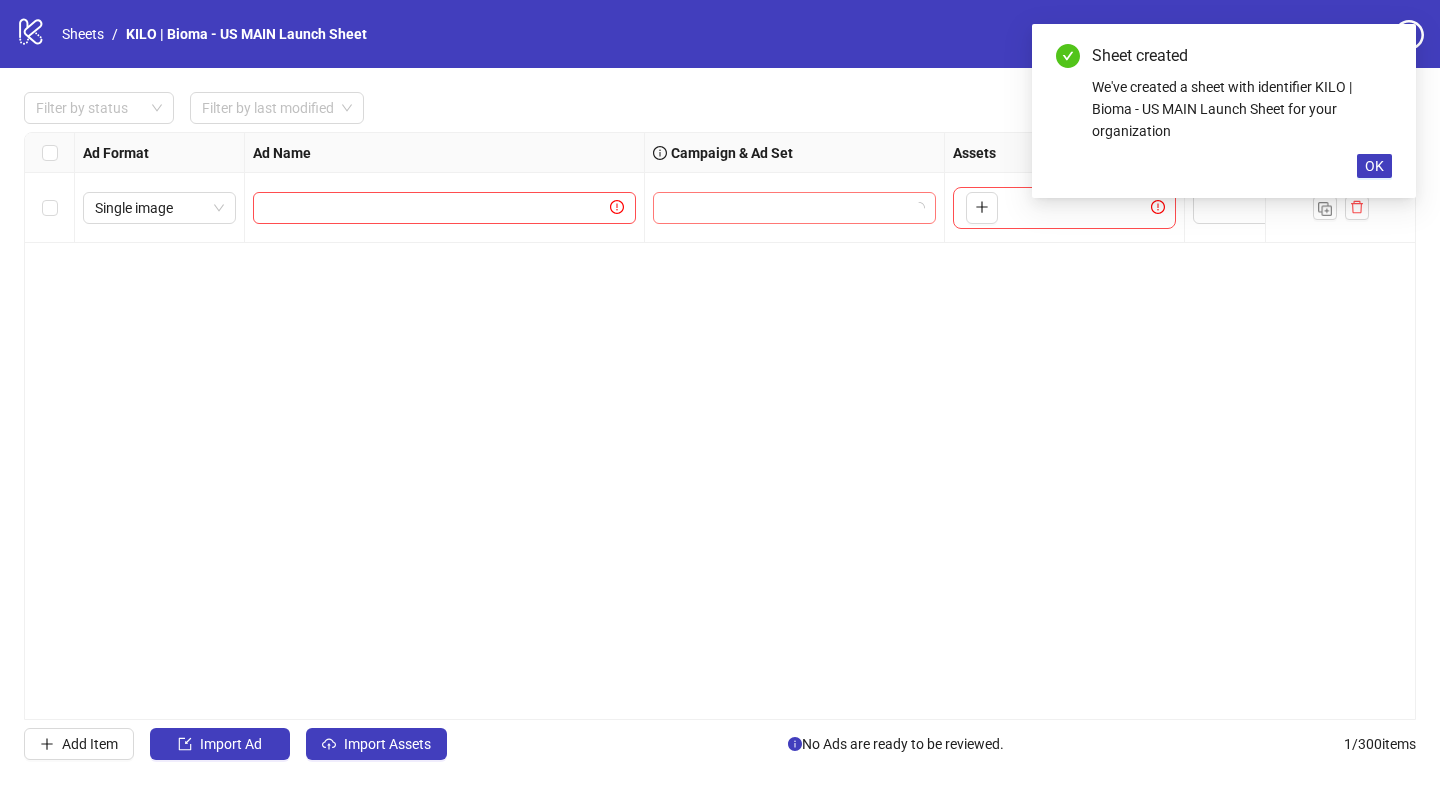click at bounding box center (785, 208) 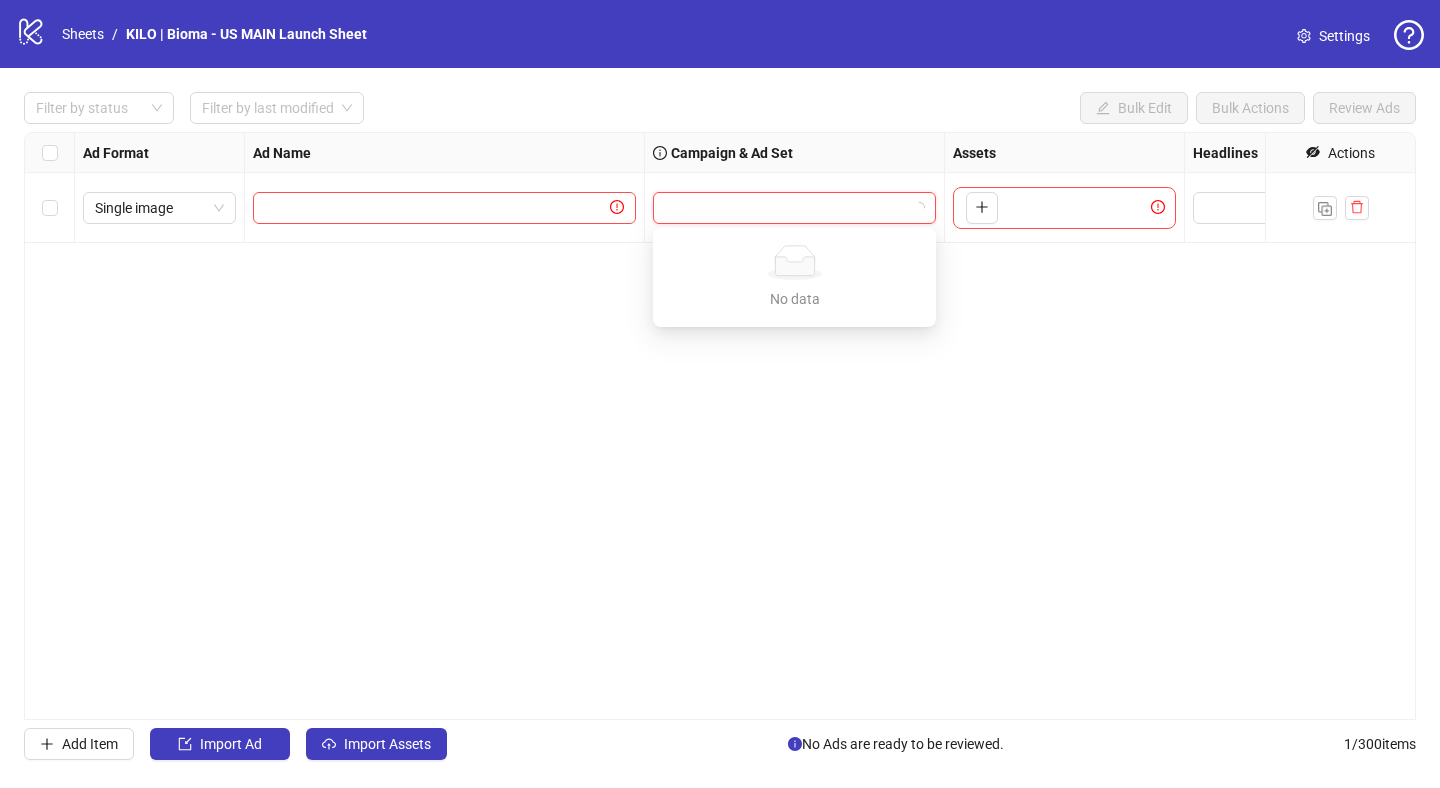click at bounding box center (785, 208) 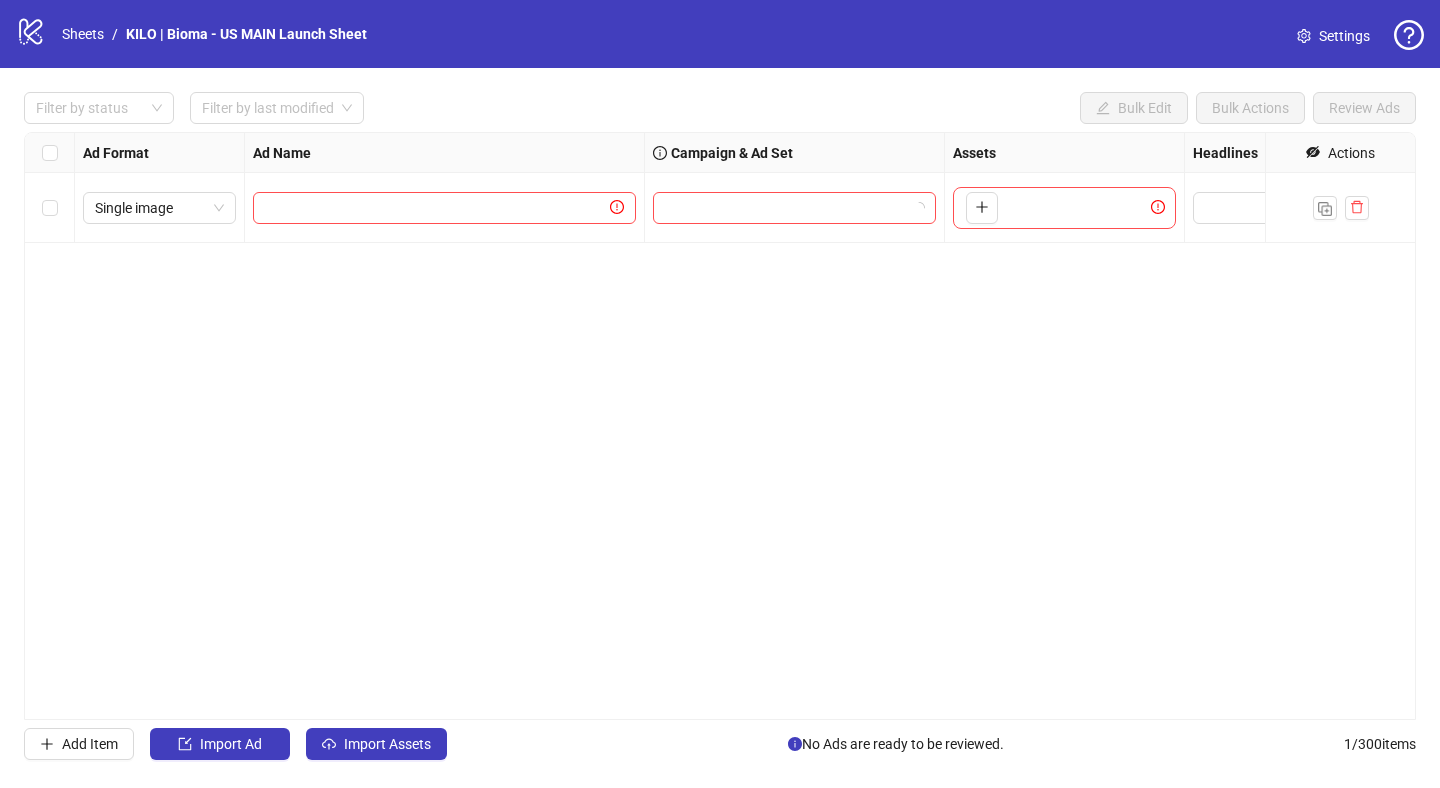 click on "To pick up a draggable item, press the space bar.
While dragging, use the arrow keys to move the item.
Press space again to drop the item in its new position, or press escape to cancel." at bounding box center [1064, 208] 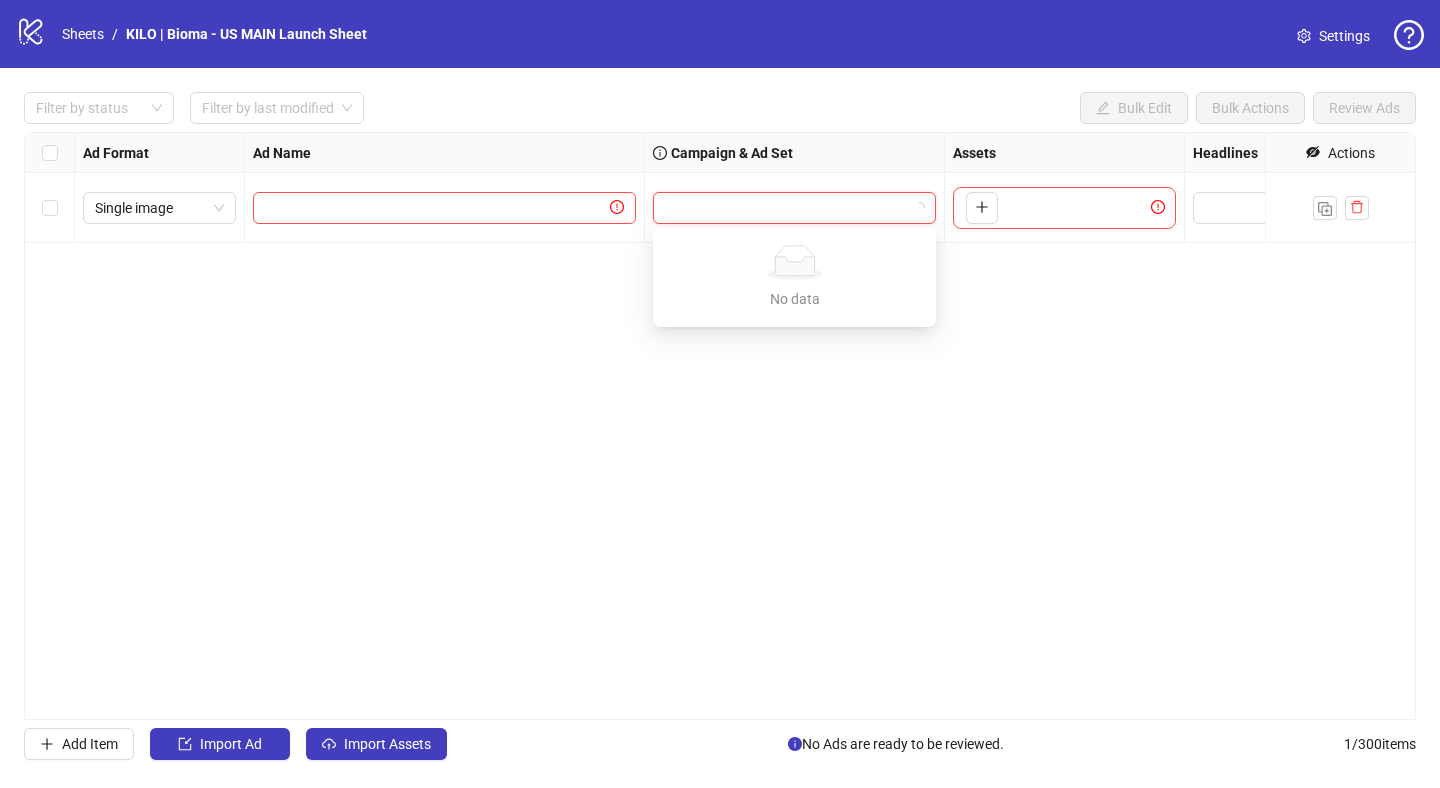 click at bounding box center (785, 208) 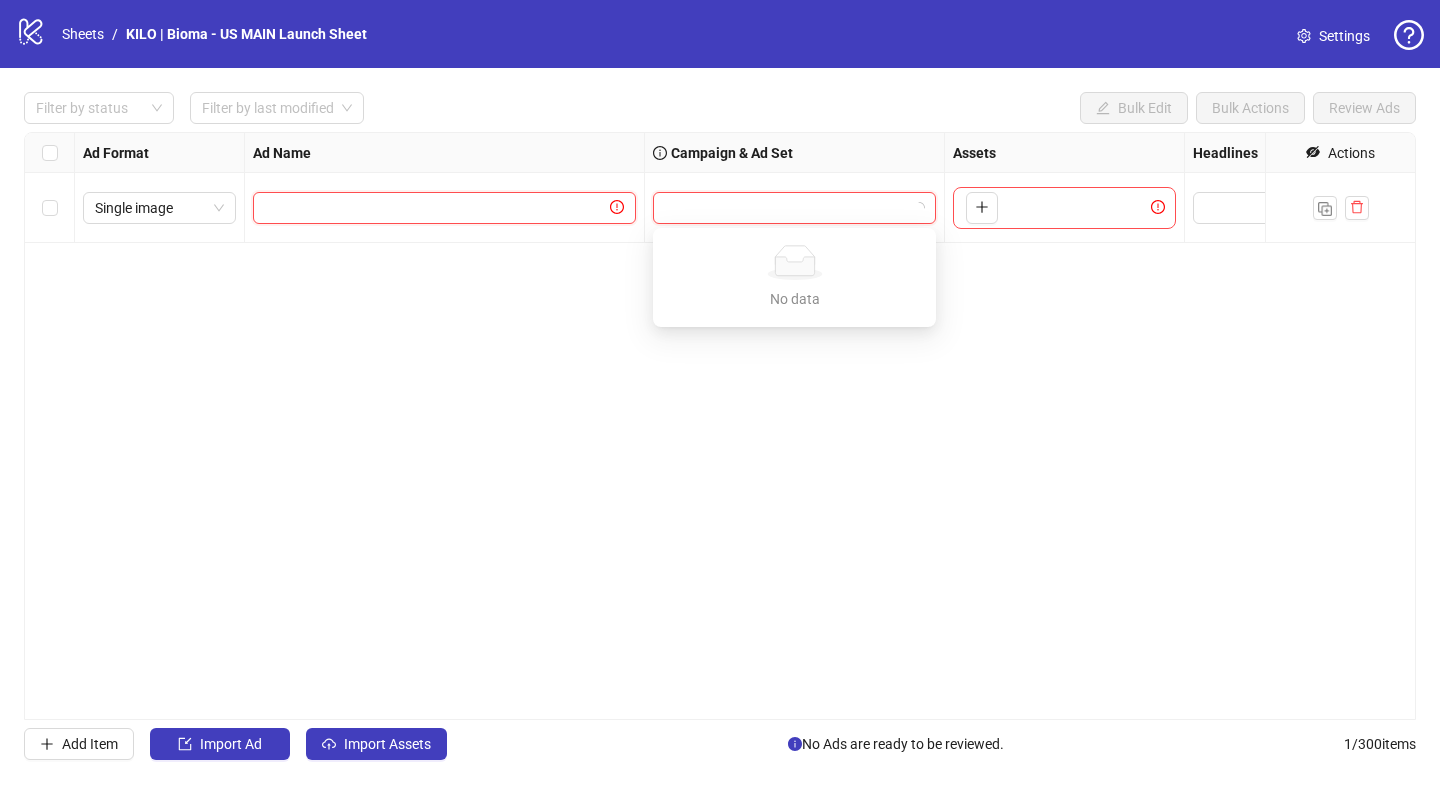 click at bounding box center [435, 208] 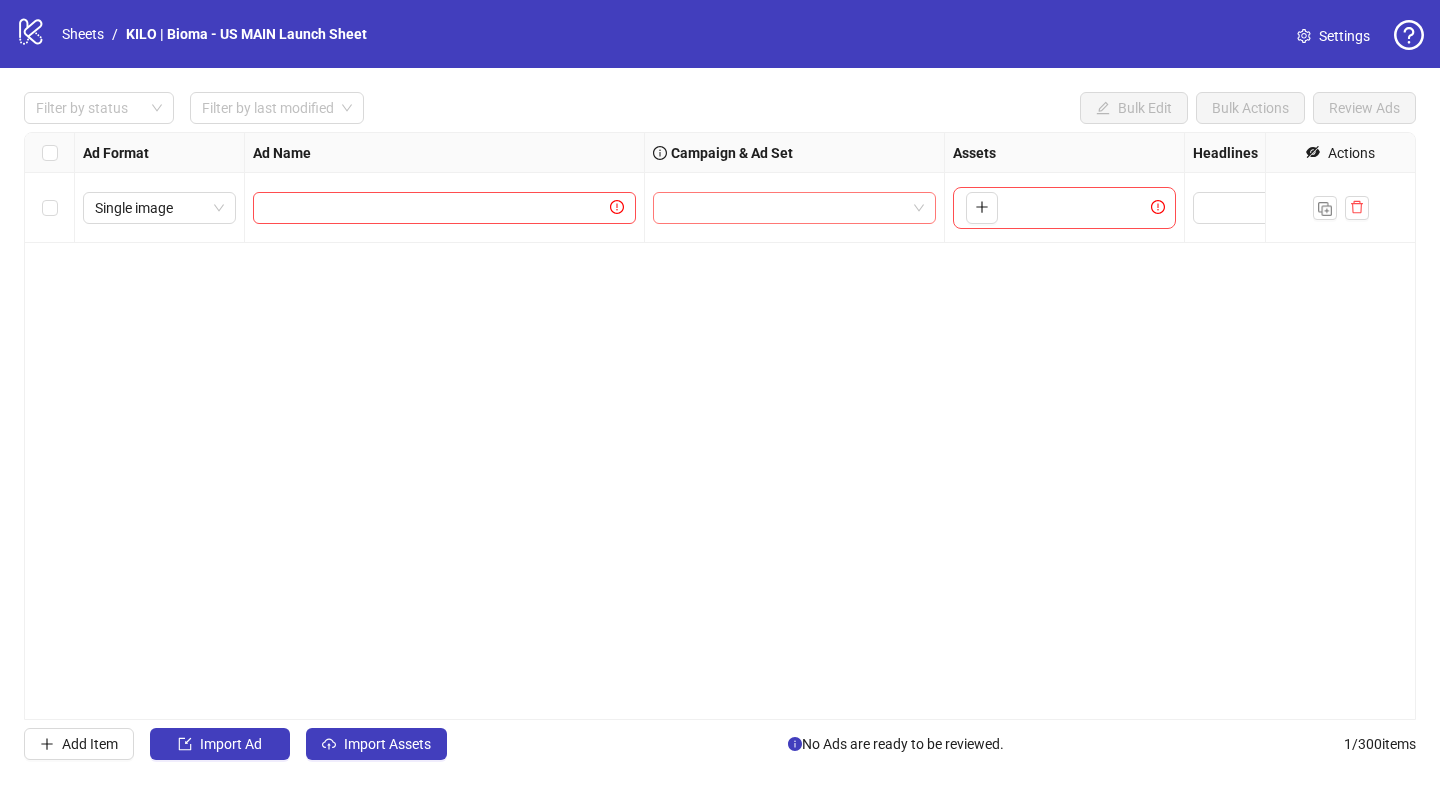 click at bounding box center [785, 208] 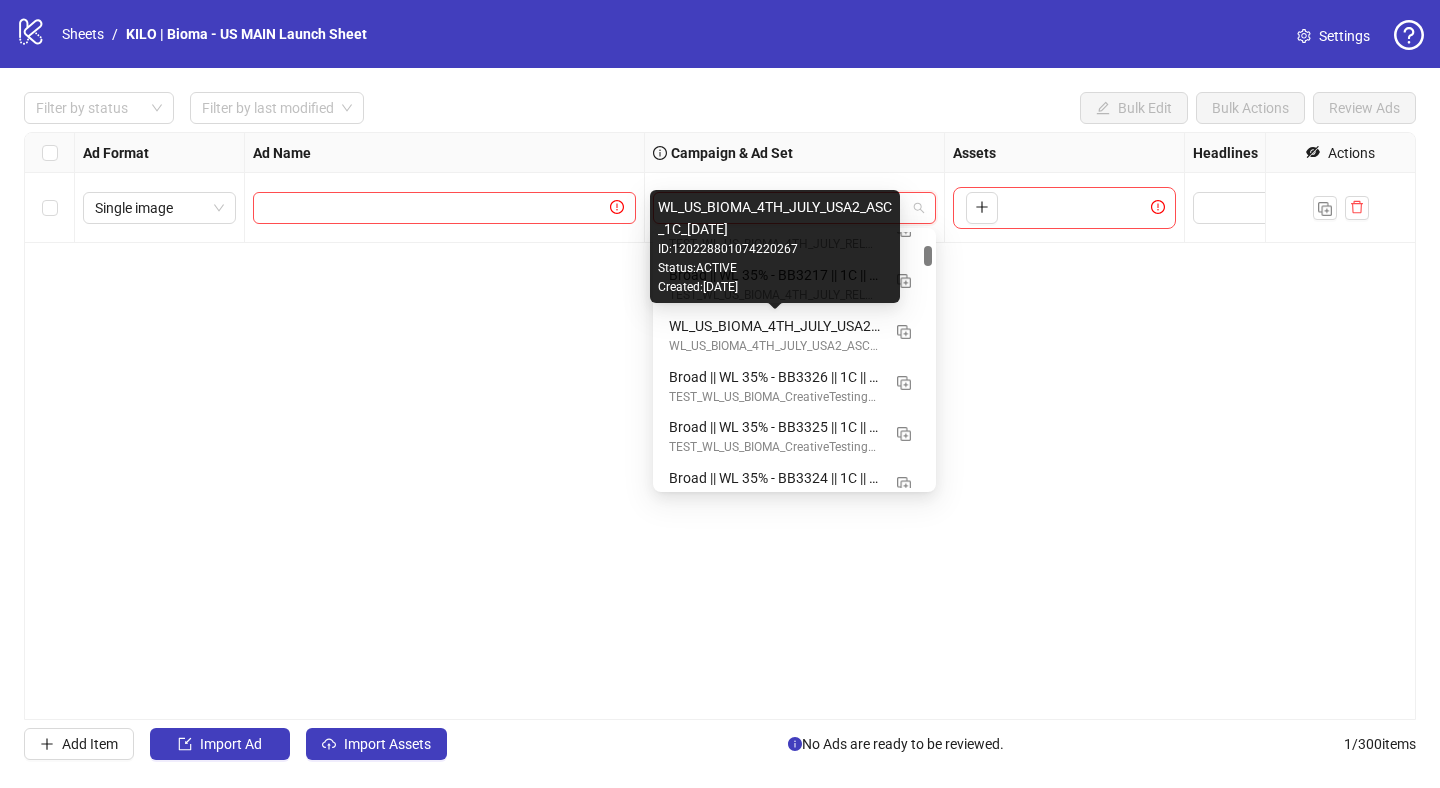 scroll, scrollTop: 2692, scrollLeft: 0, axis: vertical 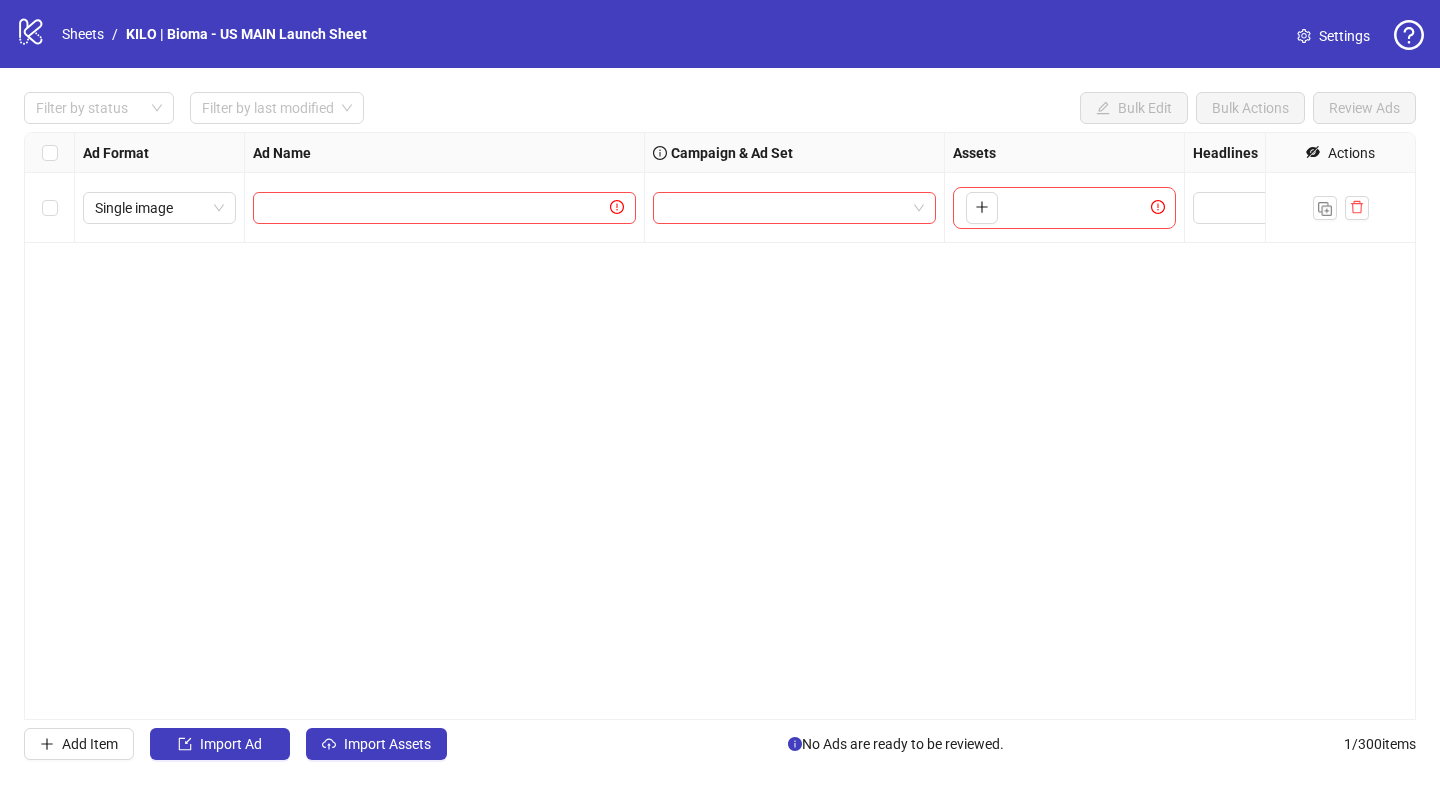 click on "Ad Format Ad Name Campaign & Ad Set Assets Headlines Primary Texts Descriptions Page ID Instagram User ID Destination URL App Product Page ID Display URL Leadgen Form Product Set ID Call to Action Actions Single image
To pick up a draggable item, press the space bar.
While dragging, use the arrow keys to move the item.
Press space again to drop the item in its new position, or press escape to cancel." at bounding box center (720, 426) 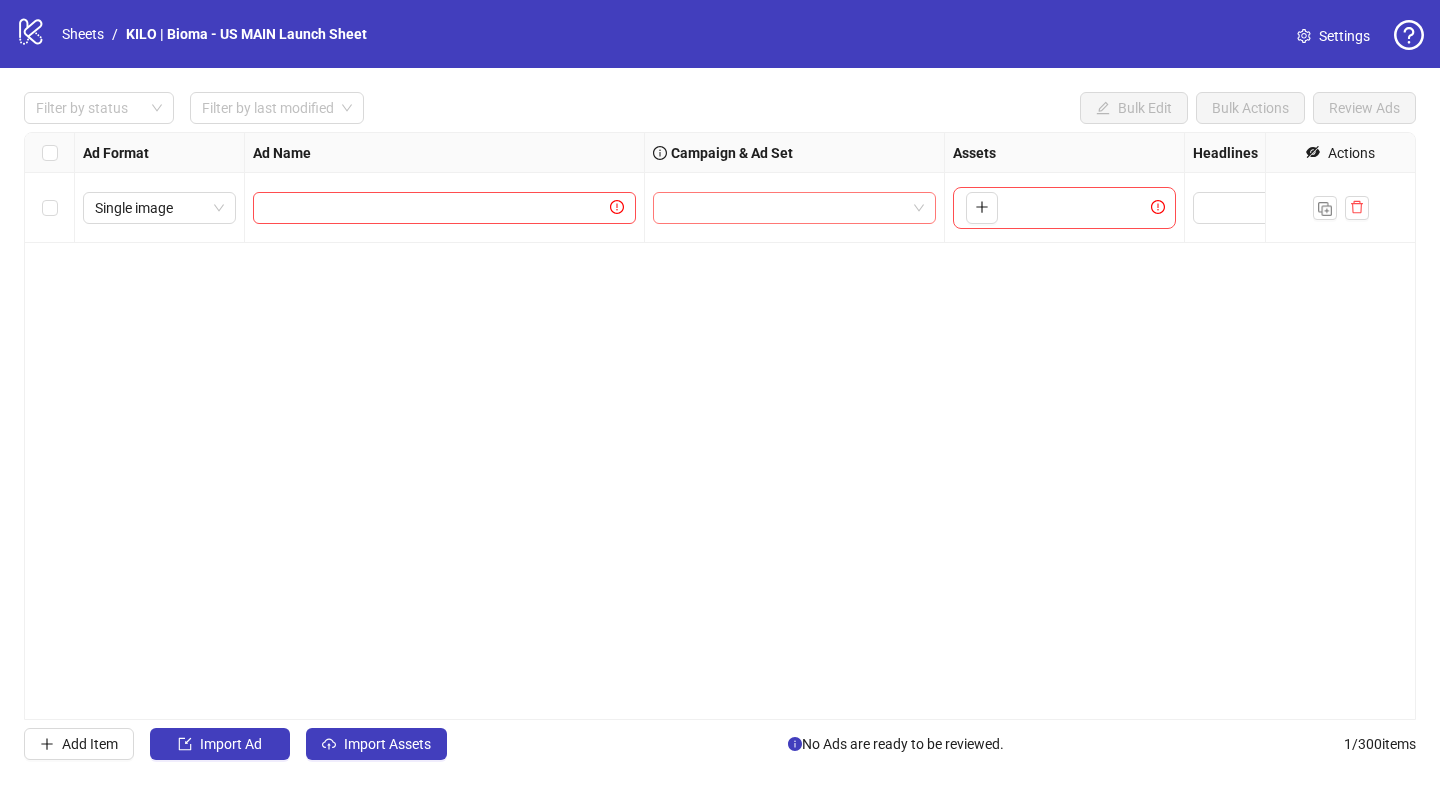 click at bounding box center (785, 208) 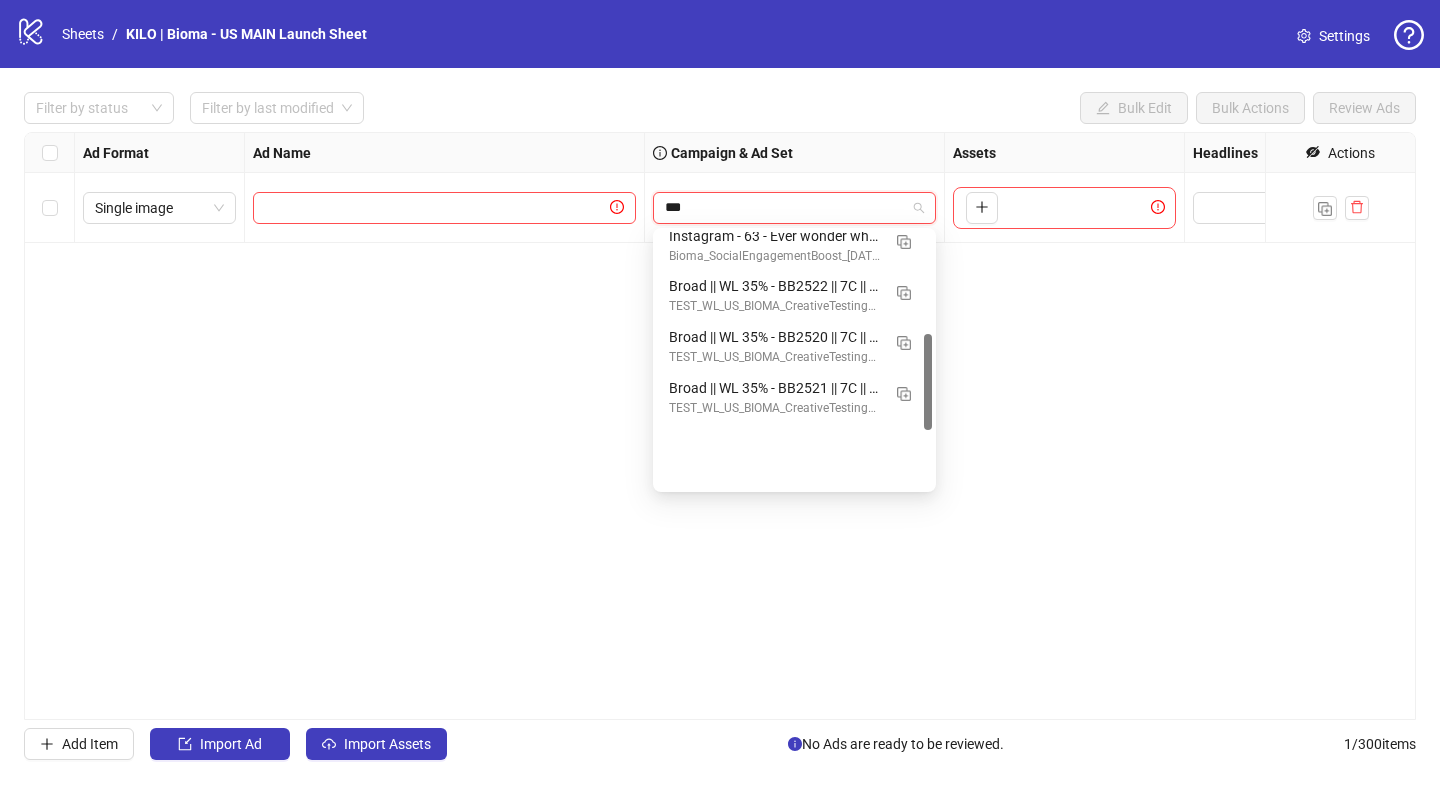 scroll, scrollTop: 50, scrollLeft: 0, axis: vertical 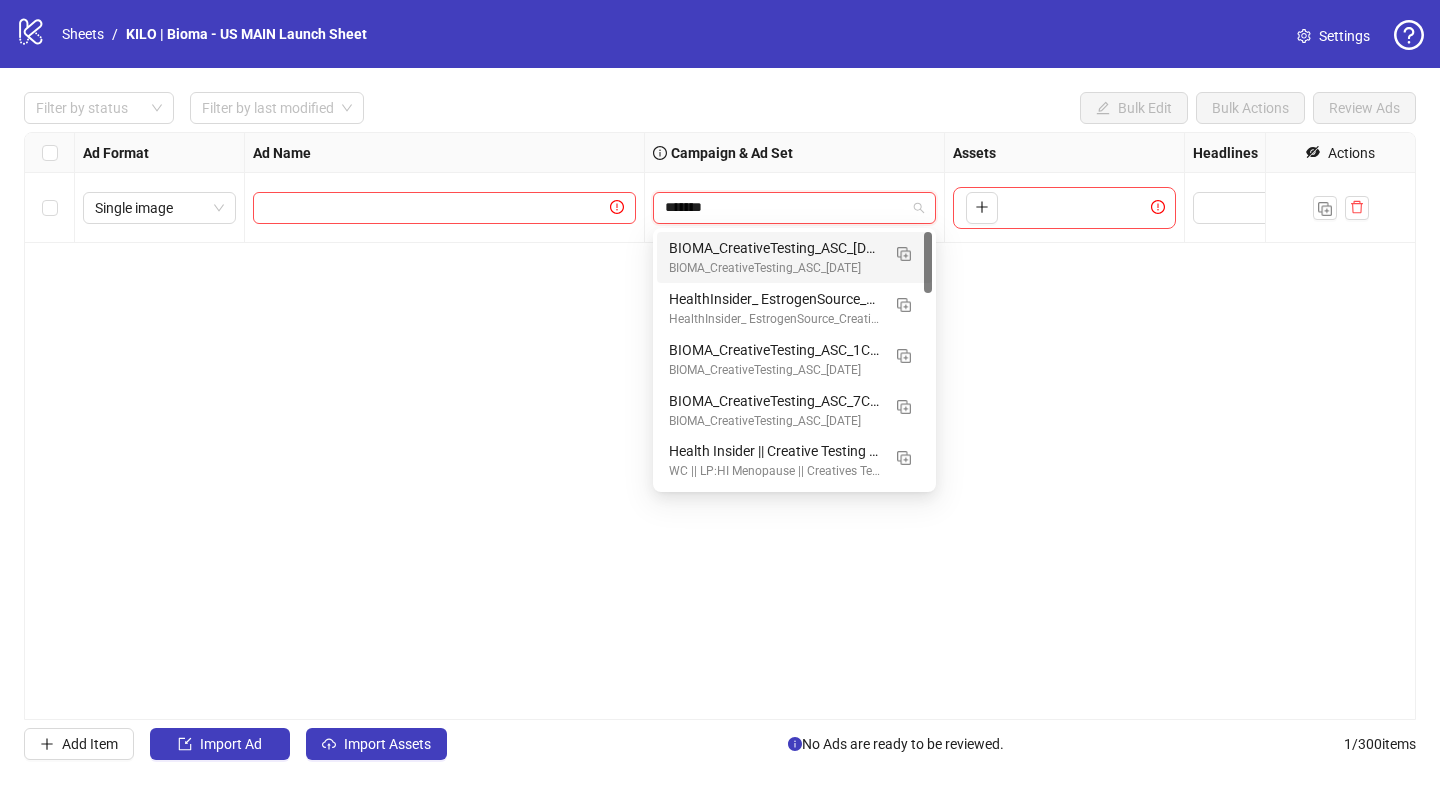 type on "*******" 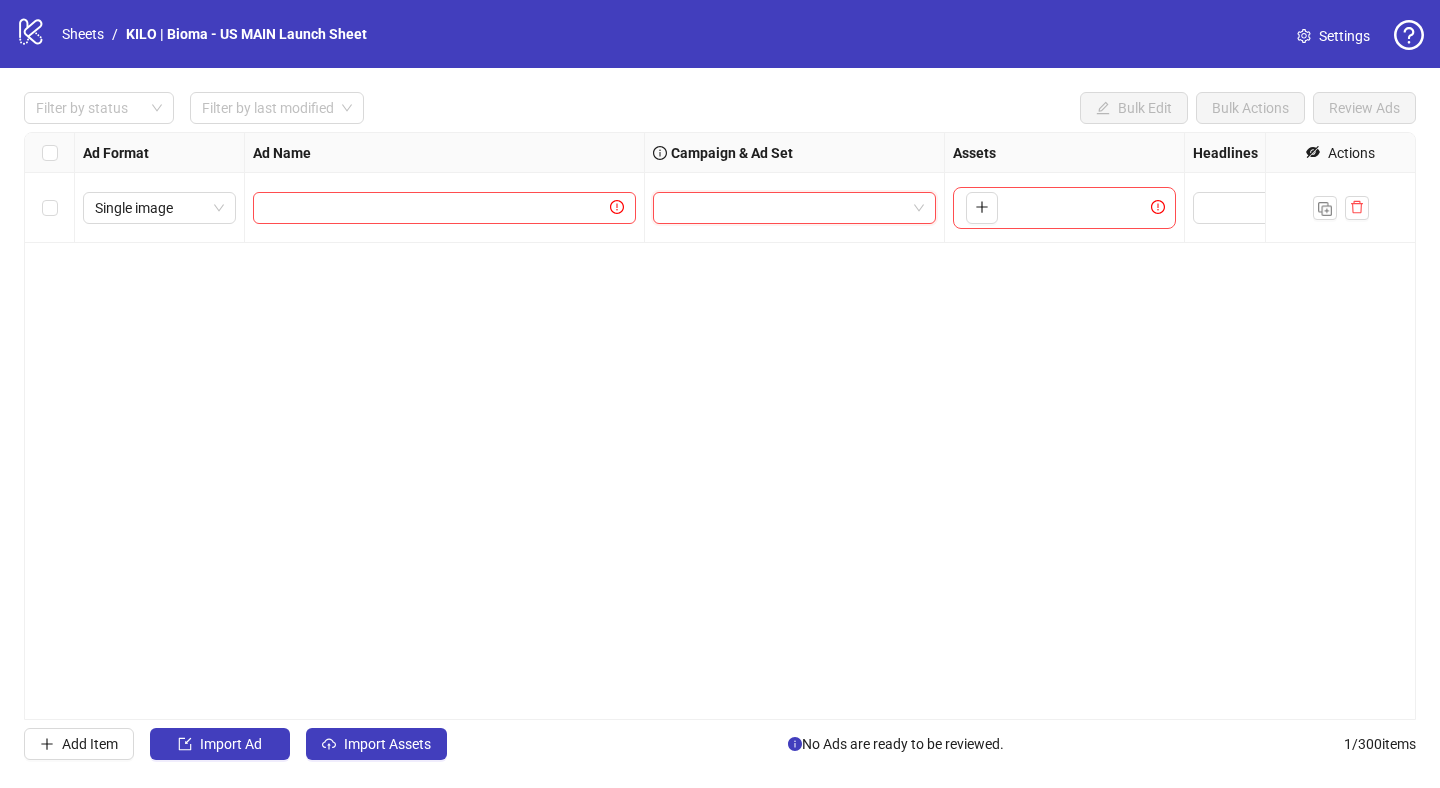 paste on "**********" 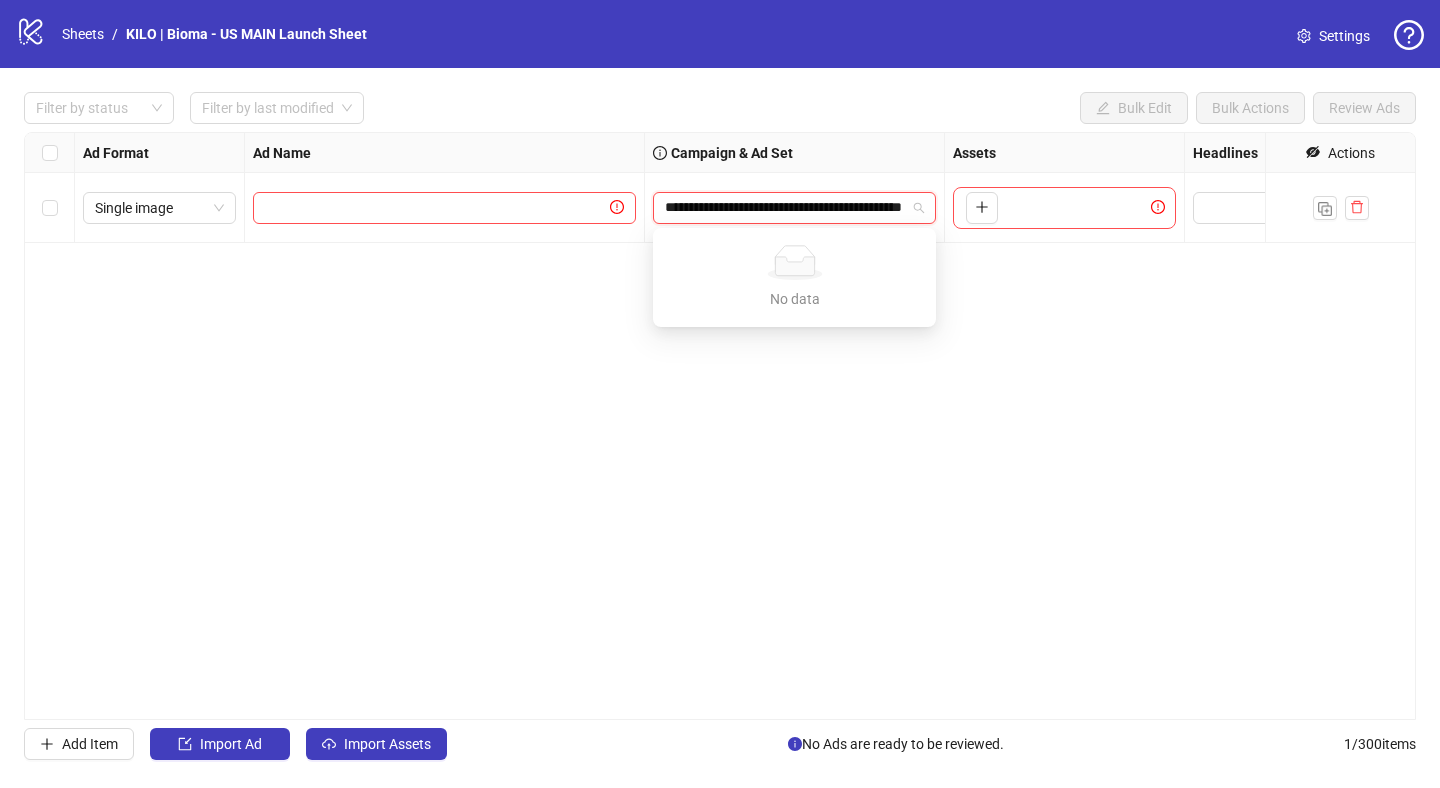 scroll, scrollTop: 0, scrollLeft: 105, axis: horizontal 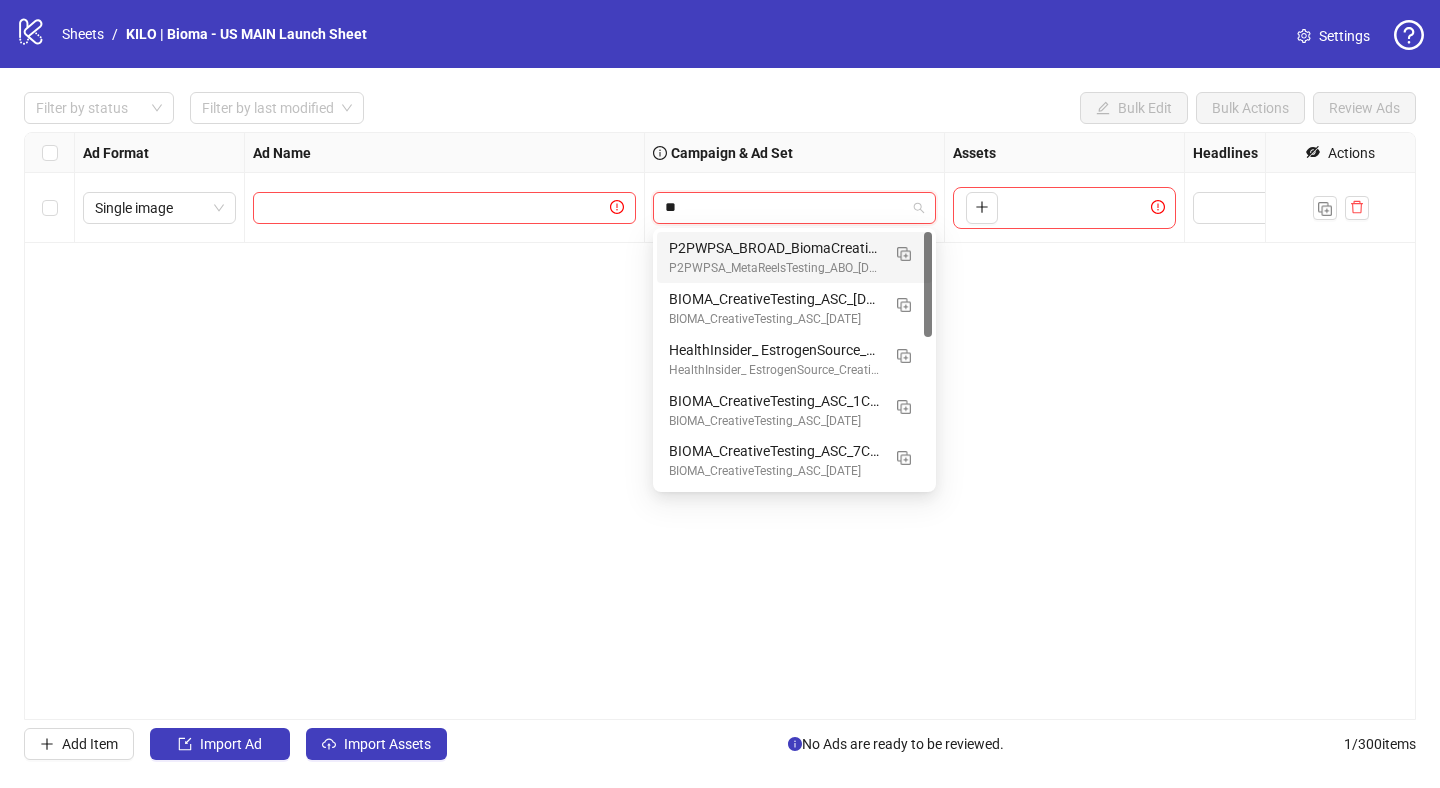 type on "*" 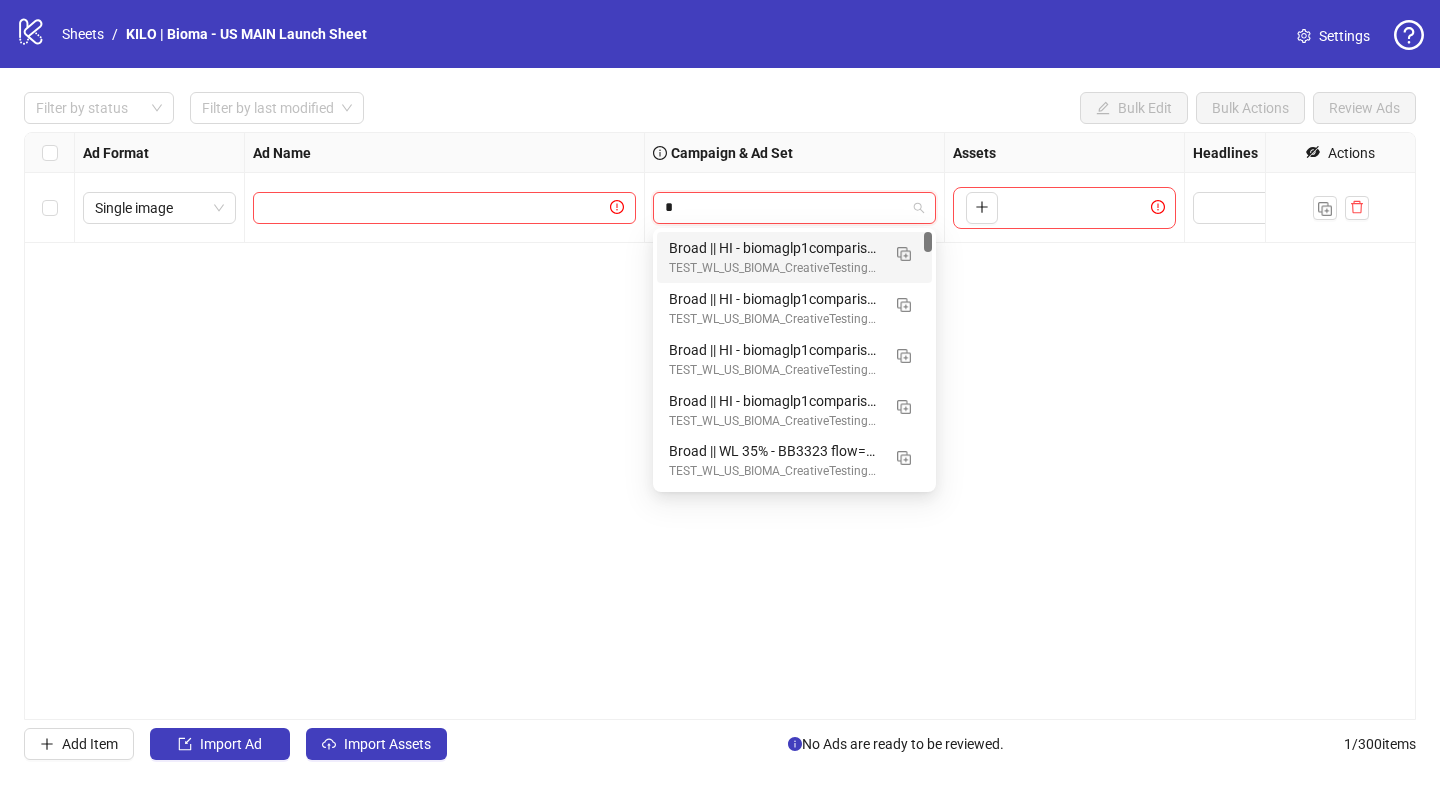 type 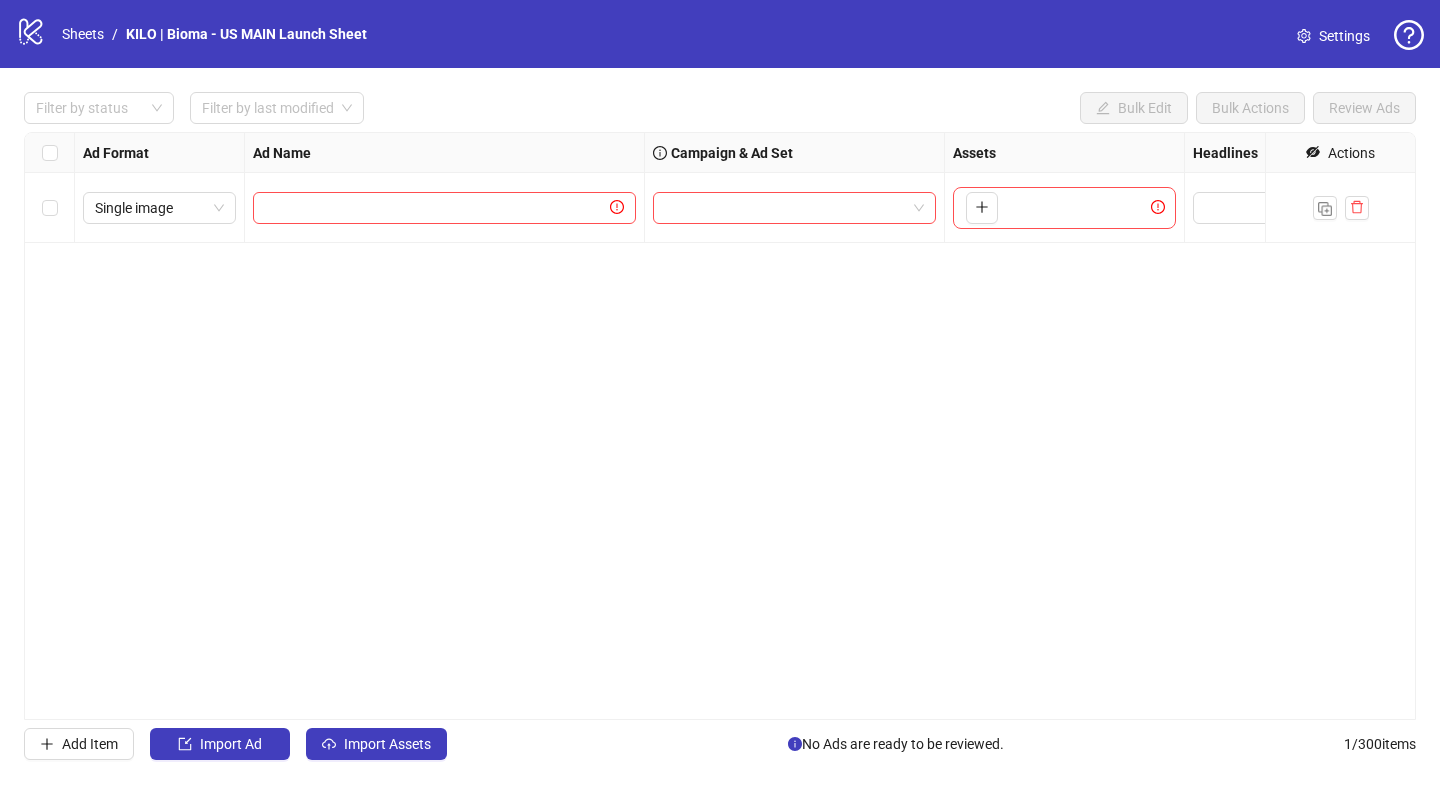 click on "Ad Format Ad Name Campaign & Ad Set Assets Headlines Primary Texts Descriptions Page ID Instagram User ID Destination URL App Product Page ID Display URL Leadgen Form Product Set ID Call to Action Actions Single image
To pick up a draggable item, press the space bar.
While dragging, use the arrow keys to move the item.
Press space again to drop the item in its new position, or press escape to cancel." at bounding box center [720, 426] 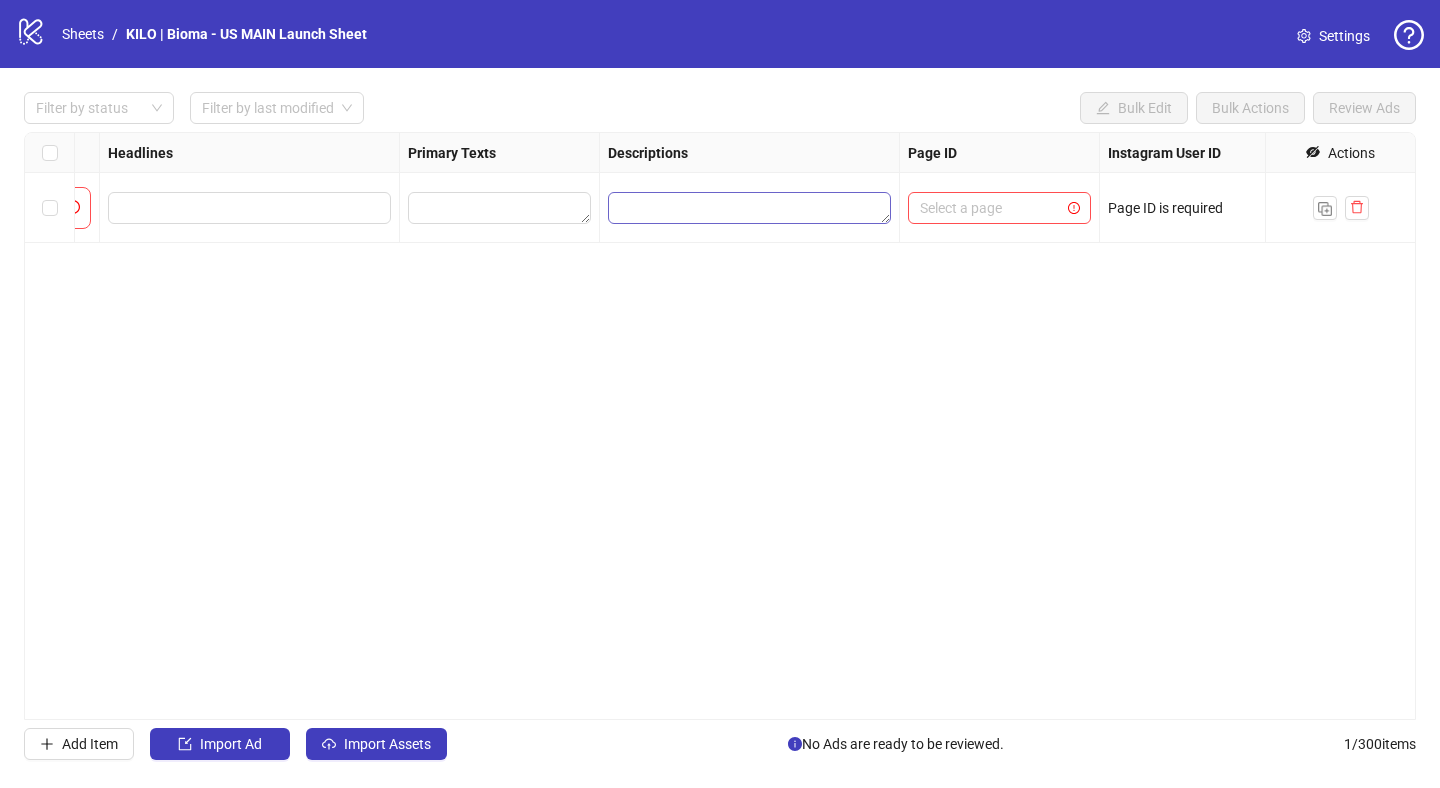 scroll, scrollTop: 0, scrollLeft: 1115, axis: horizontal 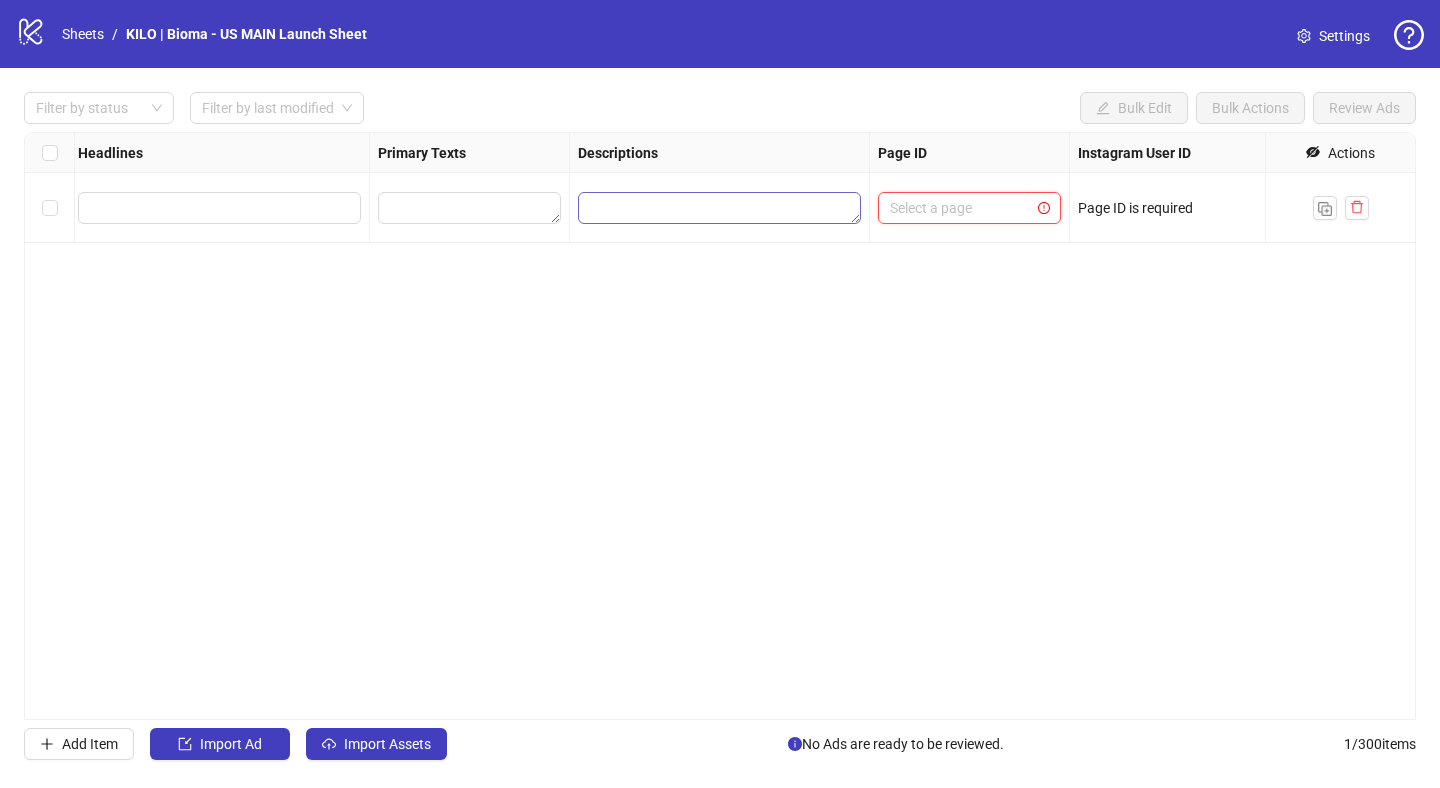 click at bounding box center (960, 208) 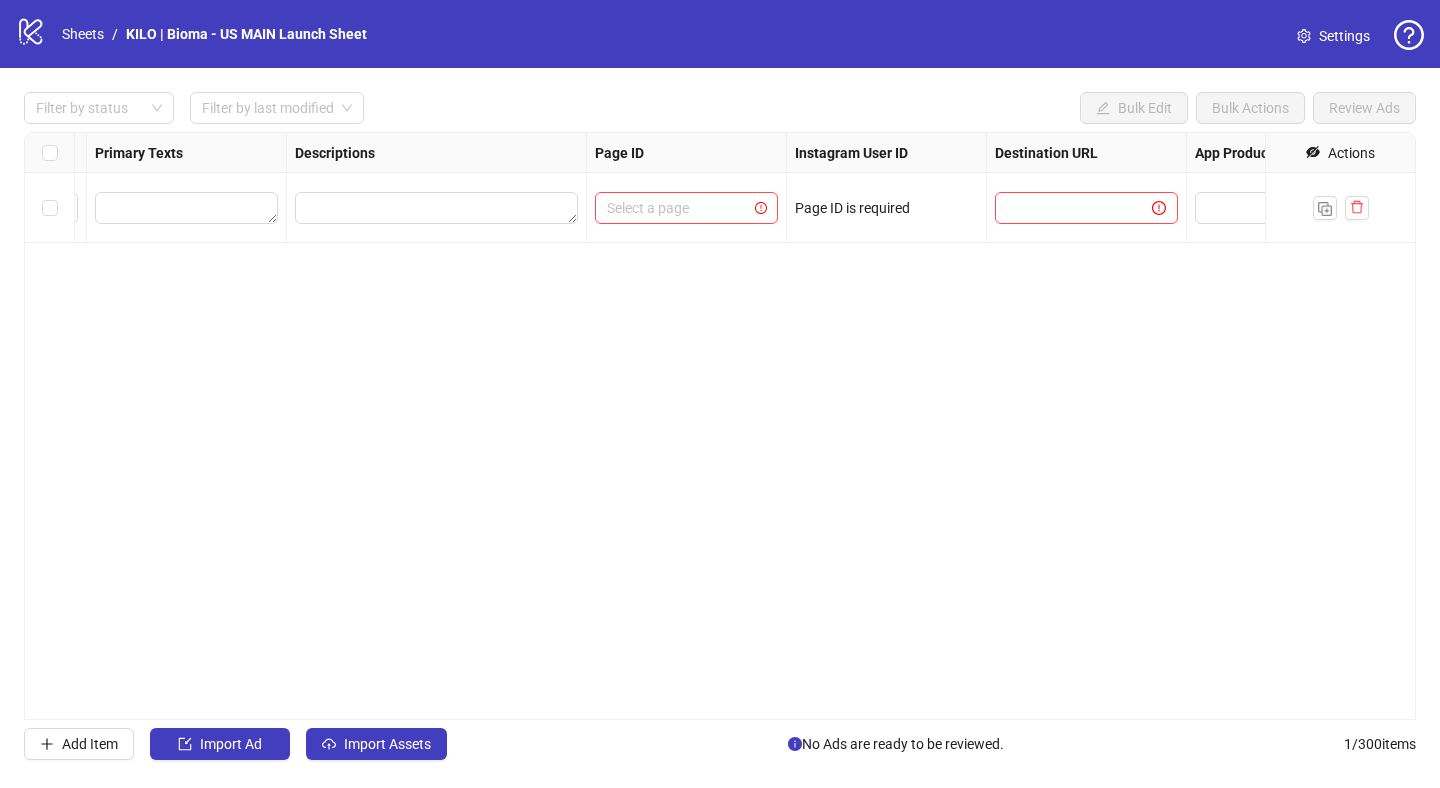 click on "Ad Format Ad Name Campaign & Ad Set Assets Headlines Primary Texts Descriptions Page ID Instagram User ID Destination URL App Product Page ID Display URL Leadgen Form Product Set ID Call to Action Actions
To pick up a draggable item, press the space bar.
While dragging, use the arrow keys to move the item.
Press space again to drop the item in its new position, or press escape to cancel.
Select a page Page ID is required Page ID is required" at bounding box center [720, 426] 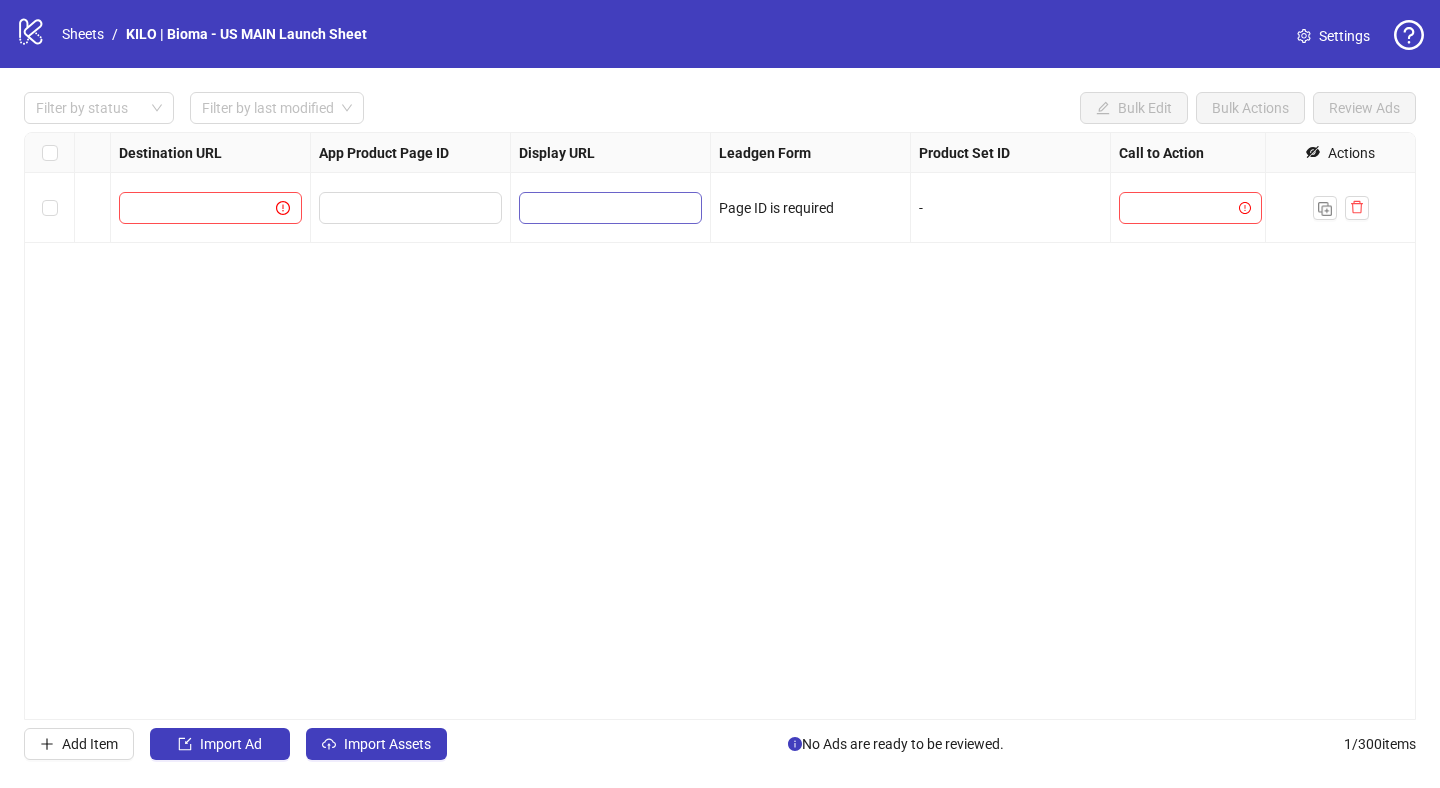 scroll, scrollTop: 0, scrollLeft: 2280, axis: horizontal 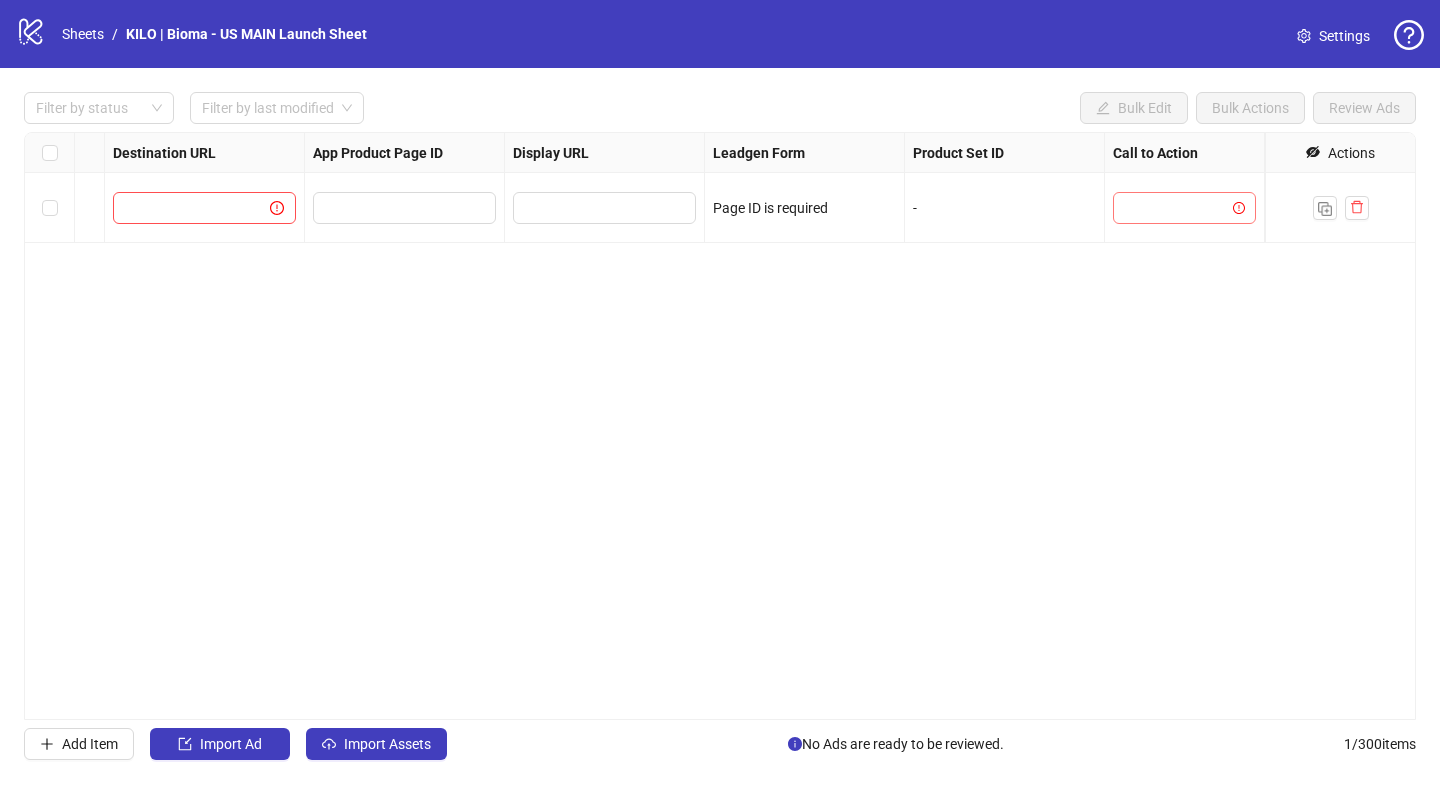 click at bounding box center (1175, 208) 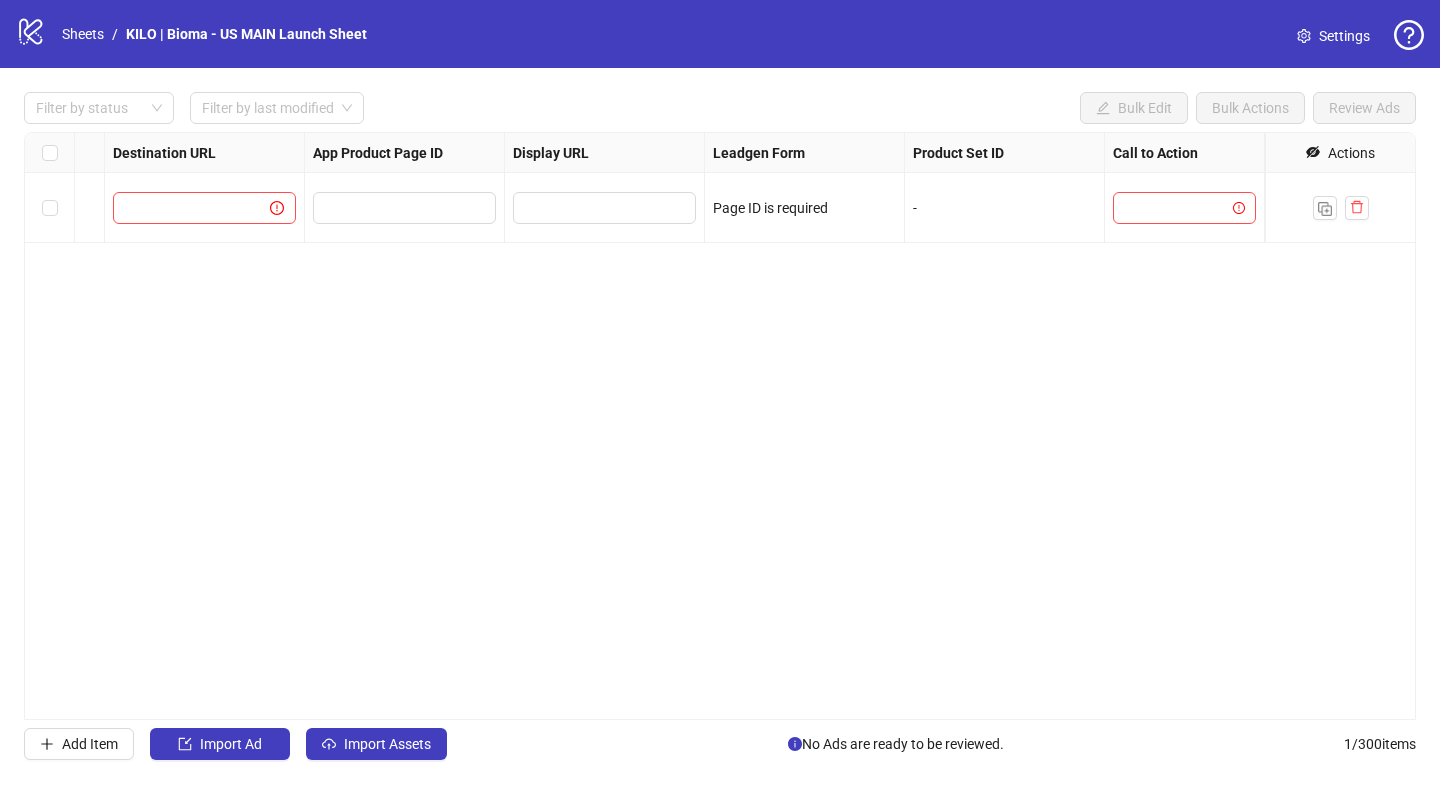 click on "Ad Format Ad Name Campaign & Ad Set Assets Headlines Primary Texts Descriptions Page ID Instagram User ID Destination URL App Product Page ID Display URL Leadgen Form Product Set ID Call to Action Actions Select a page Page ID is required Page ID is required -" at bounding box center (720, 426) 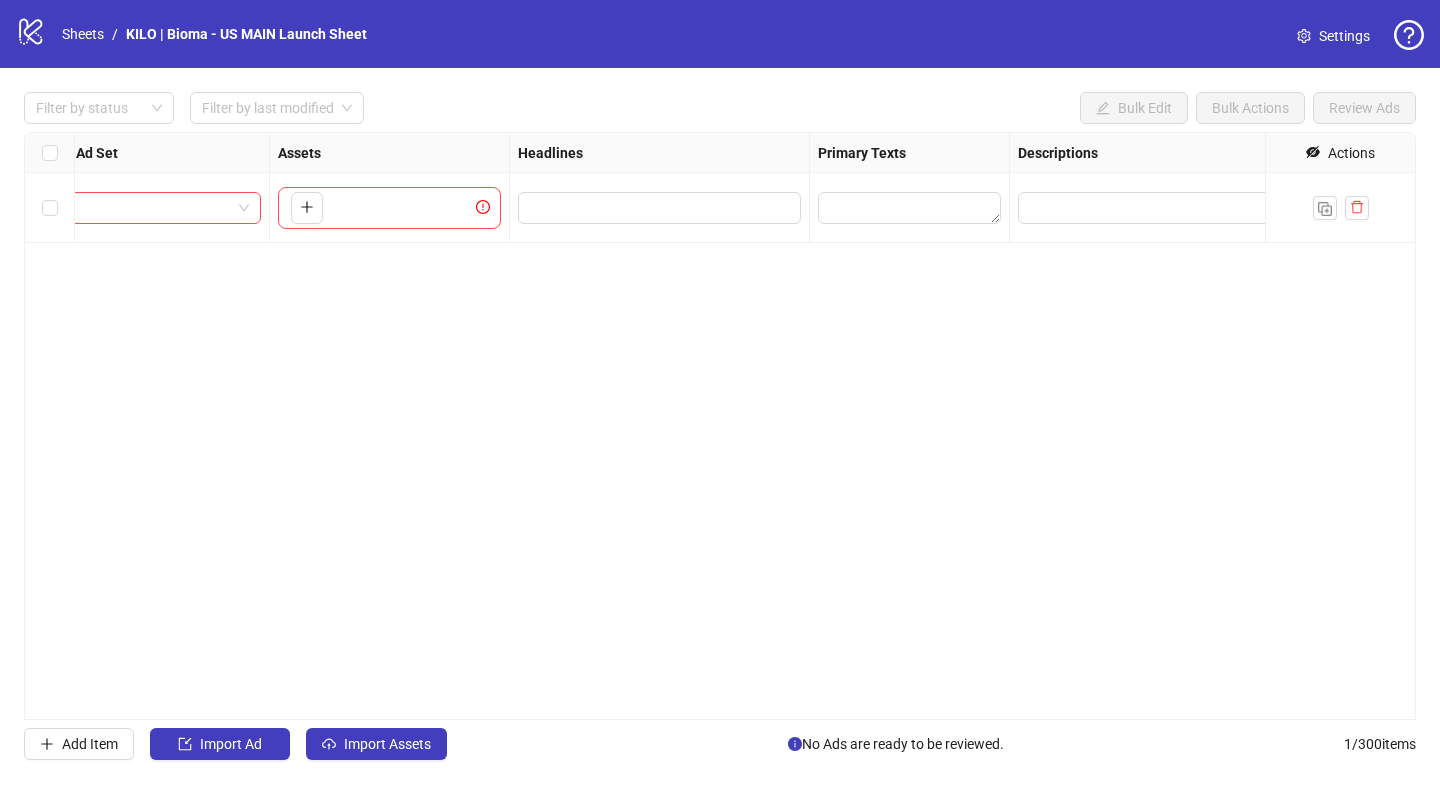 scroll, scrollTop: 0, scrollLeft: 0, axis: both 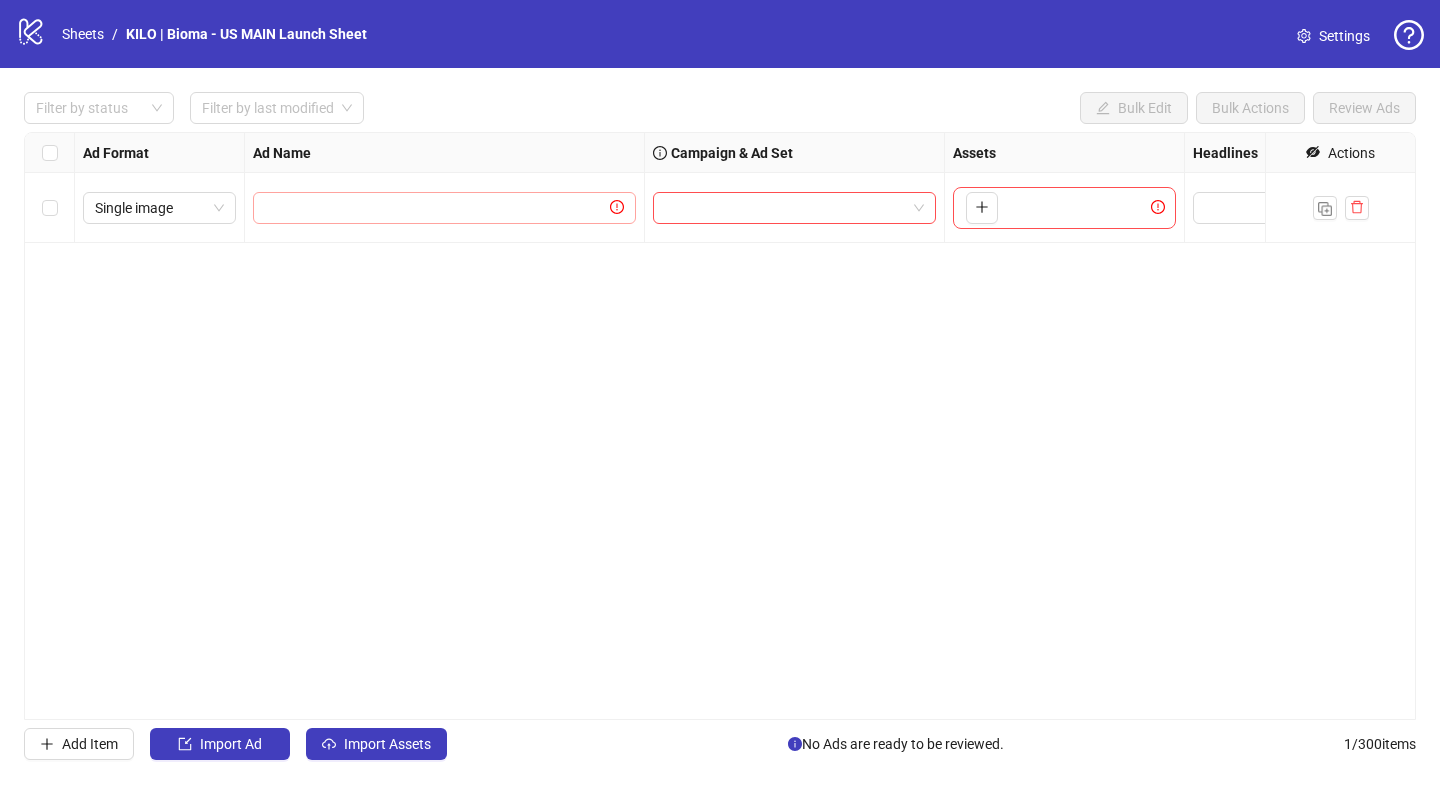 click at bounding box center (444, 208) 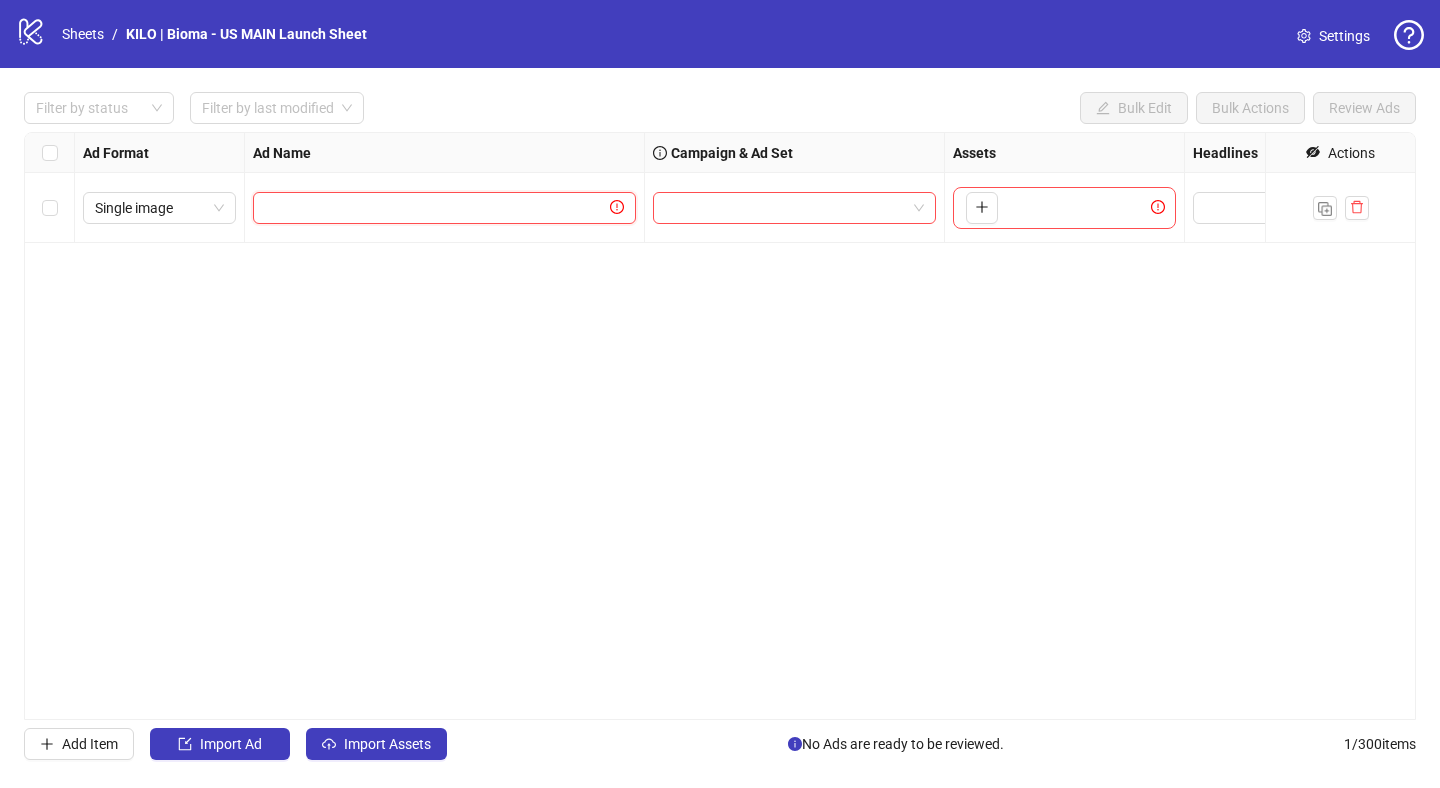 click at bounding box center (435, 208) 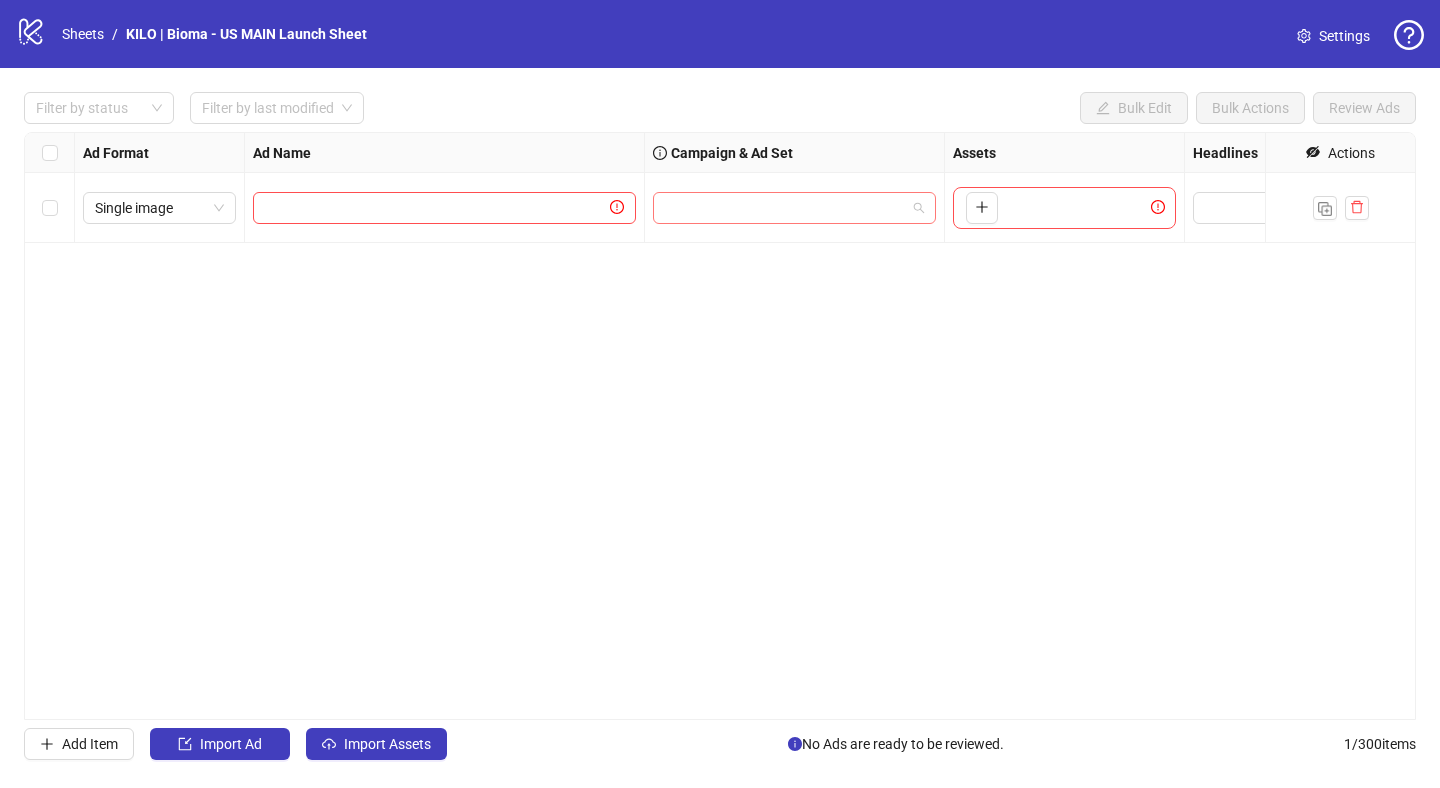 click at bounding box center [785, 208] 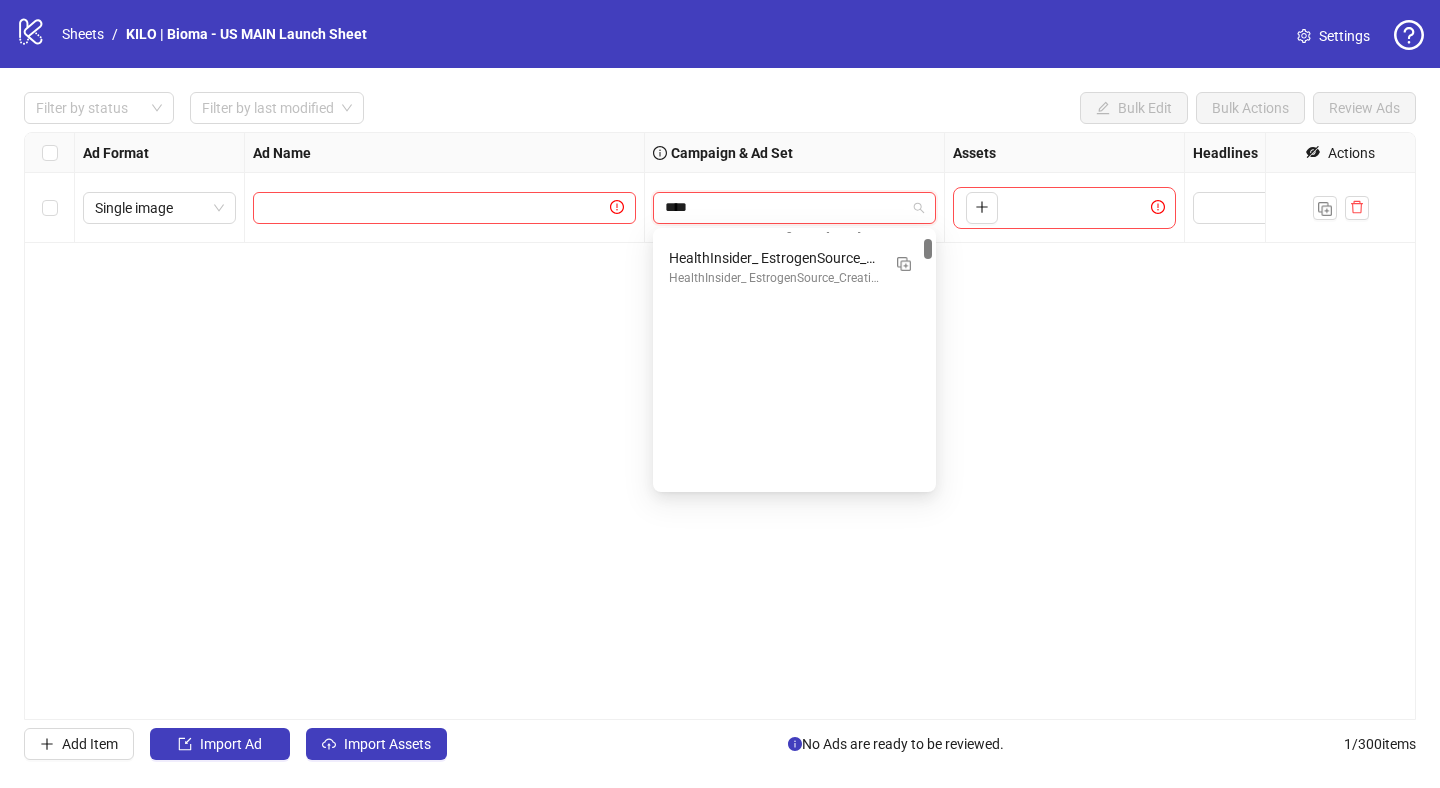 scroll, scrollTop: 148, scrollLeft: 0, axis: vertical 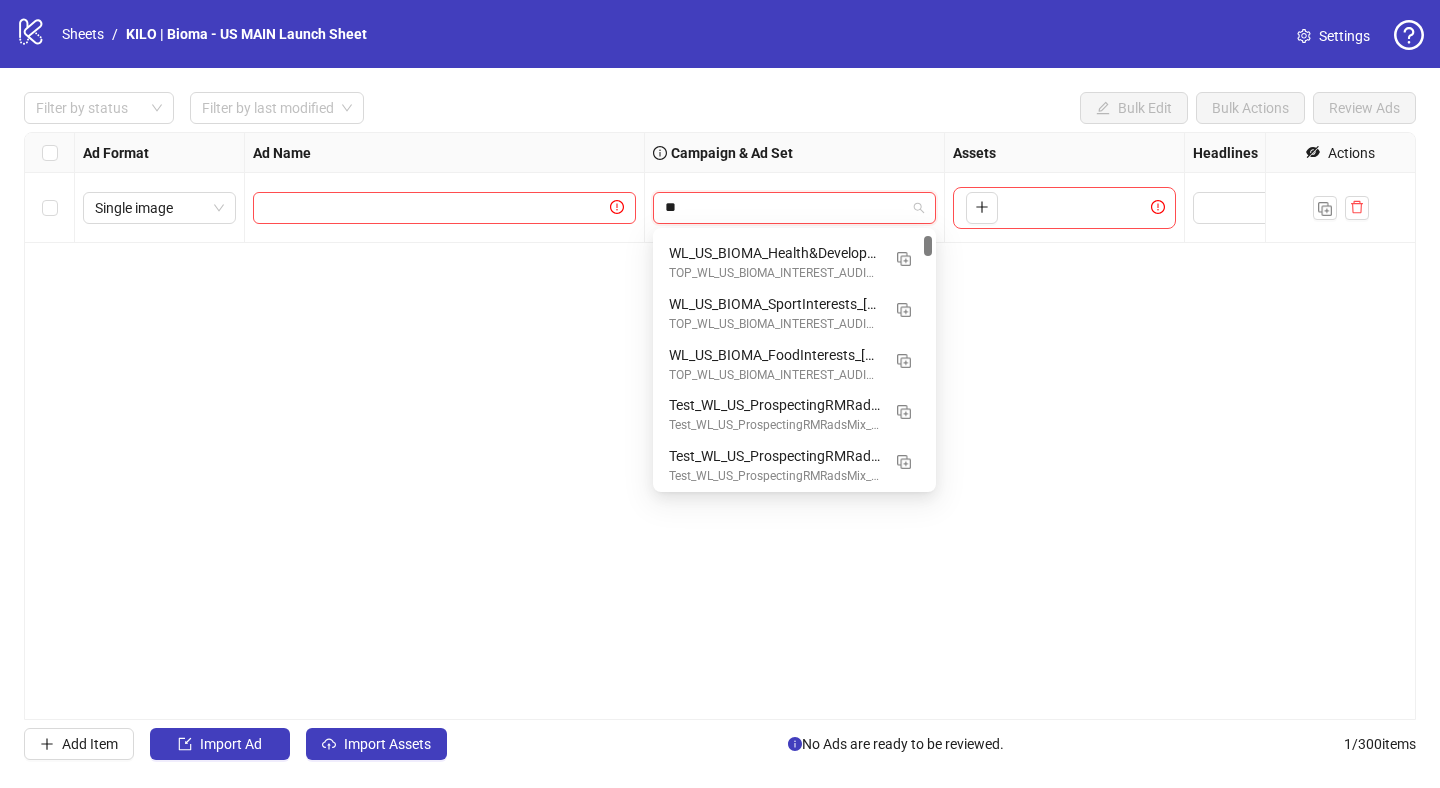 type on "*" 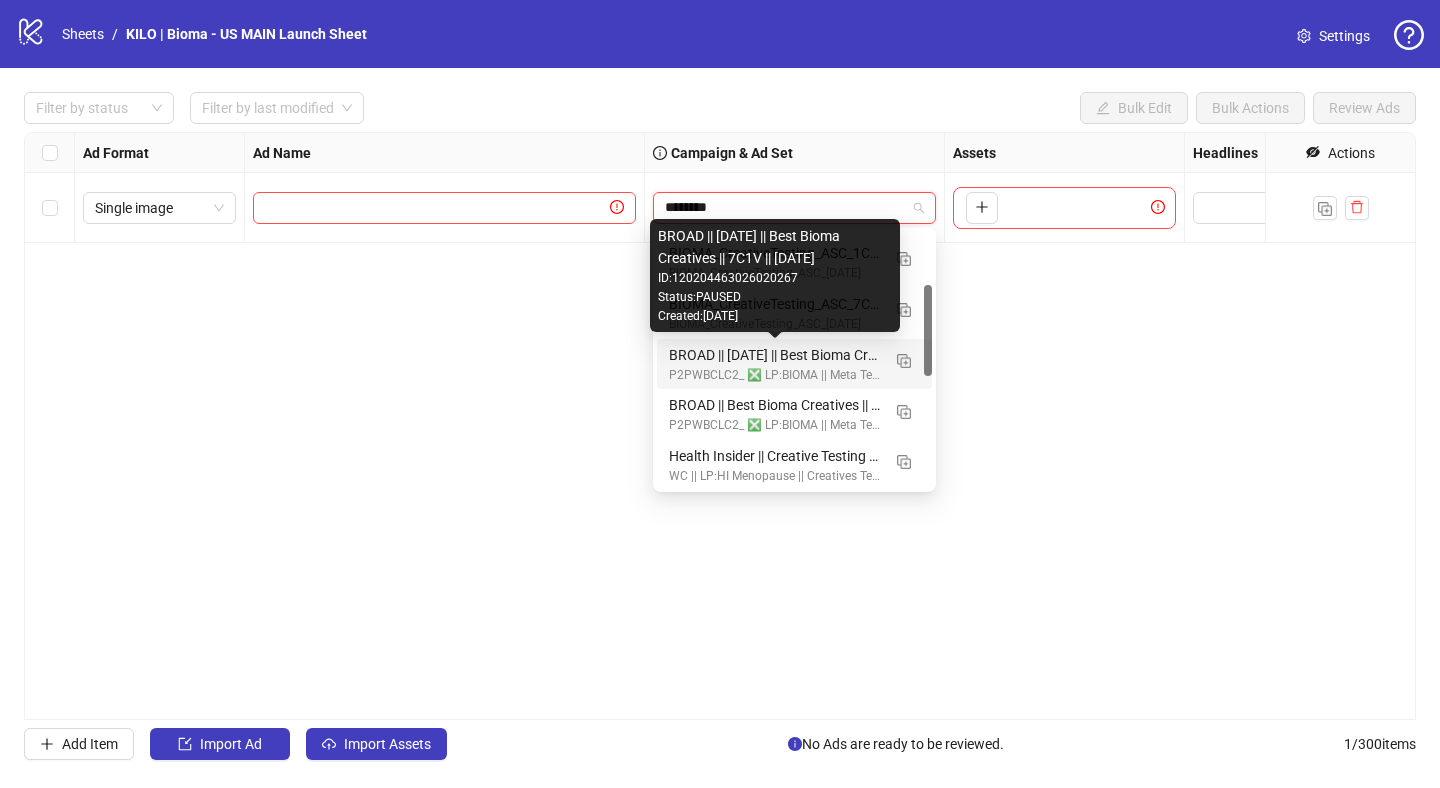 paste on "**********" 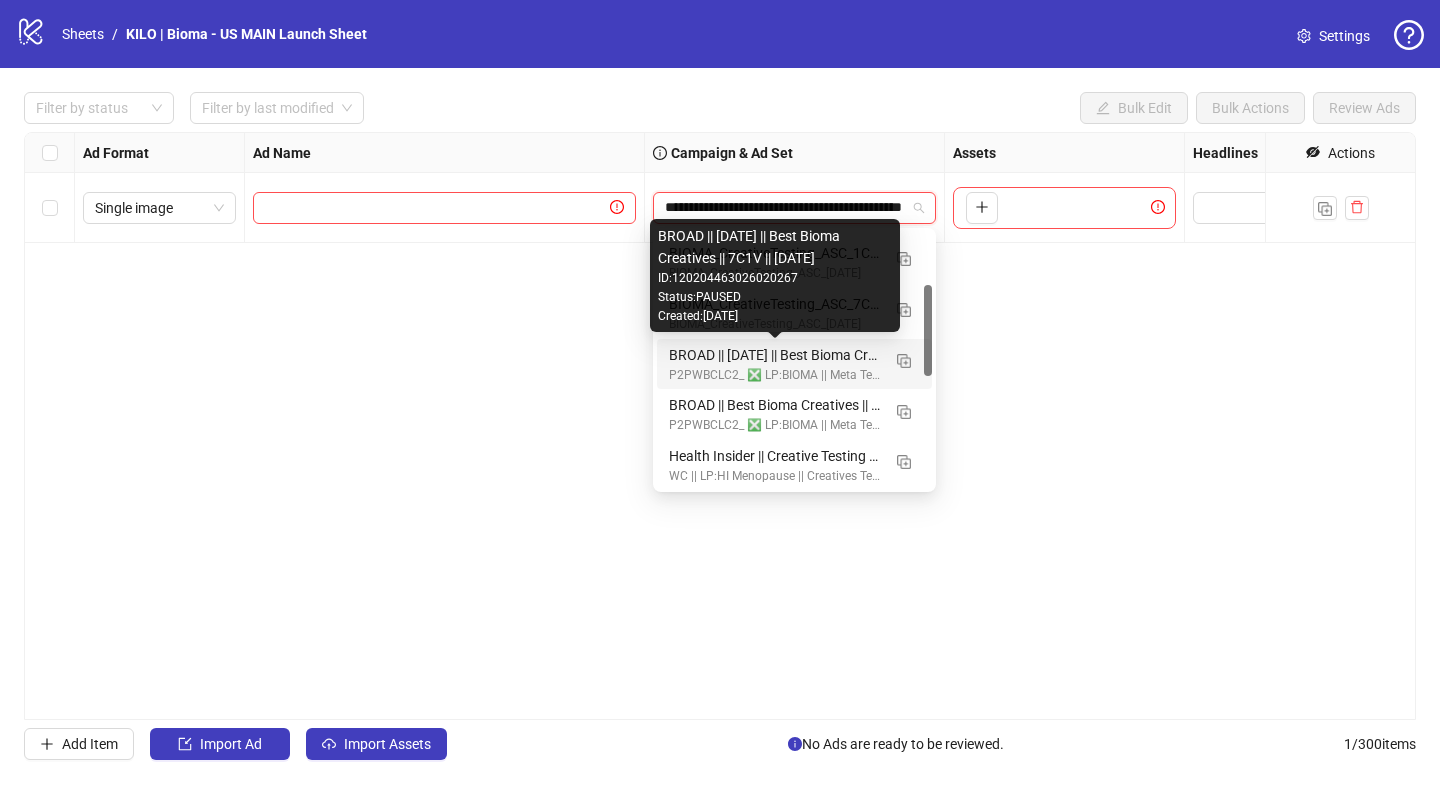 scroll, scrollTop: 0, scrollLeft: 105, axis: horizontal 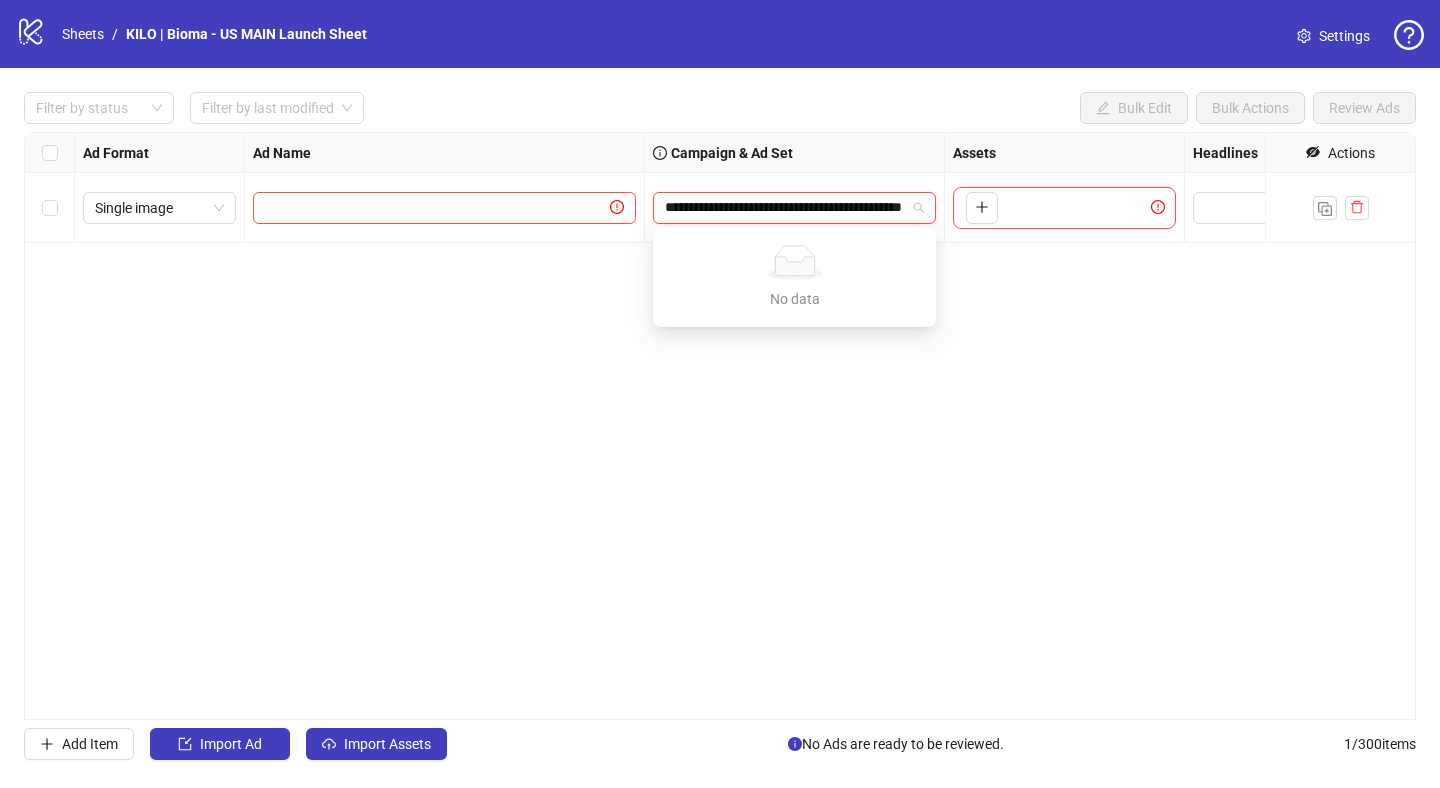drag, startPoint x: 698, startPoint y: 208, endPoint x: 641, endPoint y: 208, distance: 57 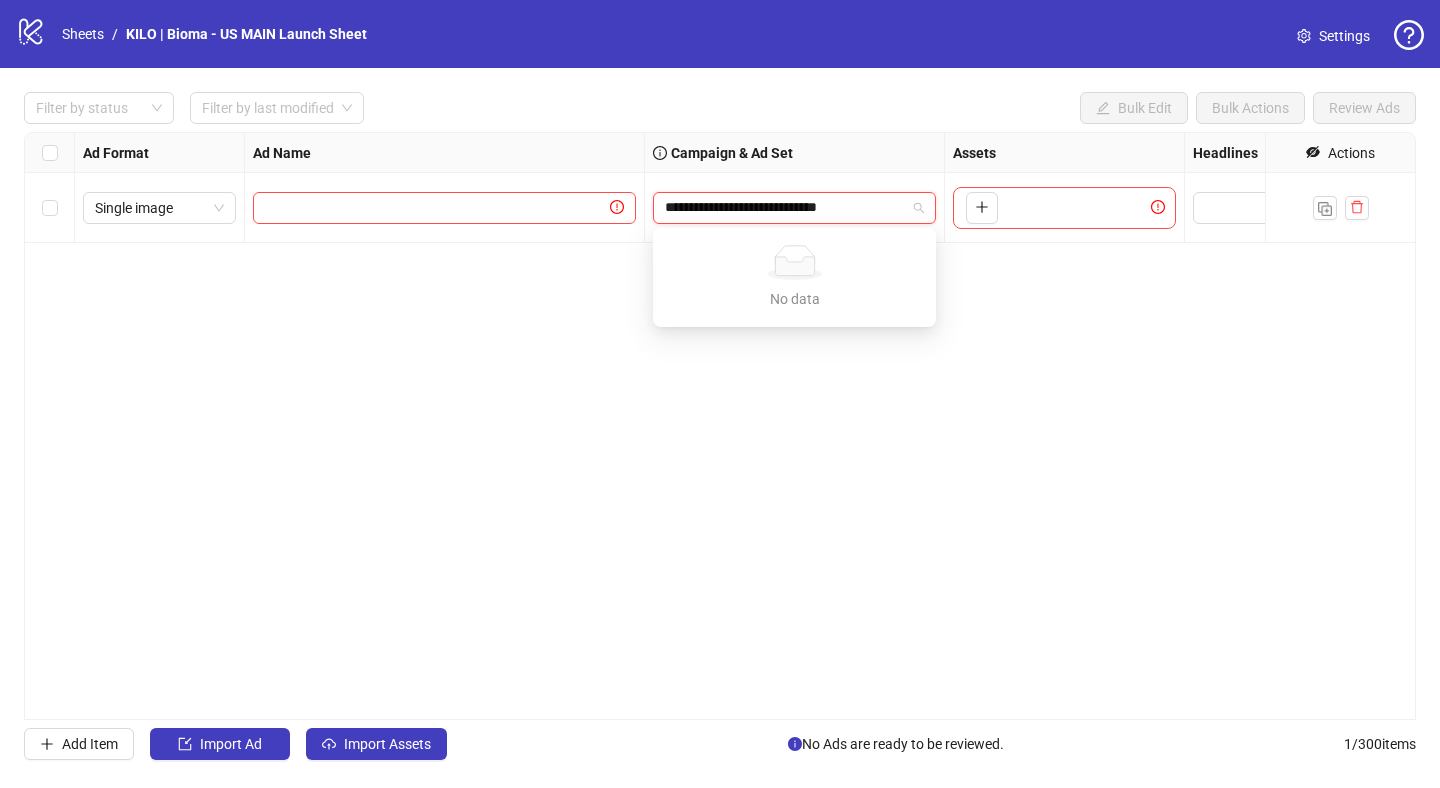drag, startPoint x: 770, startPoint y: 208, endPoint x: 882, endPoint y: 207, distance: 112.00446 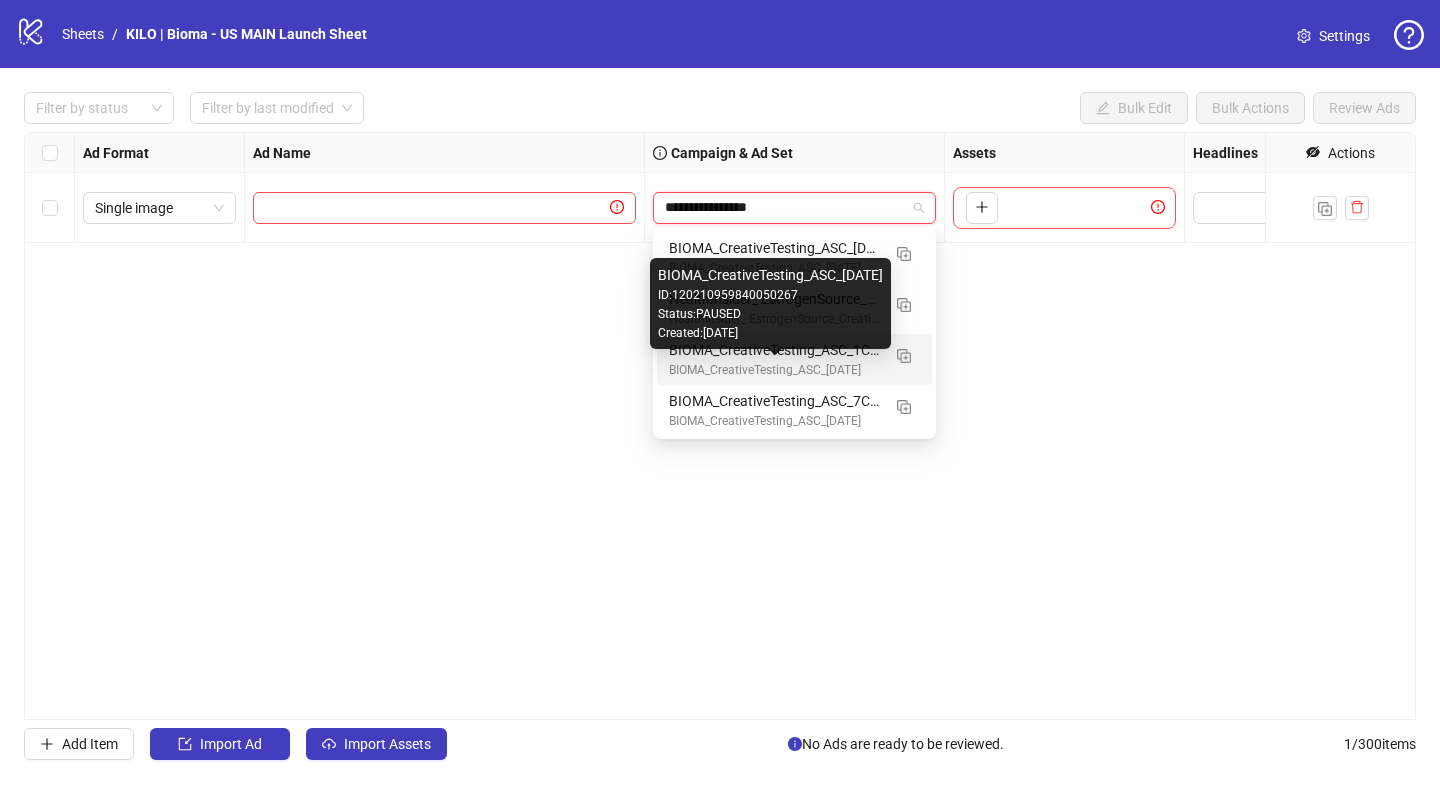 type on "**********" 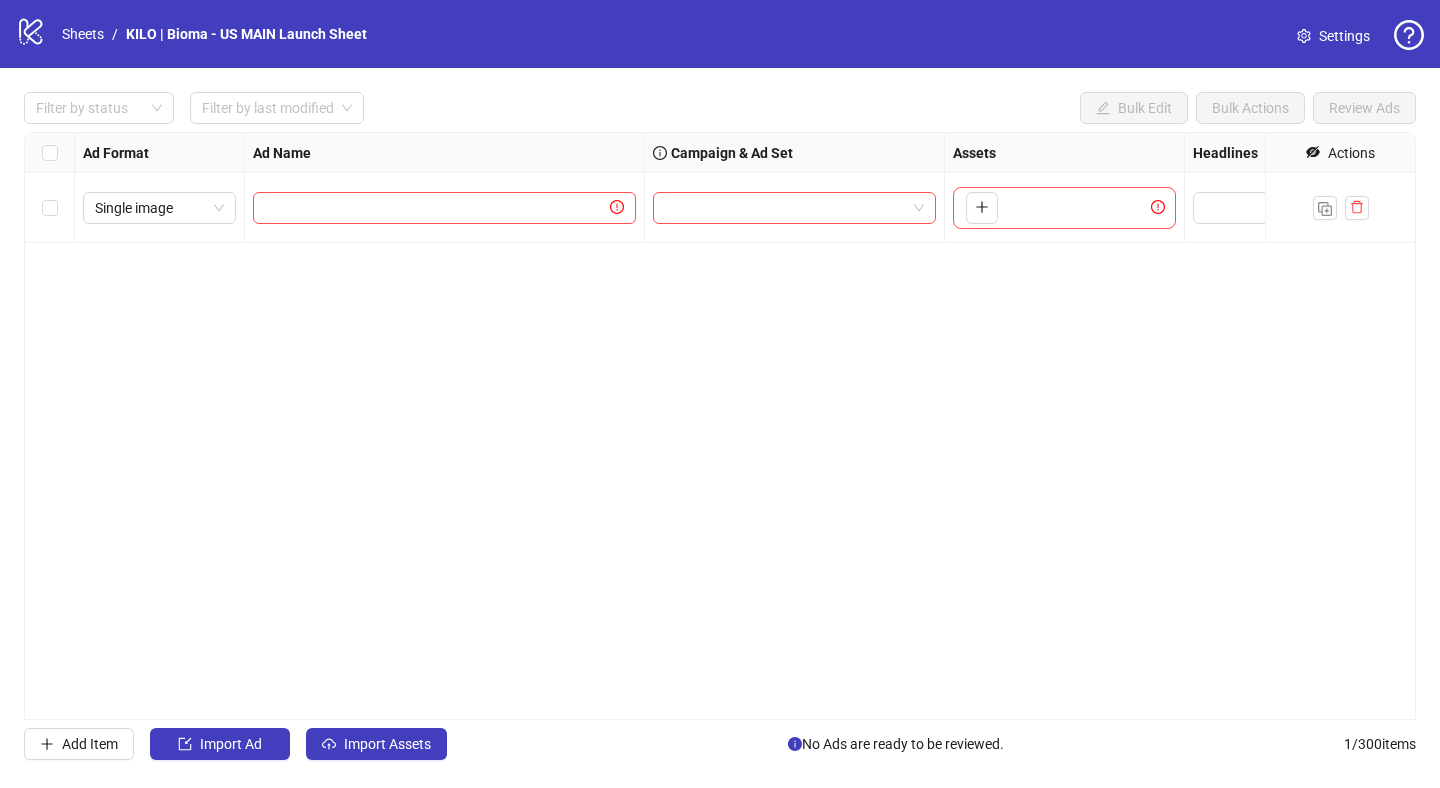 click on "Ad Format Ad Name Campaign & Ad Set Assets Headlines Primary Texts Descriptions Page ID Instagram User ID Destination URL App Product Page ID Display URL Leadgen Form Product Set ID Call to Action Actions Single image
To pick up a draggable item, press the space bar.
While dragging, use the arrow keys to move the item.
Press space again to drop the item in its new position, or press escape to cancel." at bounding box center [720, 426] 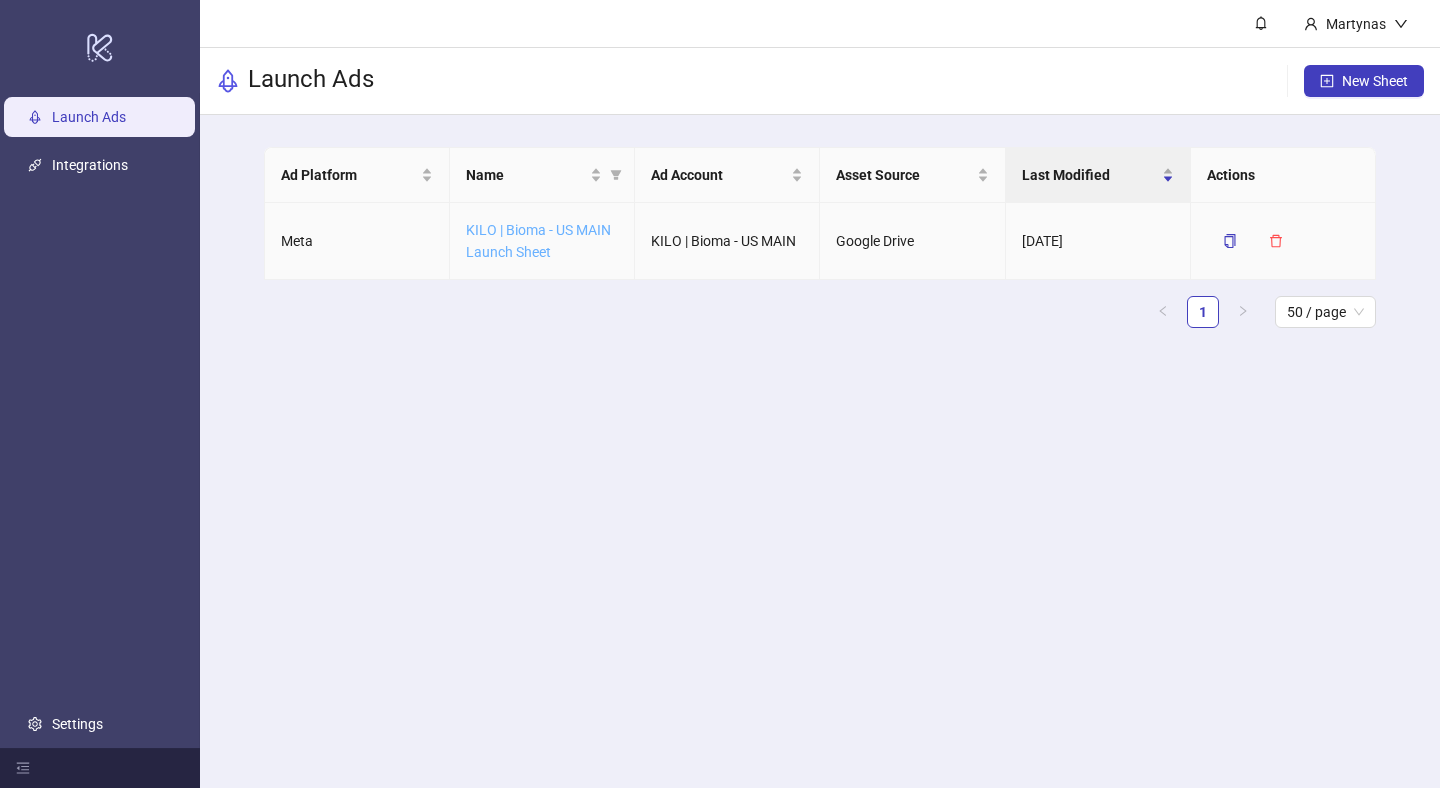click on "KILO | Bioma - US MAIN Launch Sheet" at bounding box center [538, 241] 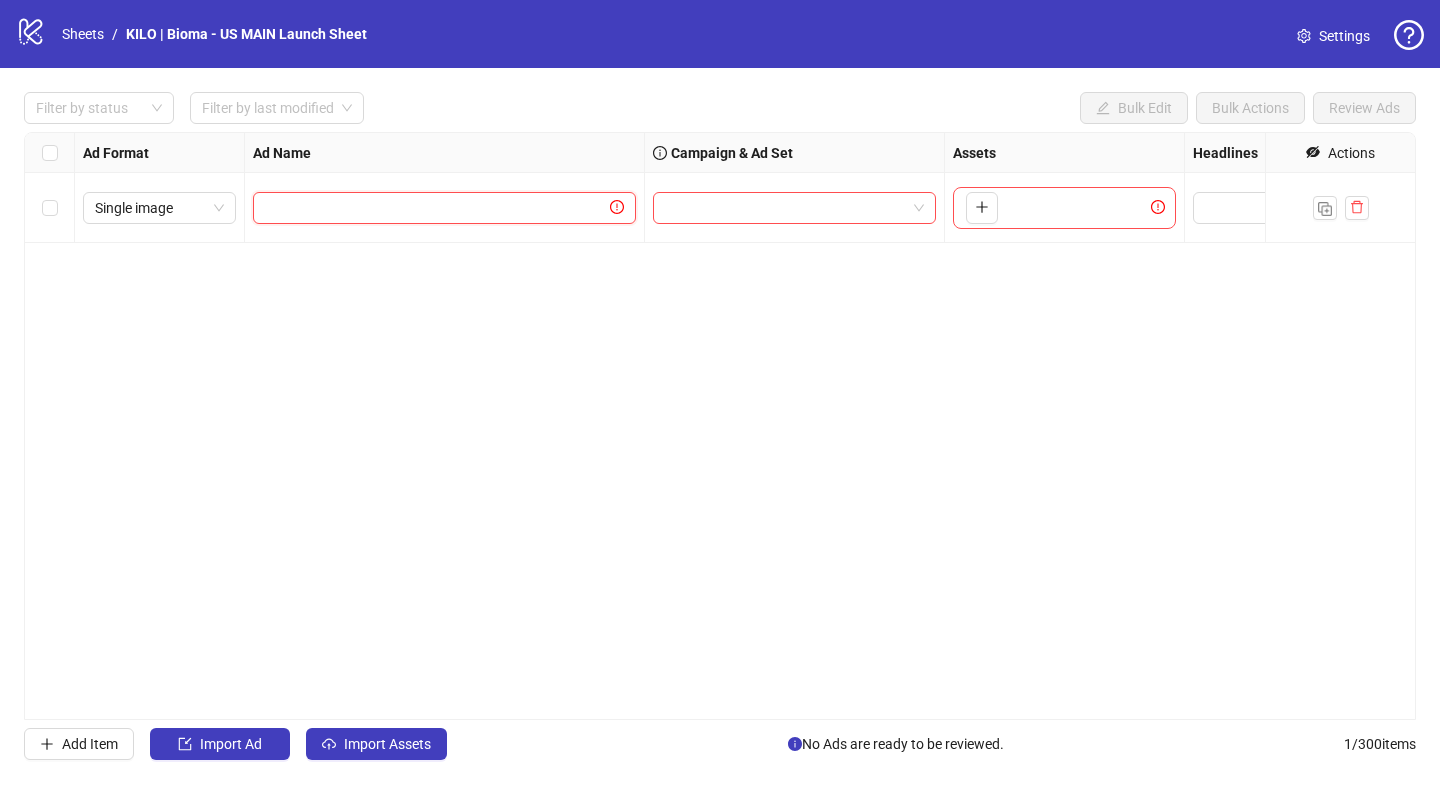click at bounding box center [435, 208] 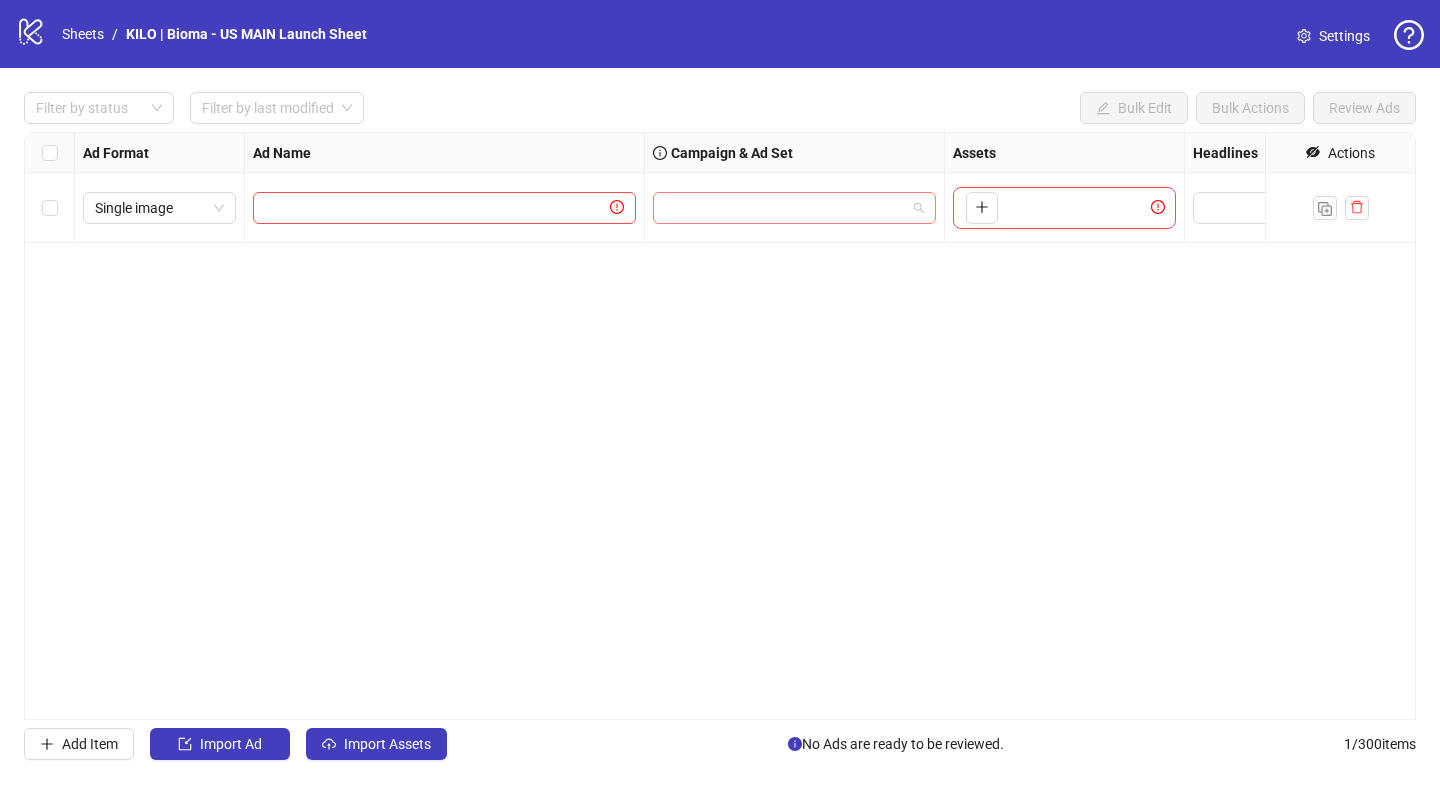 click at bounding box center (785, 208) 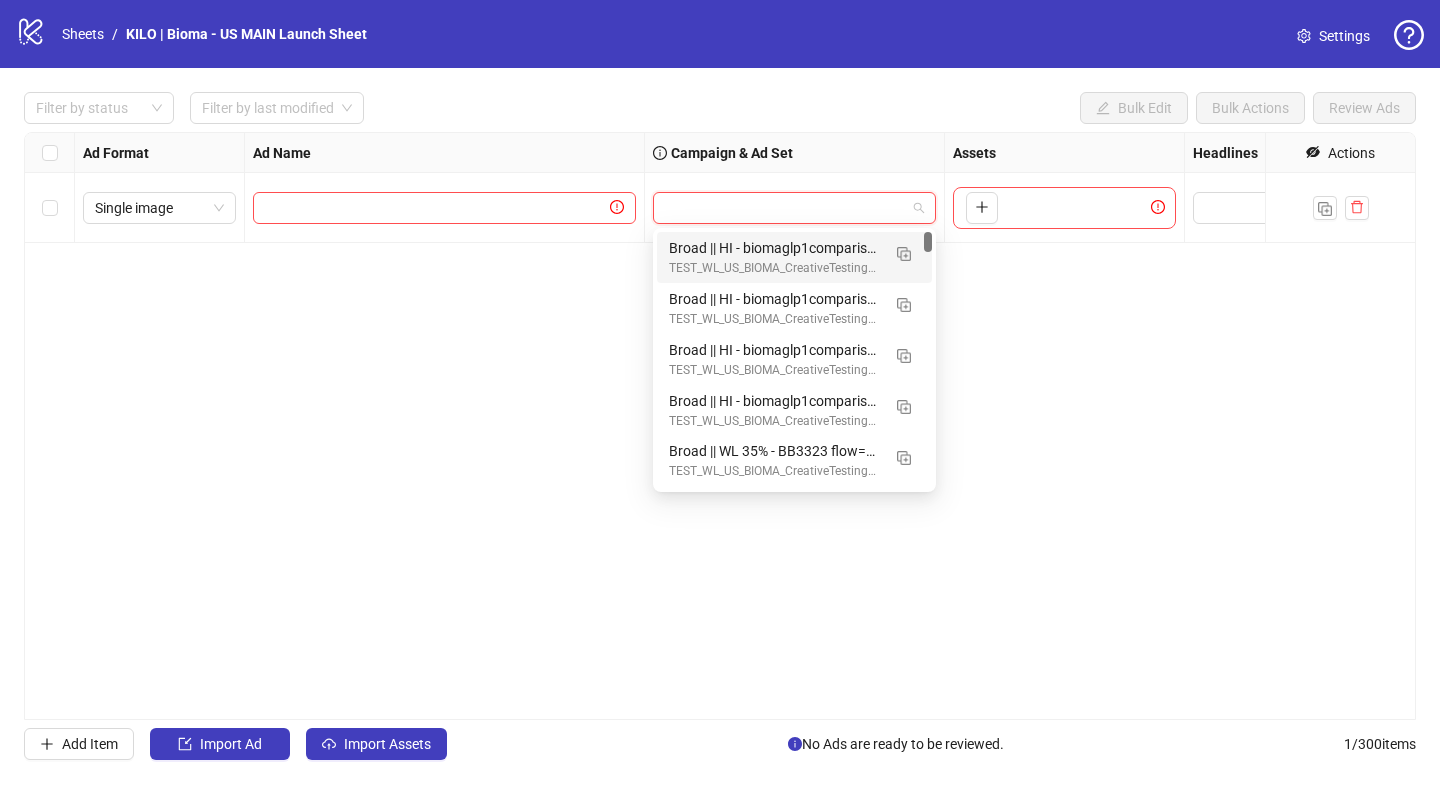 paste on "**********" 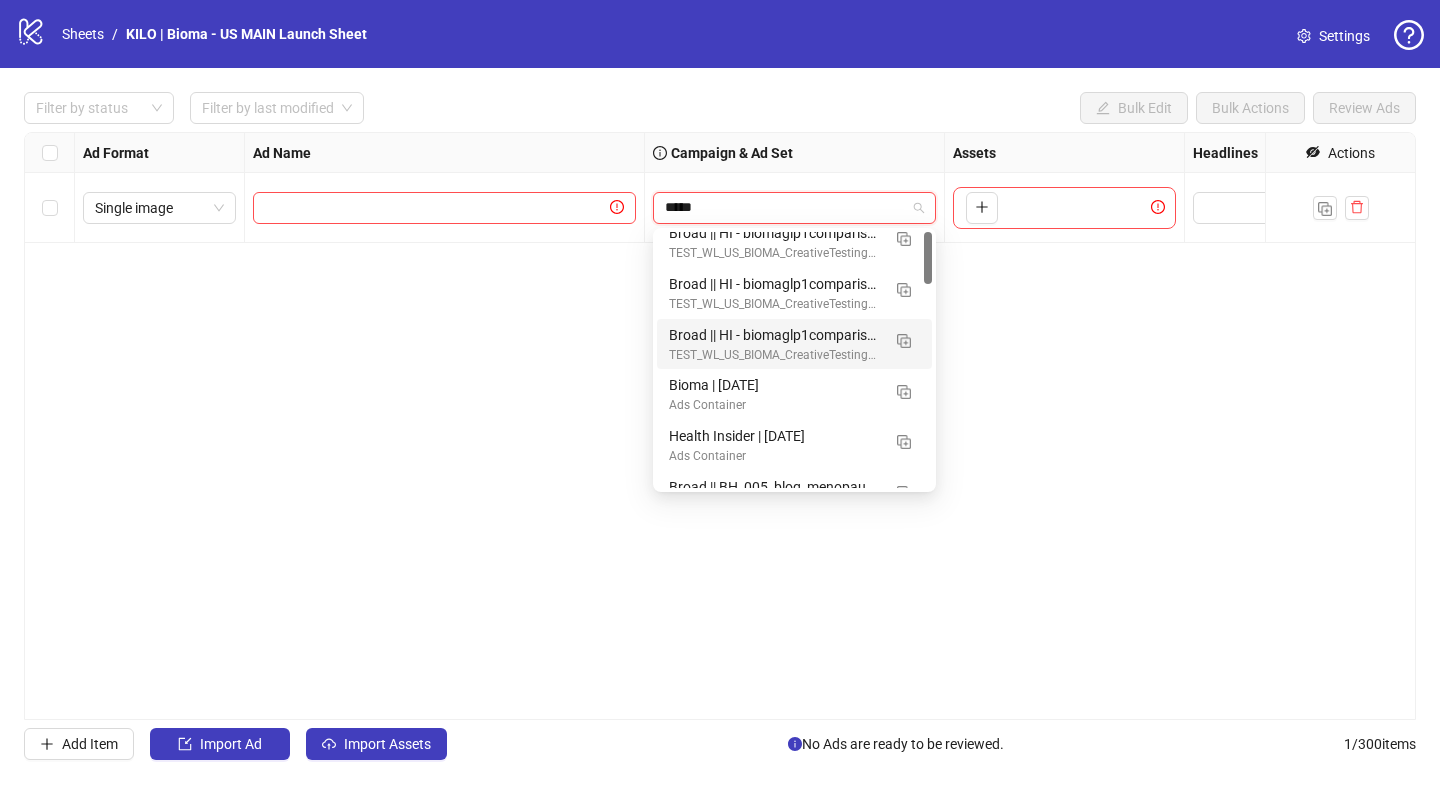 scroll, scrollTop: 0, scrollLeft: 0, axis: both 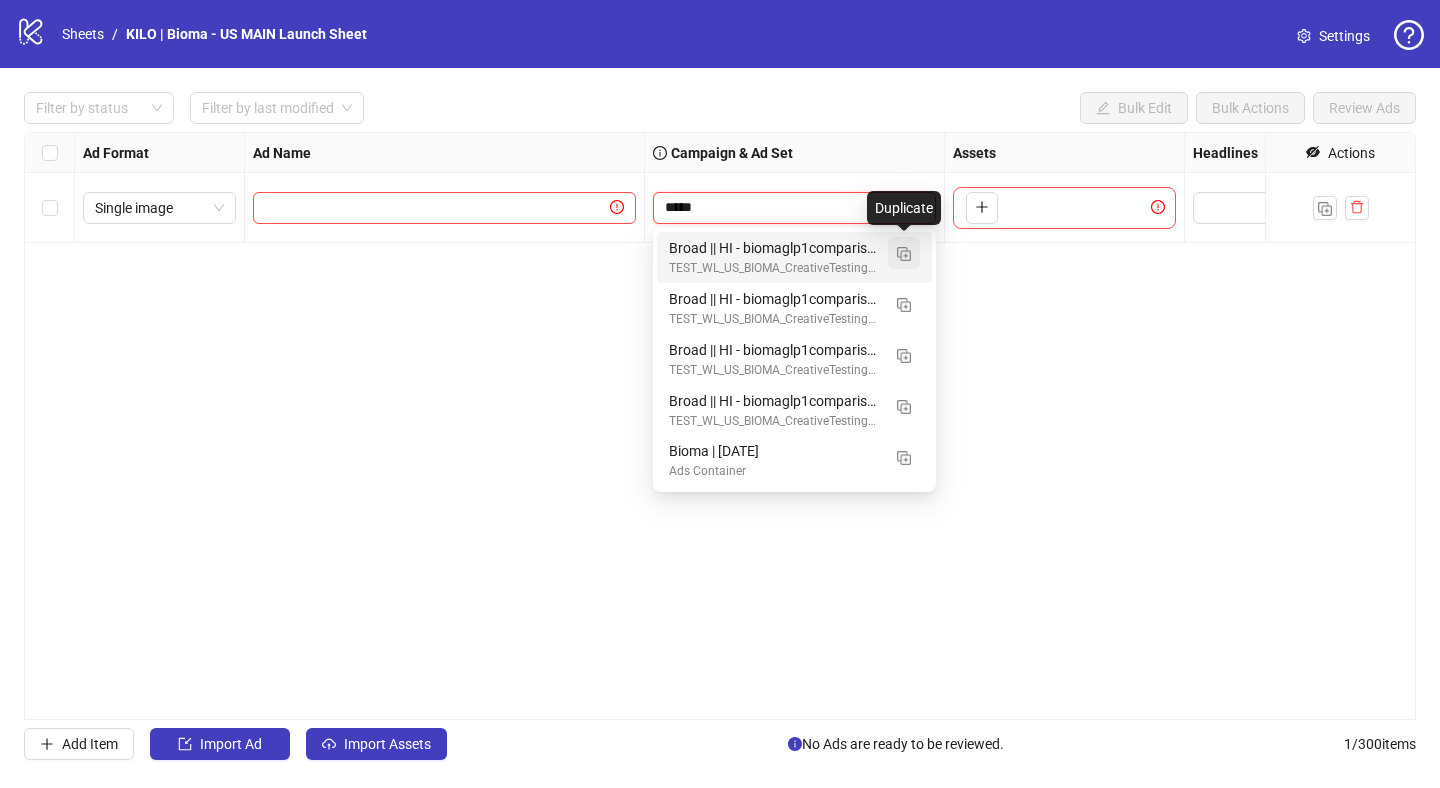 click at bounding box center [904, 254] 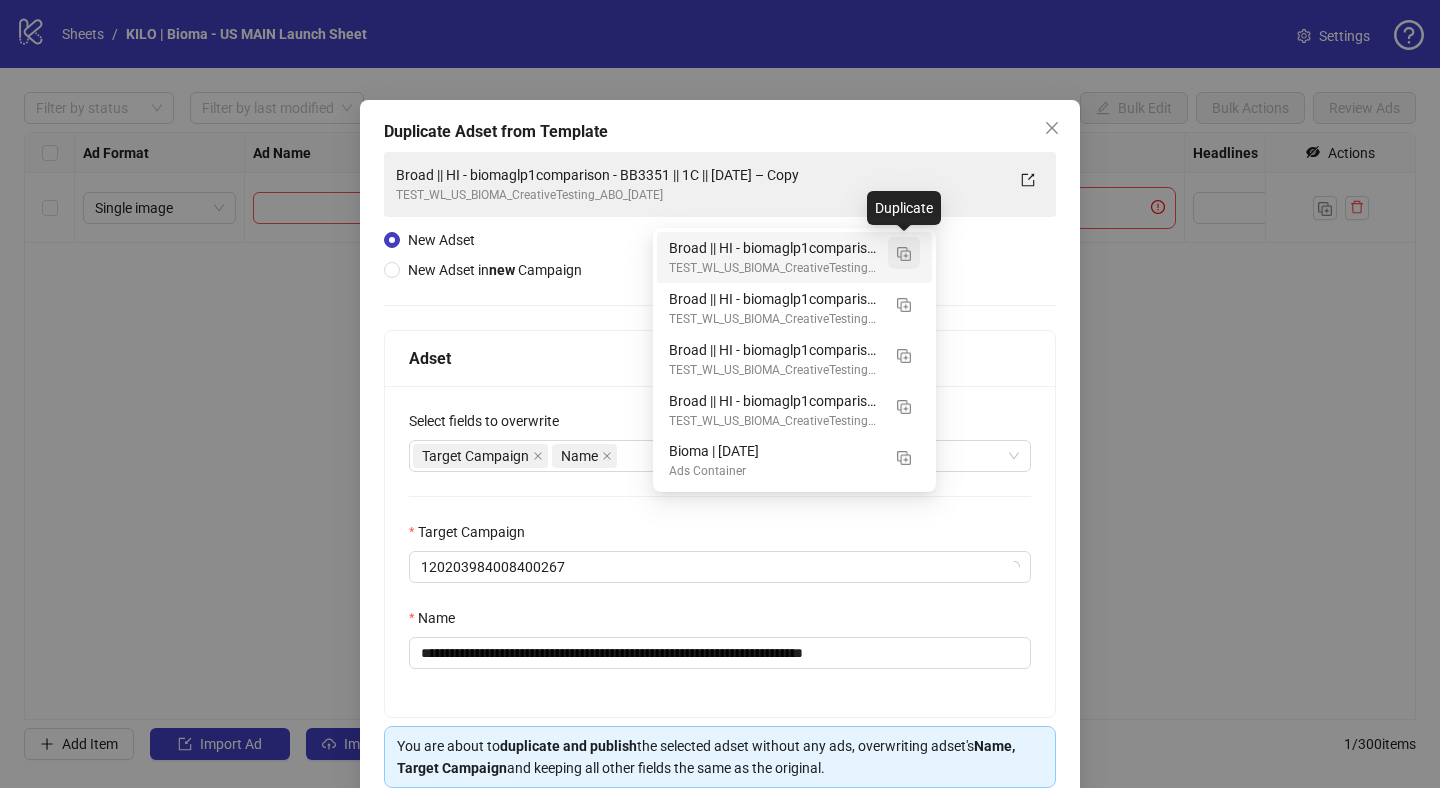 type on "*****" 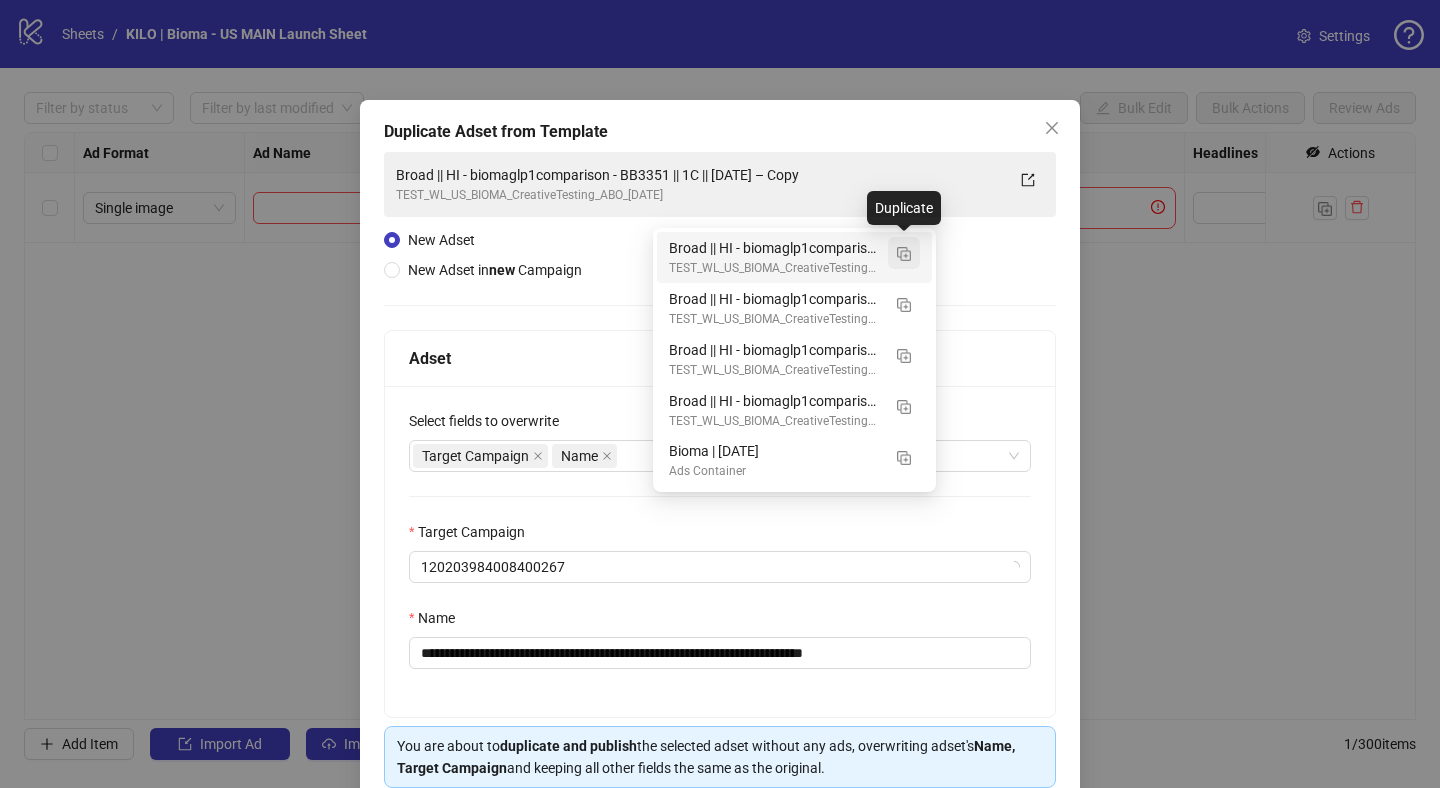 type 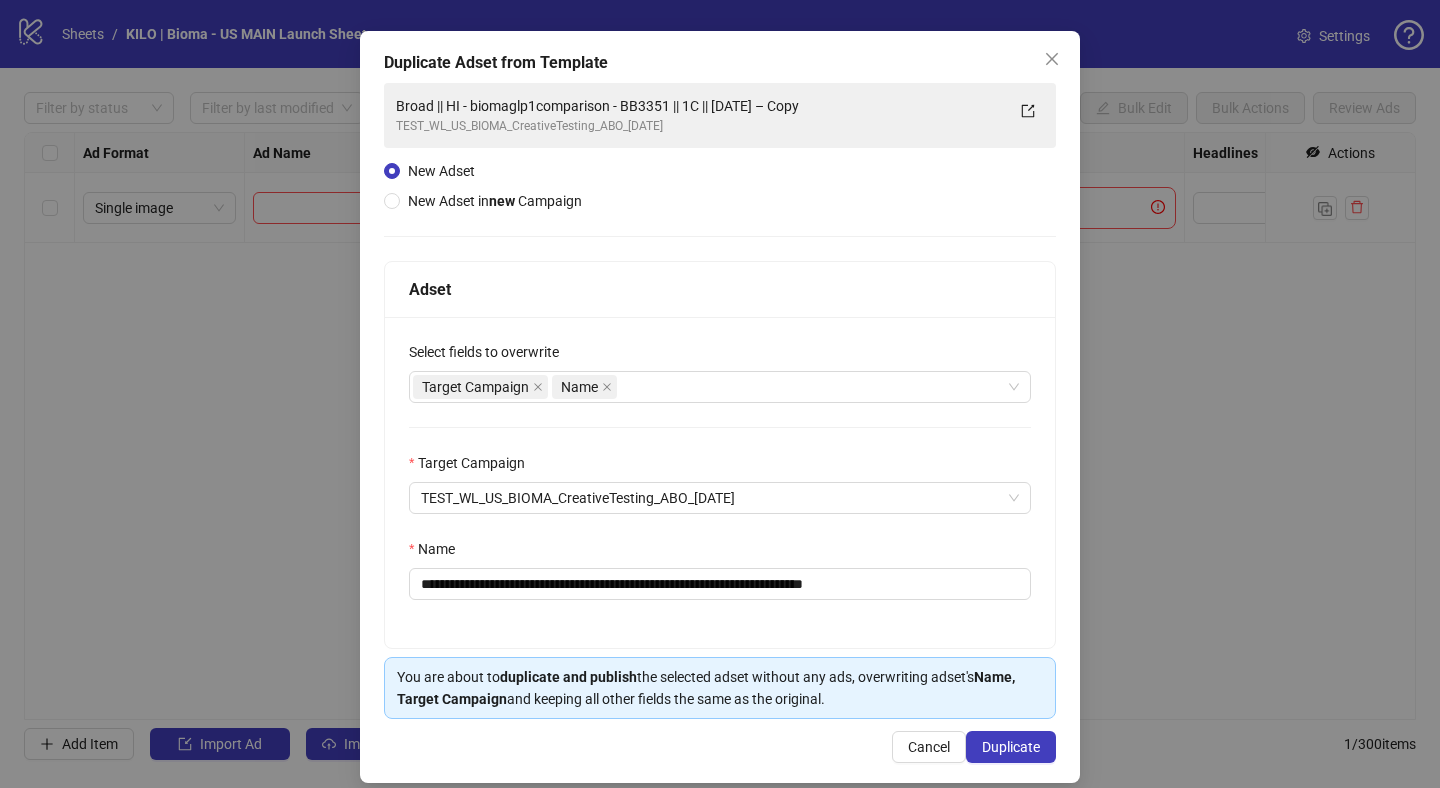 scroll, scrollTop: 89, scrollLeft: 0, axis: vertical 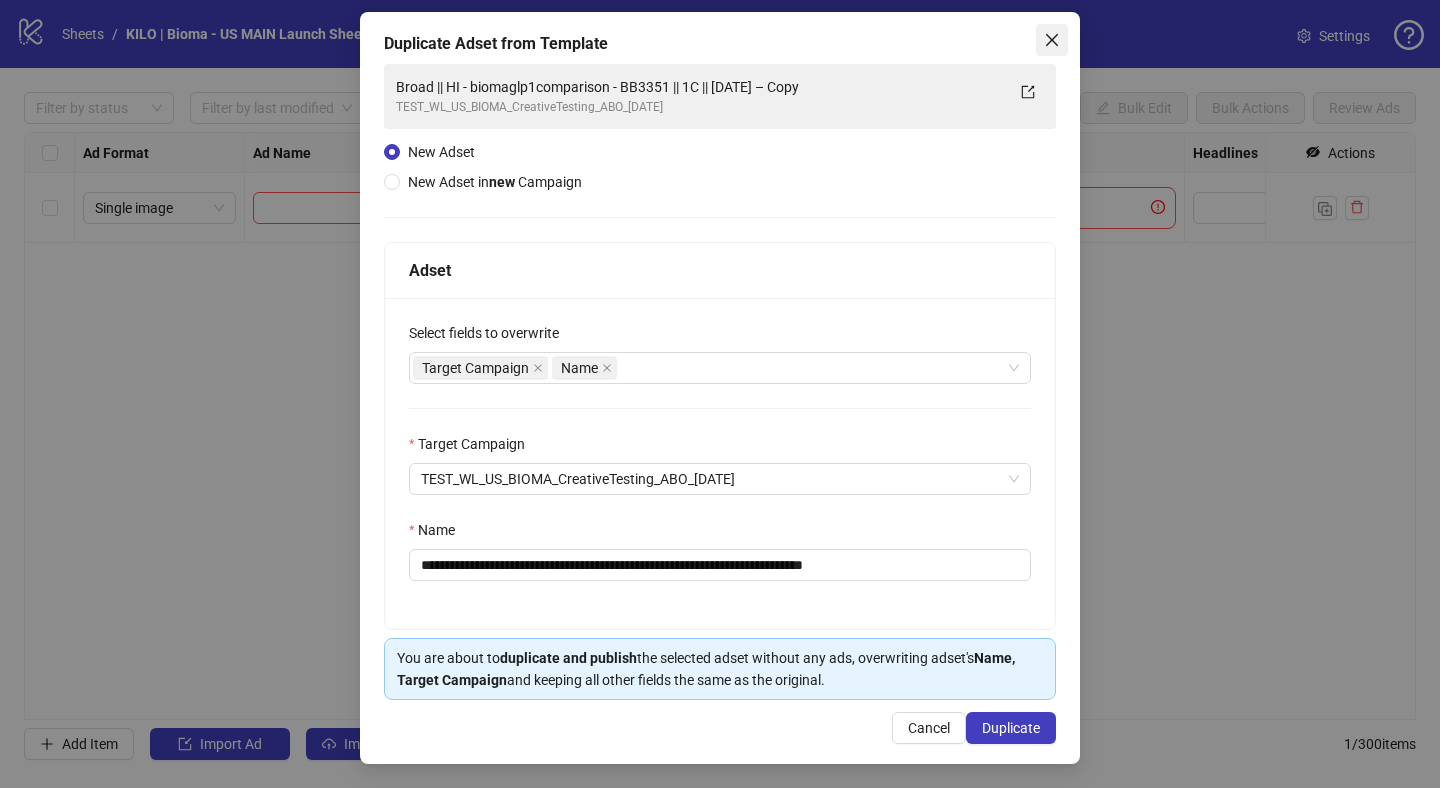 click 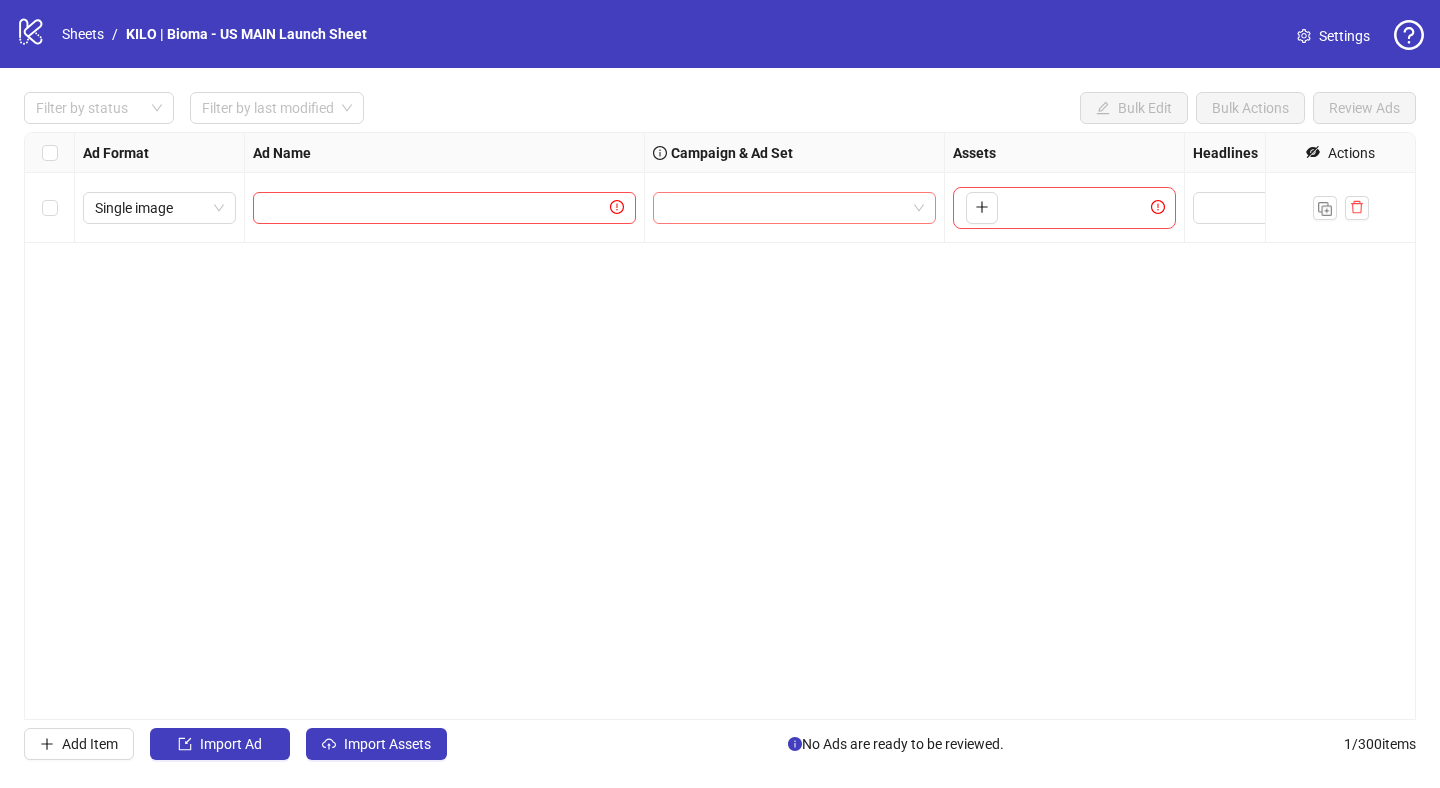 click at bounding box center (794, 208) 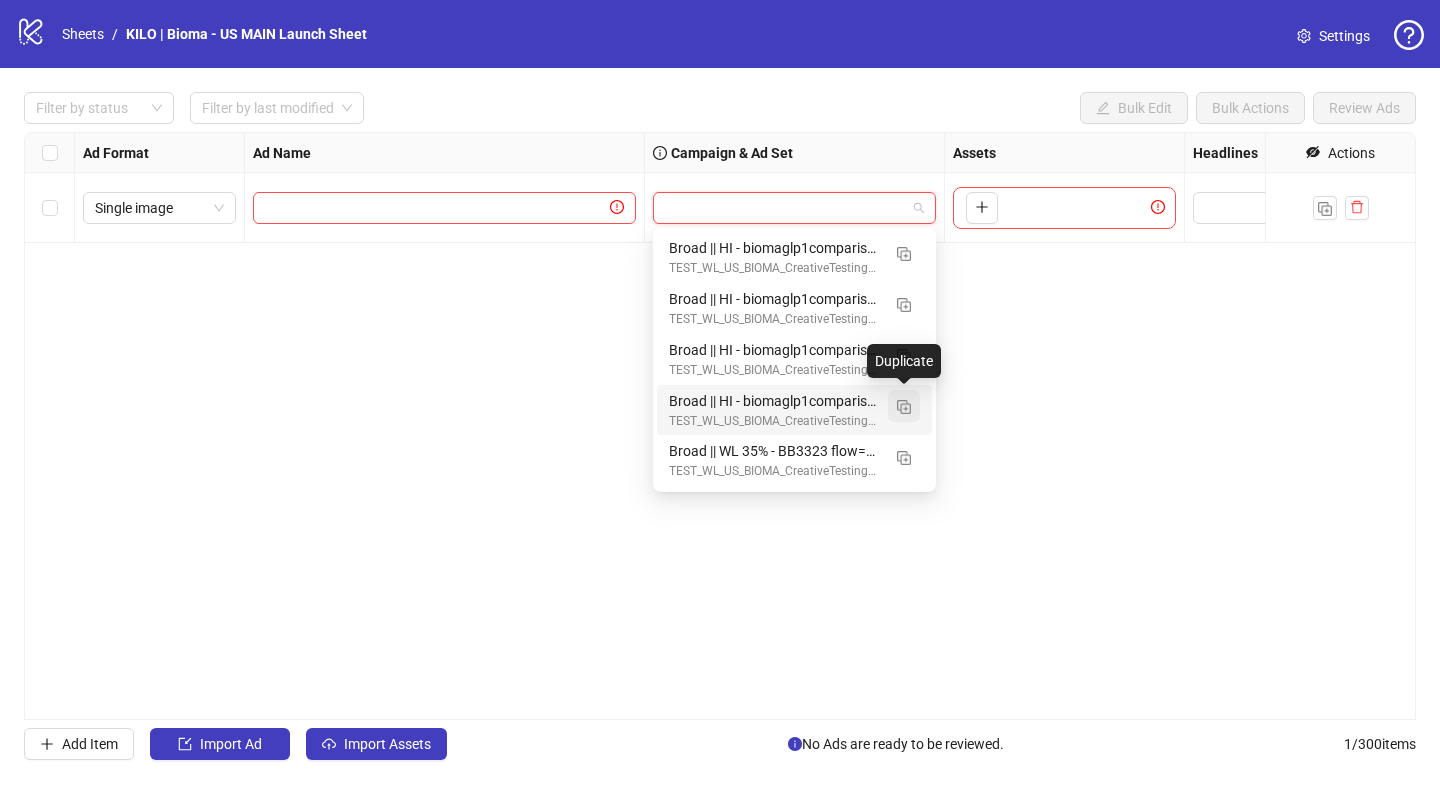 click at bounding box center [904, 407] 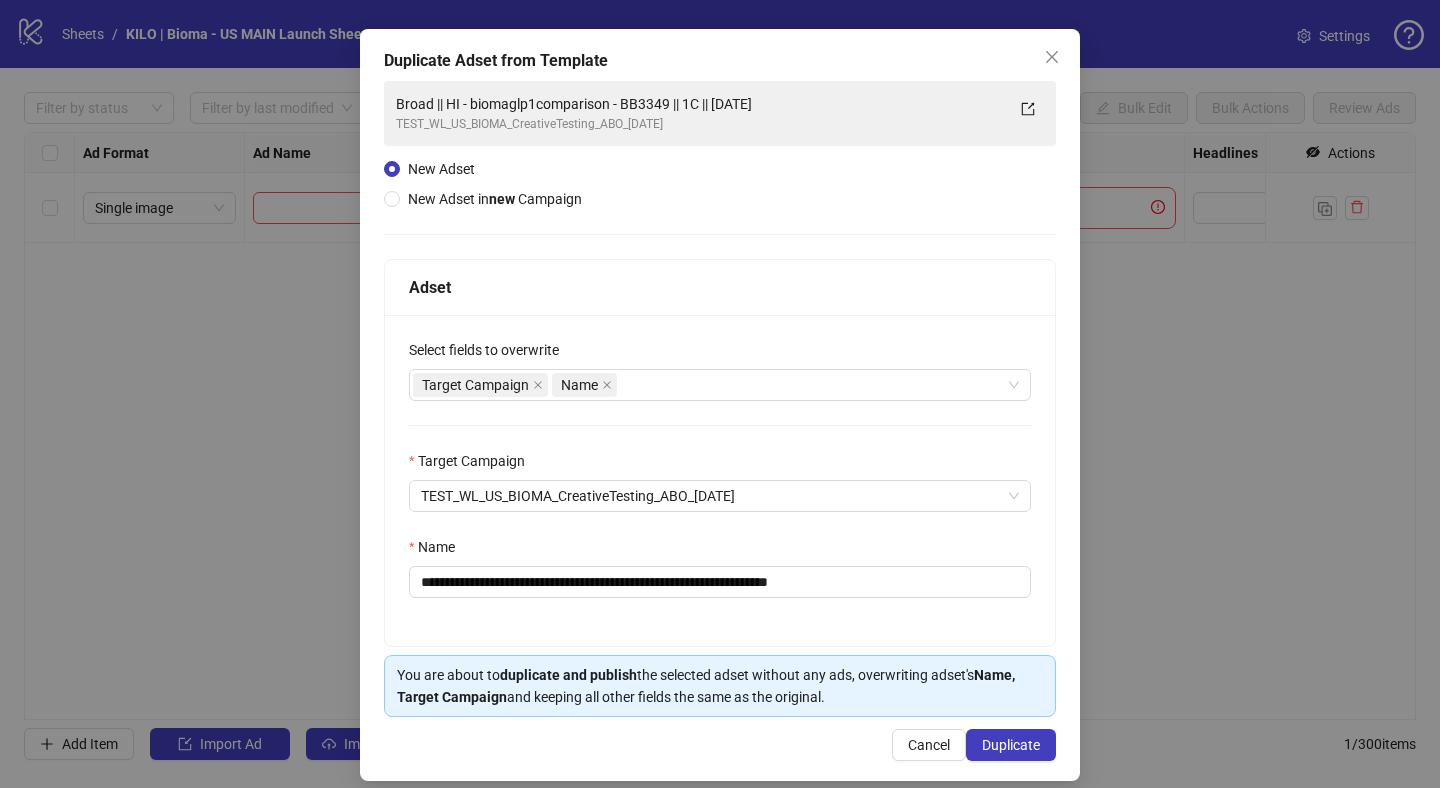 scroll, scrollTop: 89, scrollLeft: 0, axis: vertical 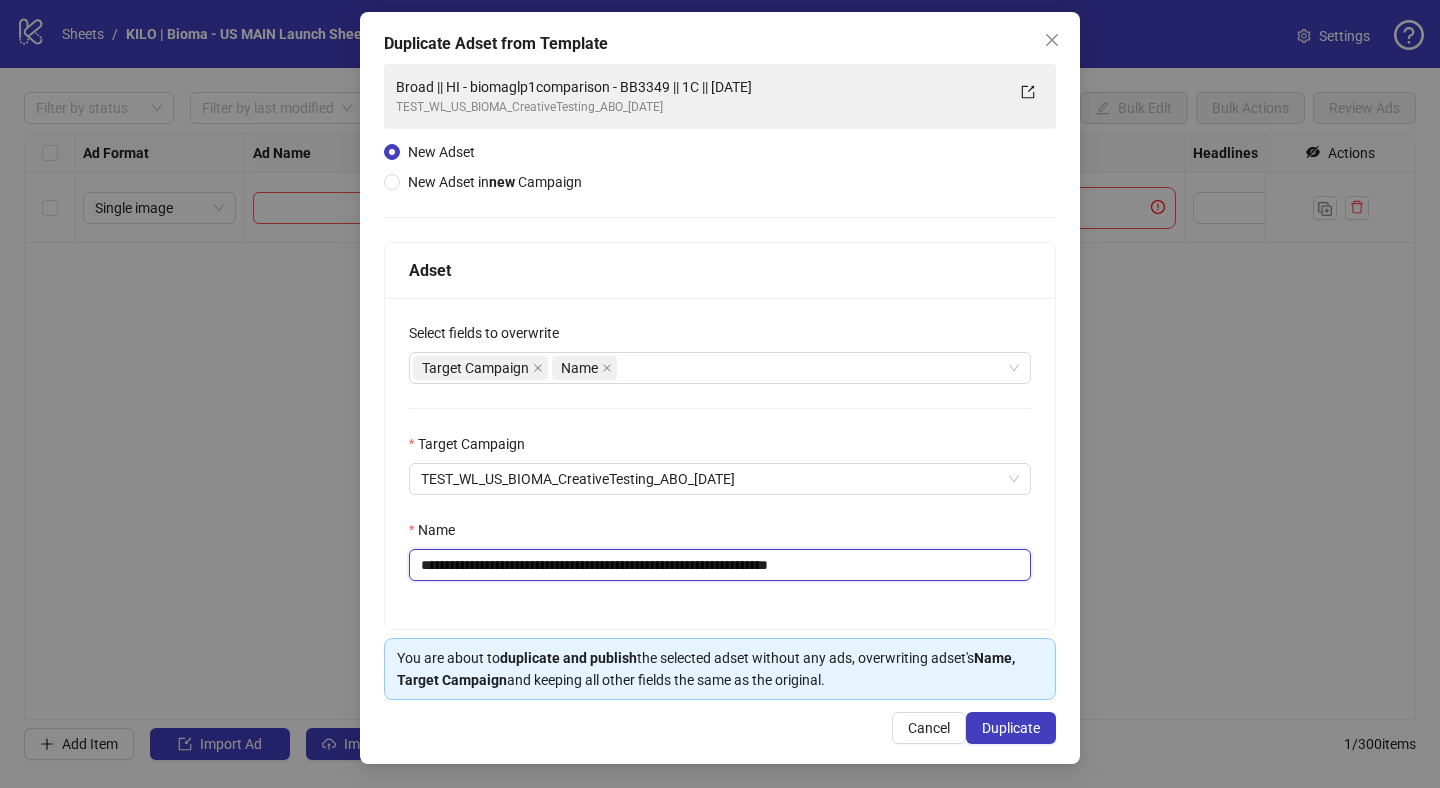 click on "**********" at bounding box center [720, 565] 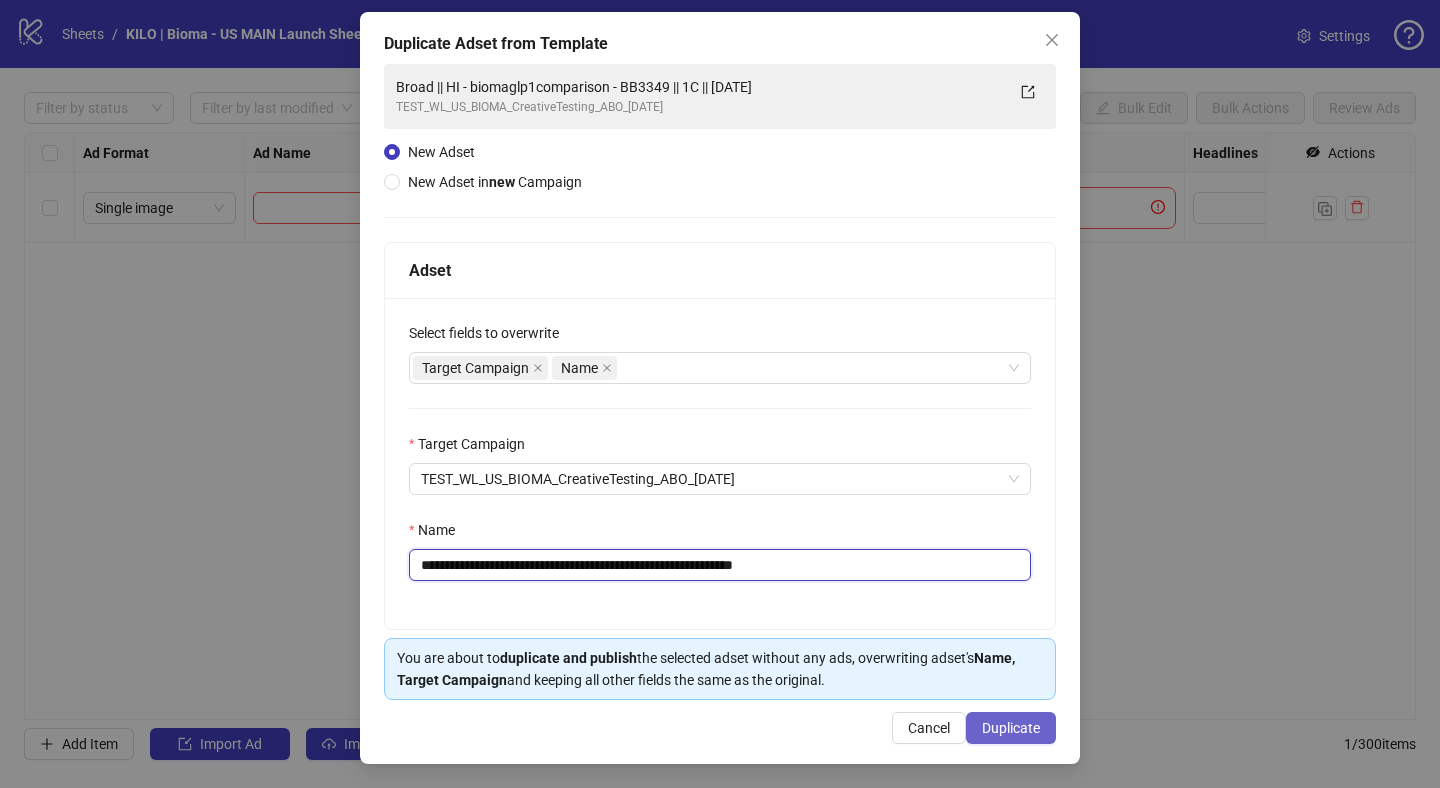 type on "**********" 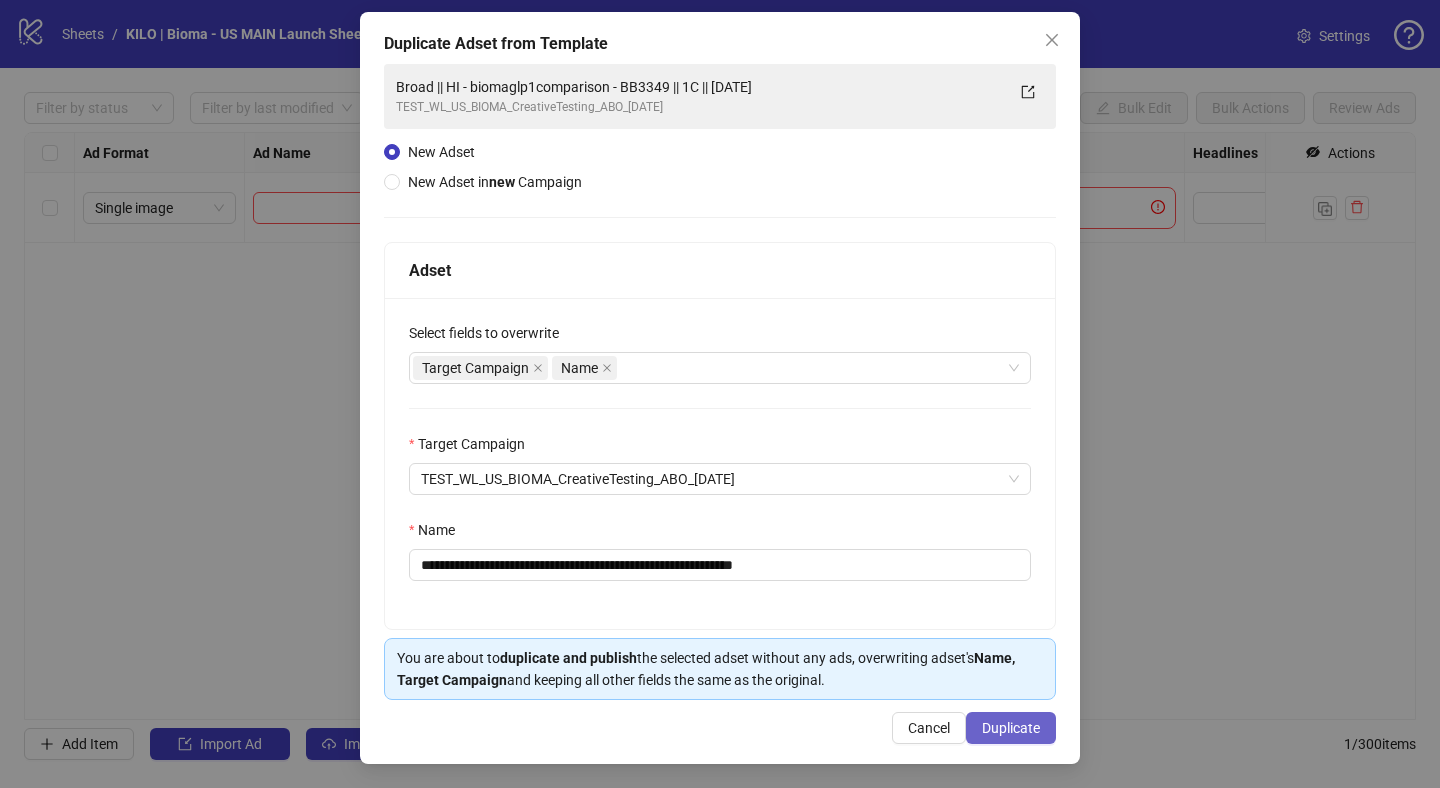 click on "Duplicate" at bounding box center [1011, 728] 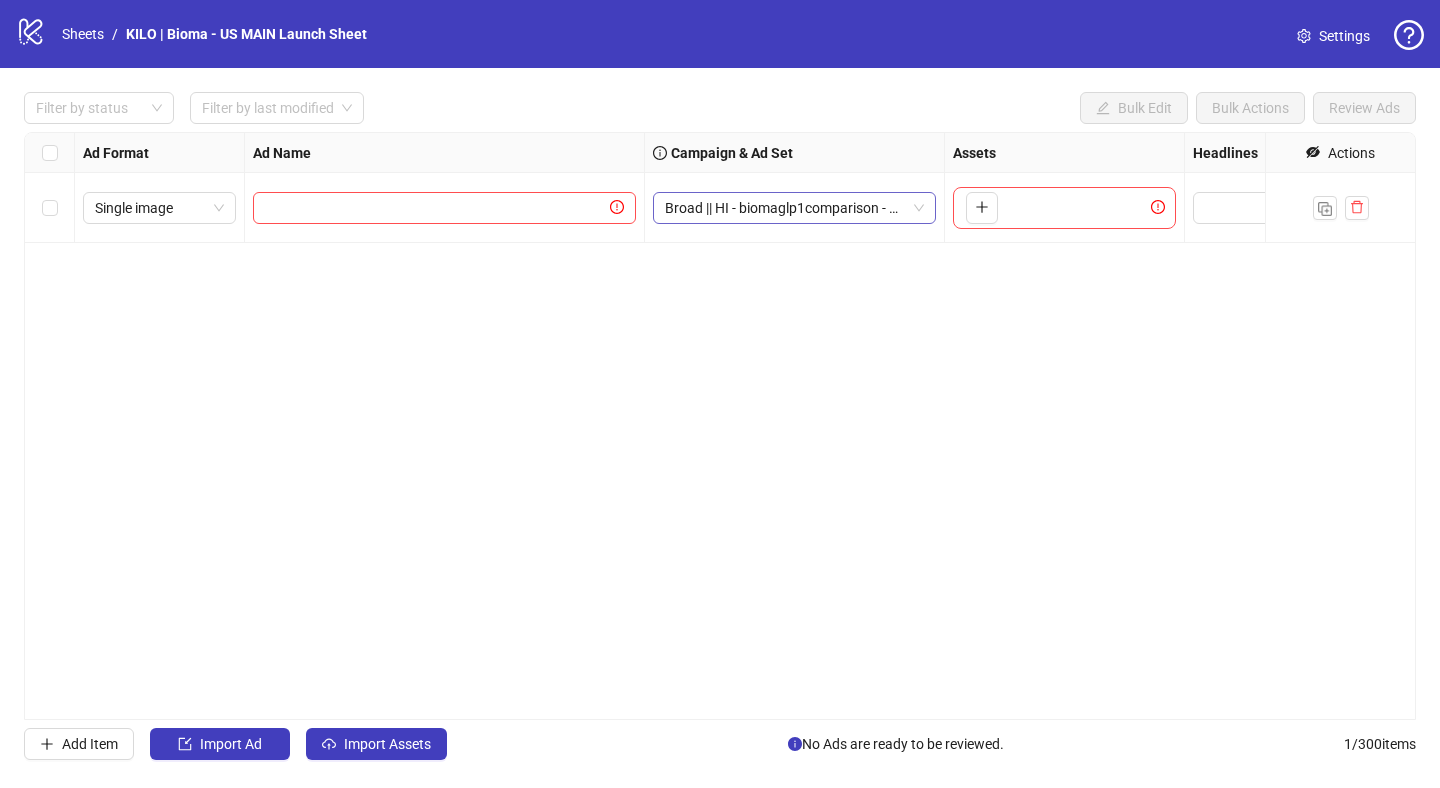 click on "Broad || HI - biomaglp1comparison - BB3353 || 1C || [DATE]" at bounding box center (794, 208) 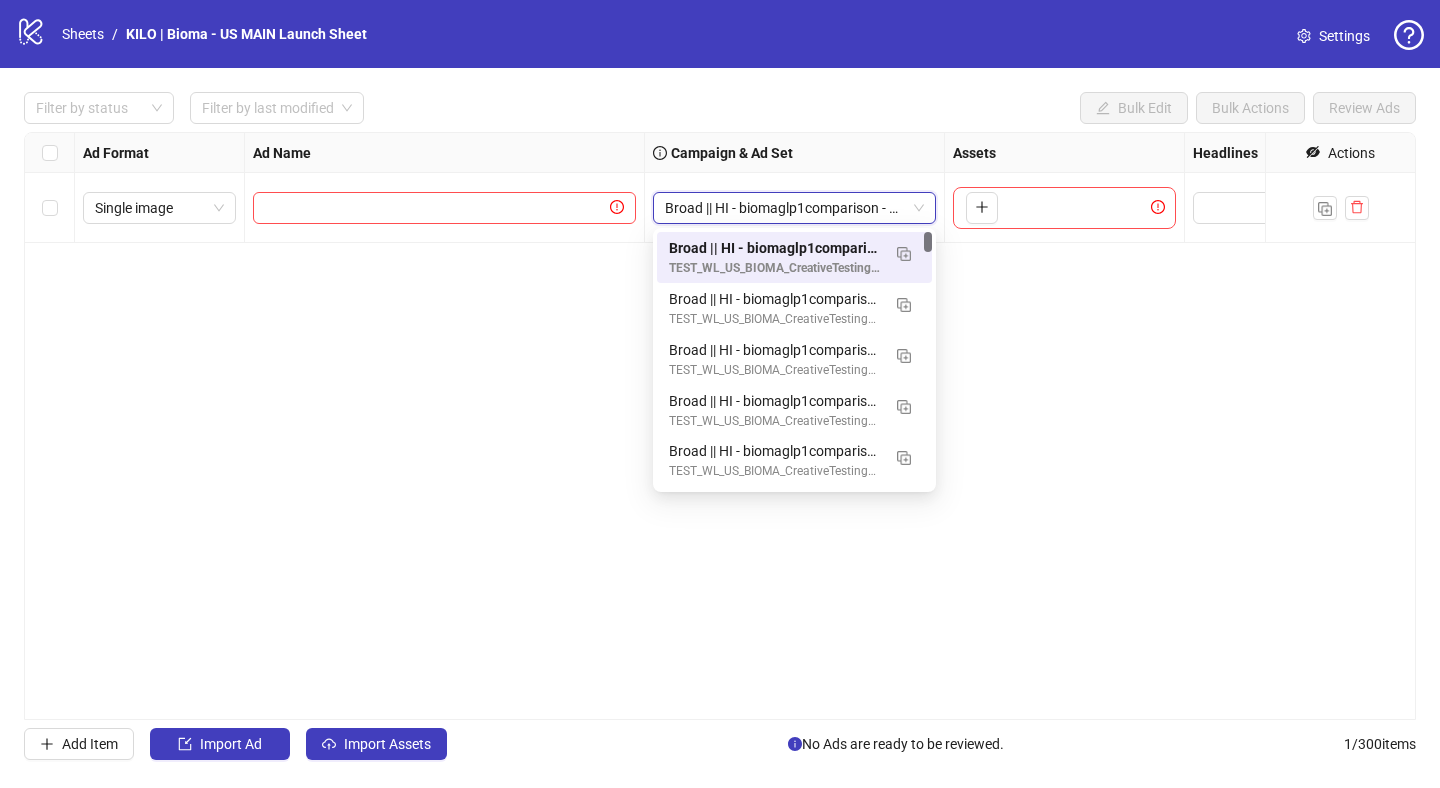 click on "Ad Format Ad Name Campaign & Ad Set Assets Headlines Primary Texts Descriptions Page ID Instagram User ID Destination URL App Product Page ID Display URL Leadgen Form Product Set ID Call to Action Actions Single image Broad || HI - biomaglp1comparison - BB3353 || 1C || [DATE] Broad || HI - biomaglp1comparison - BB3353 || 1C || [DATE]
To pick up a draggable item, press the space bar.
While dragging, use the arrow keys to move the item.
Press space again to drop the item in its new position, or press escape to cancel." at bounding box center (720, 426) 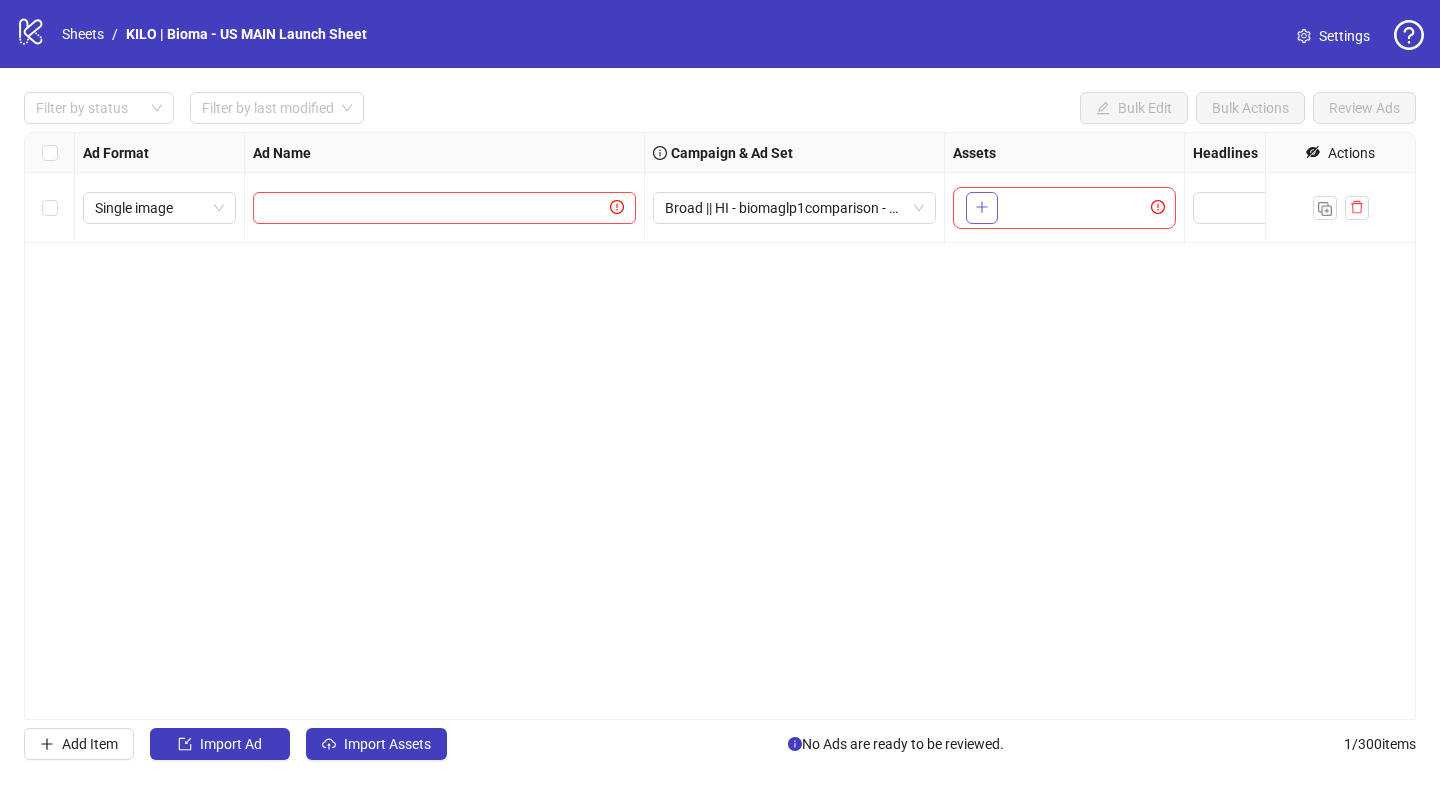 click at bounding box center [982, 208] 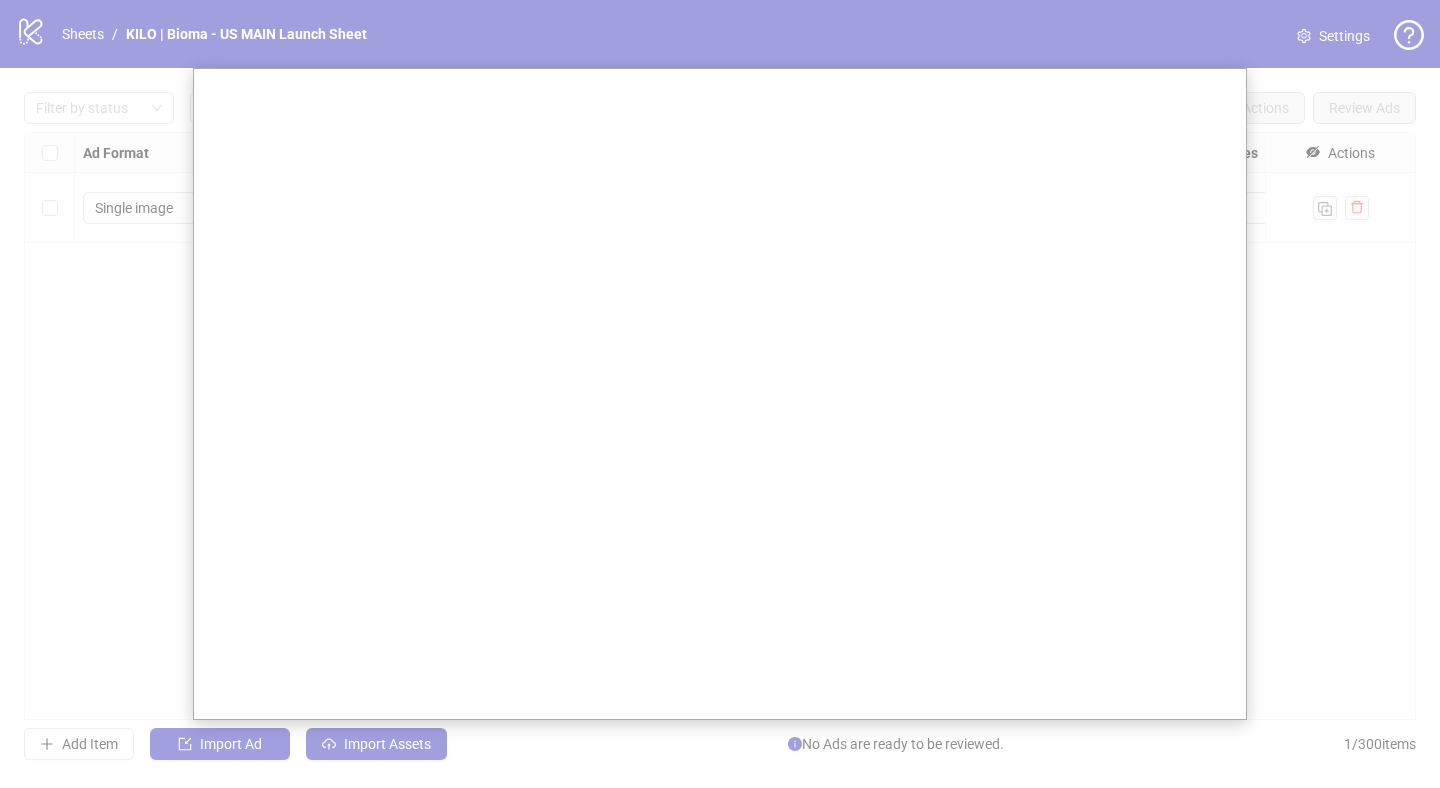 click at bounding box center [720, 394] 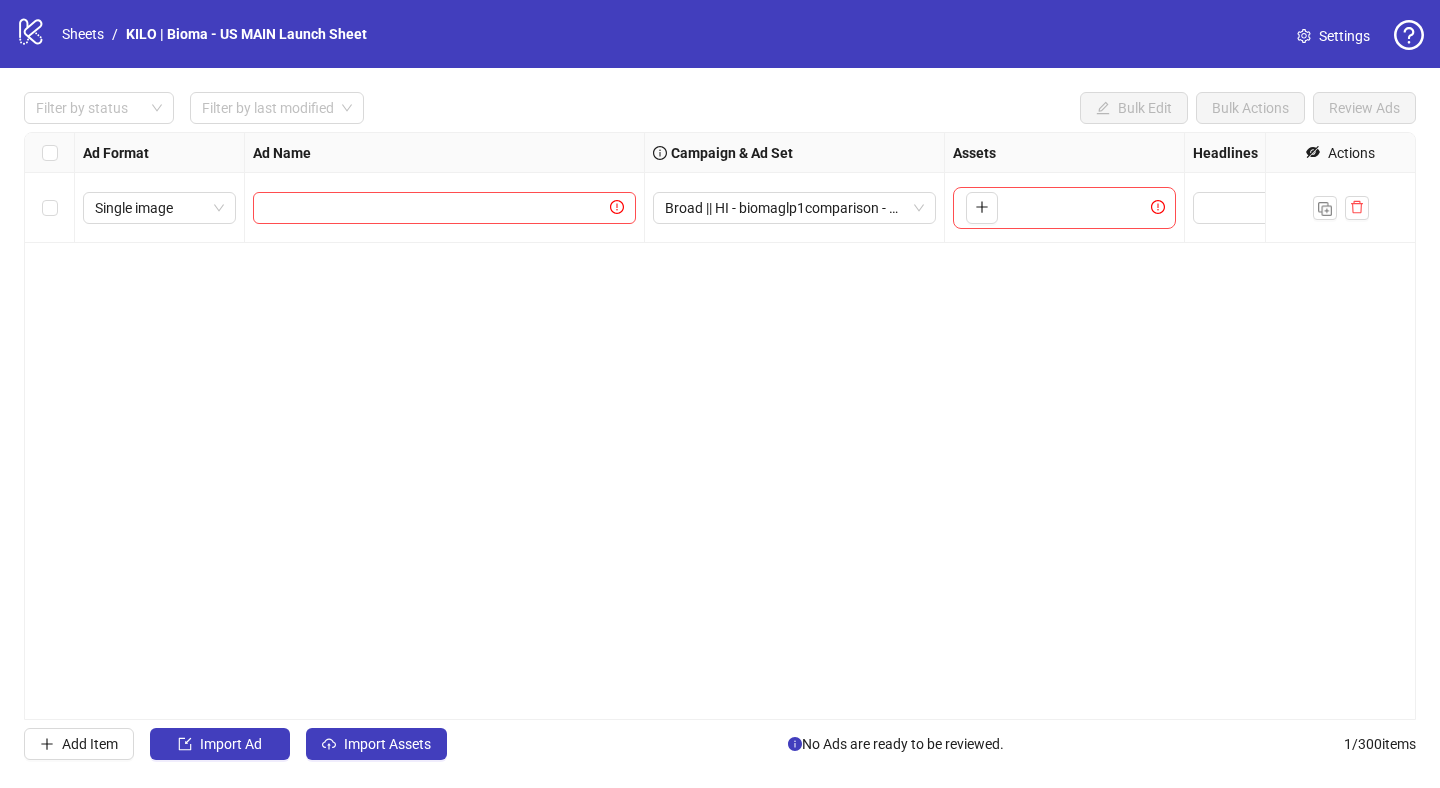type 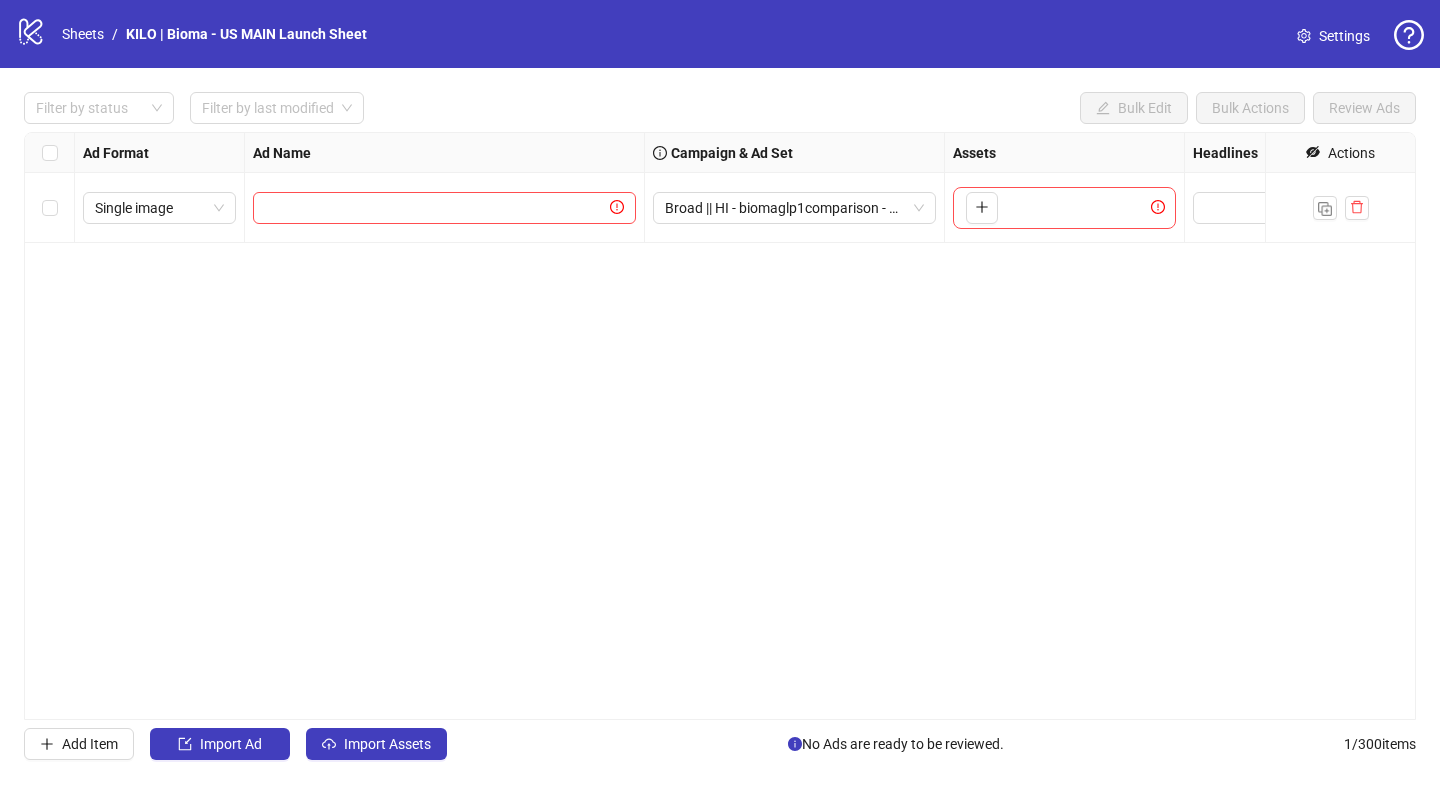 scroll, scrollTop: 0, scrollLeft: 14, axis: horizontal 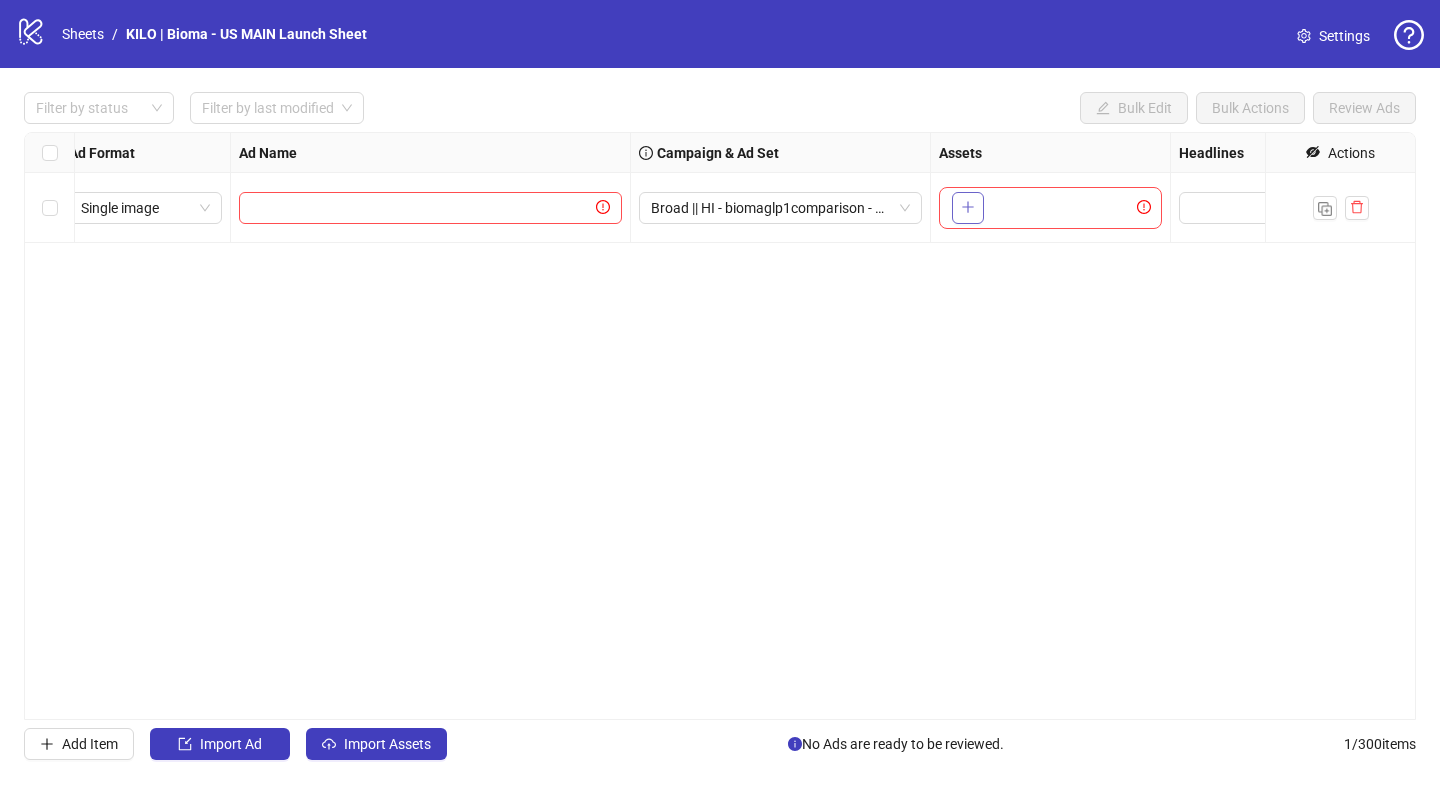 click at bounding box center [968, 208] 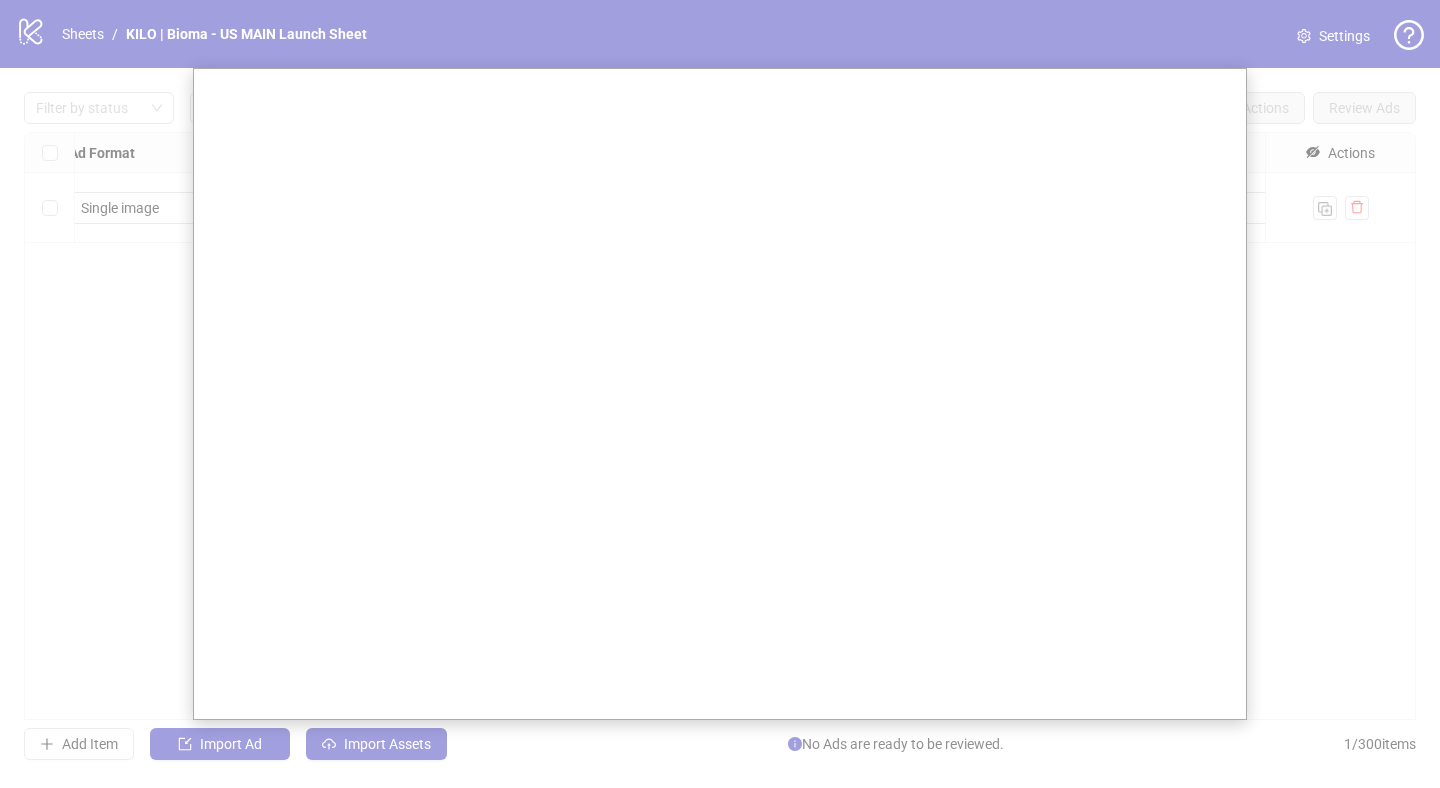 click at bounding box center [720, 394] 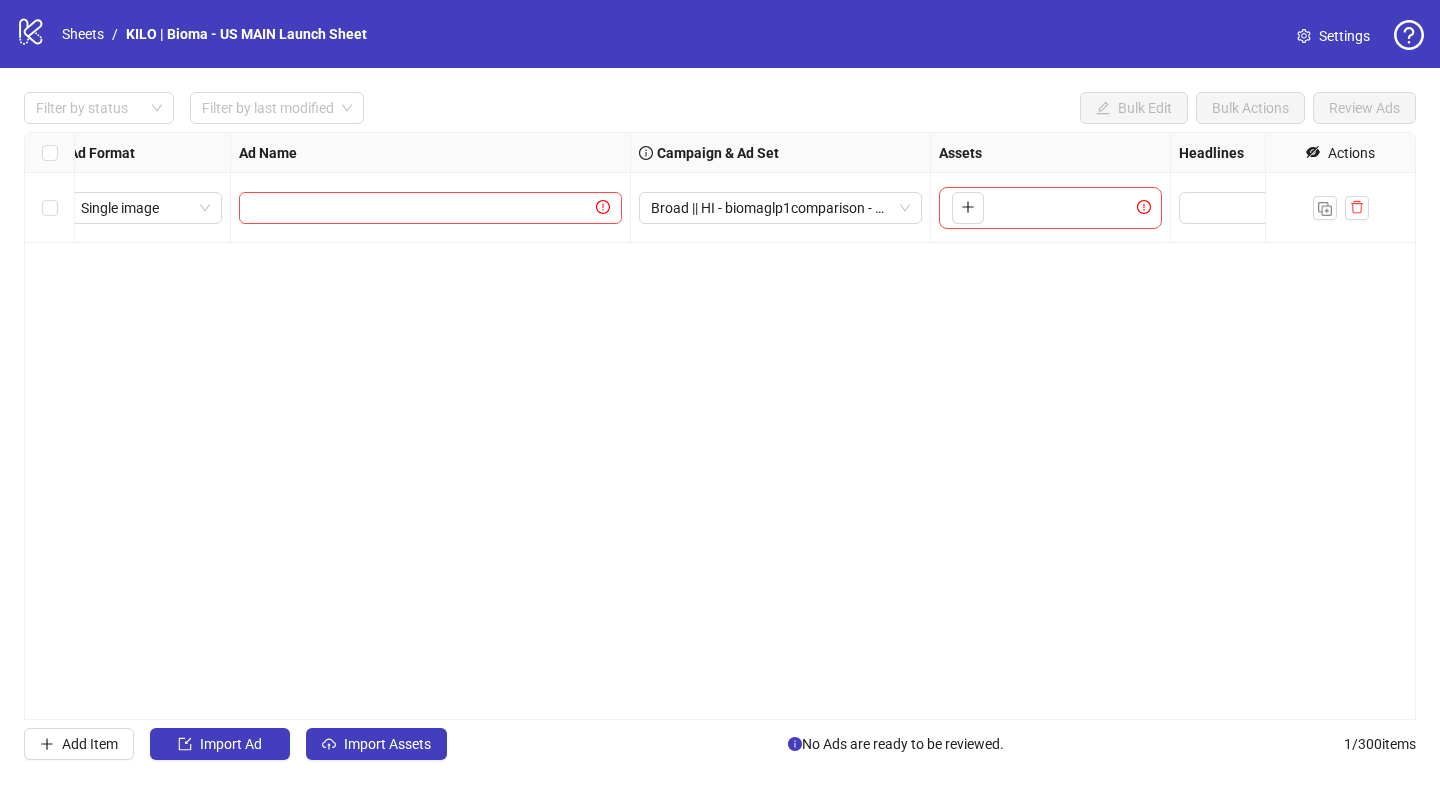 click 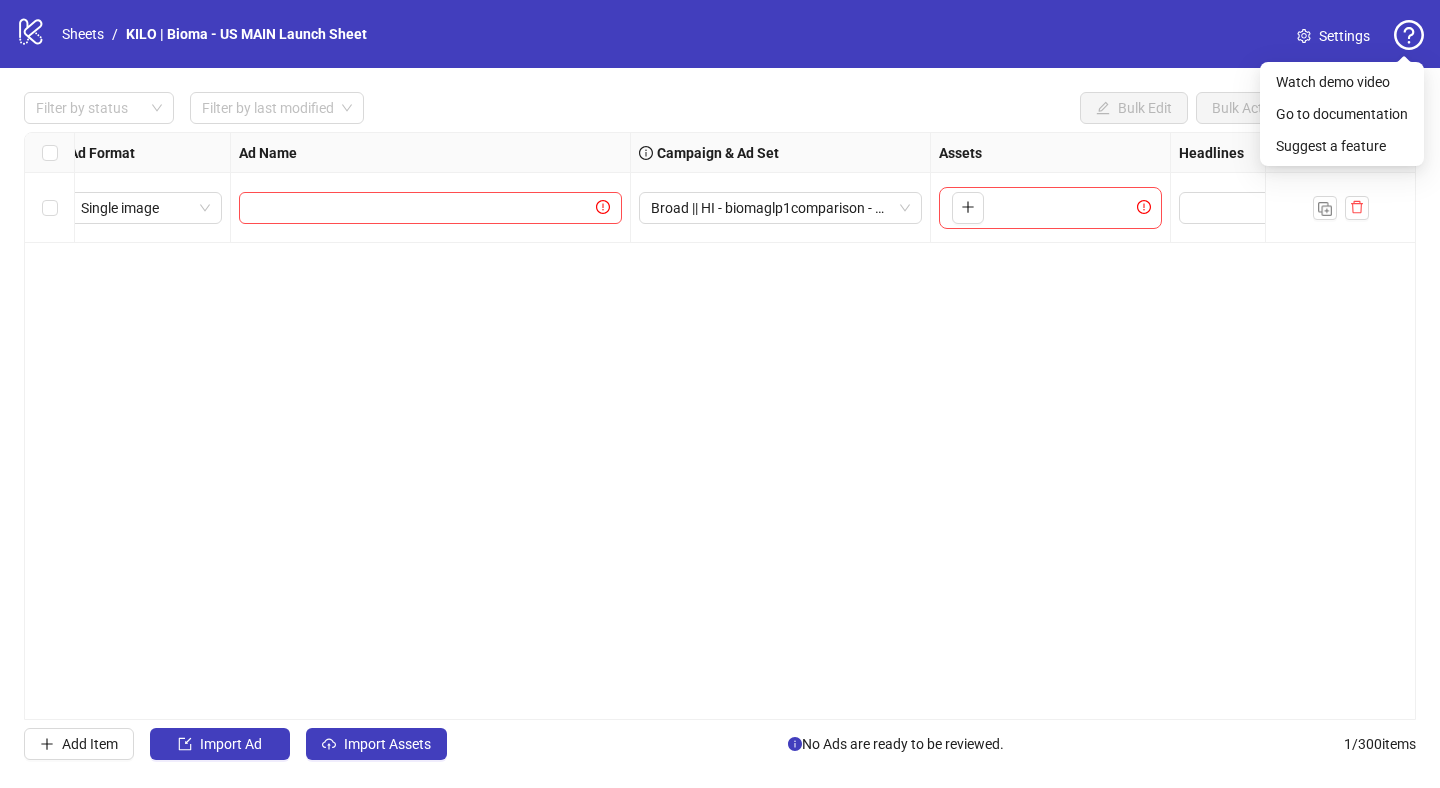 click on "Settings" at bounding box center [1344, 36] 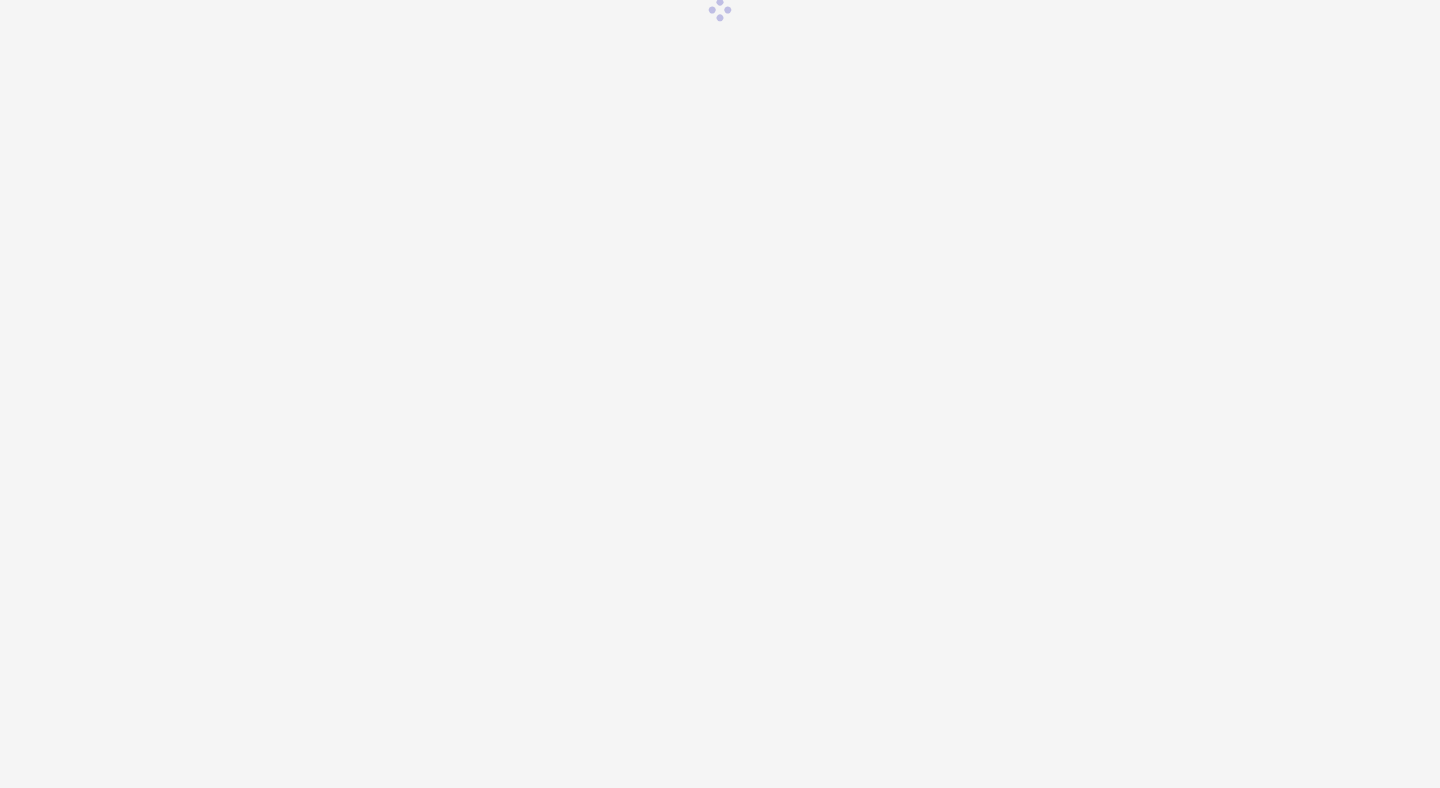 scroll, scrollTop: 0, scrollLeft: 0, axis: both 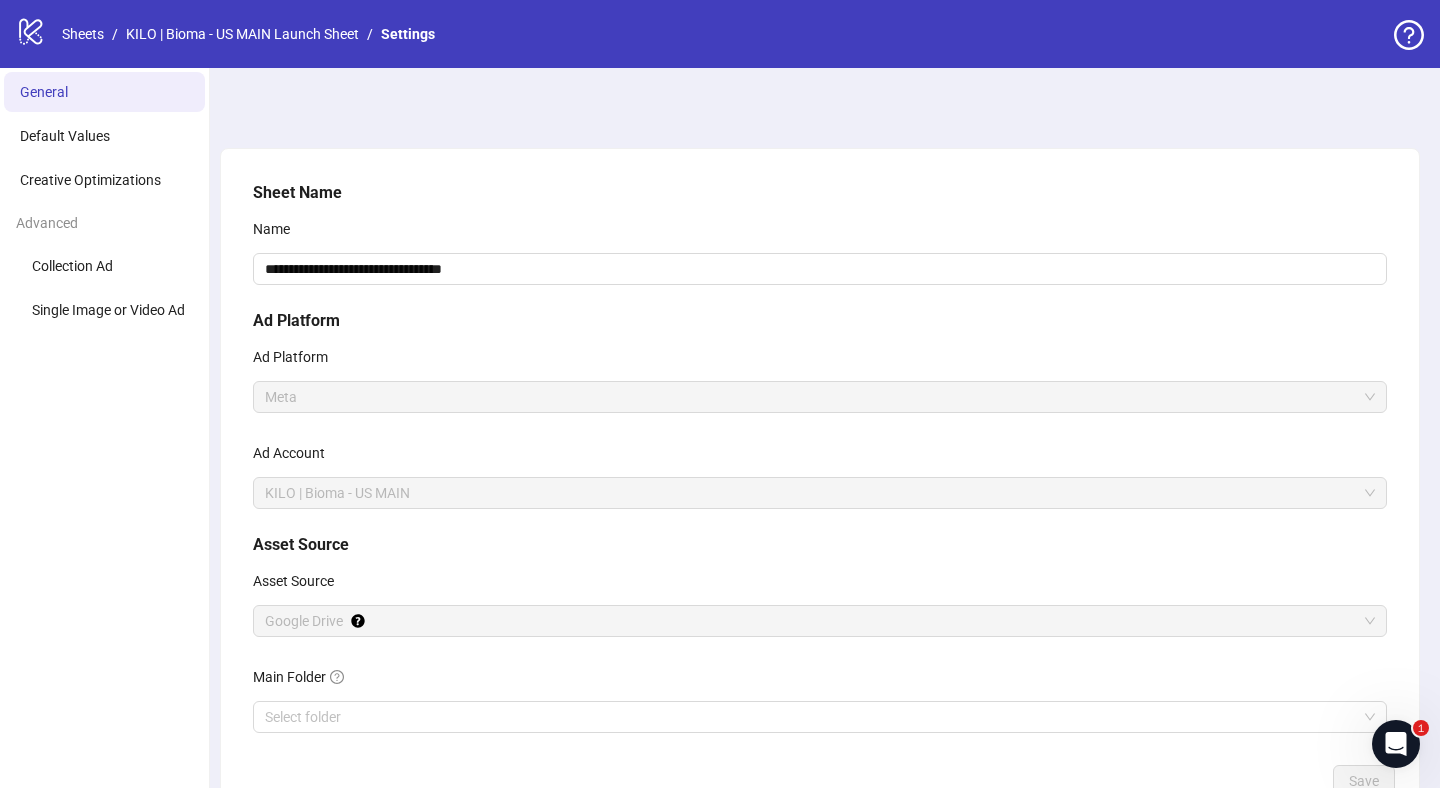click on "General" at bounding box center [44, 92] 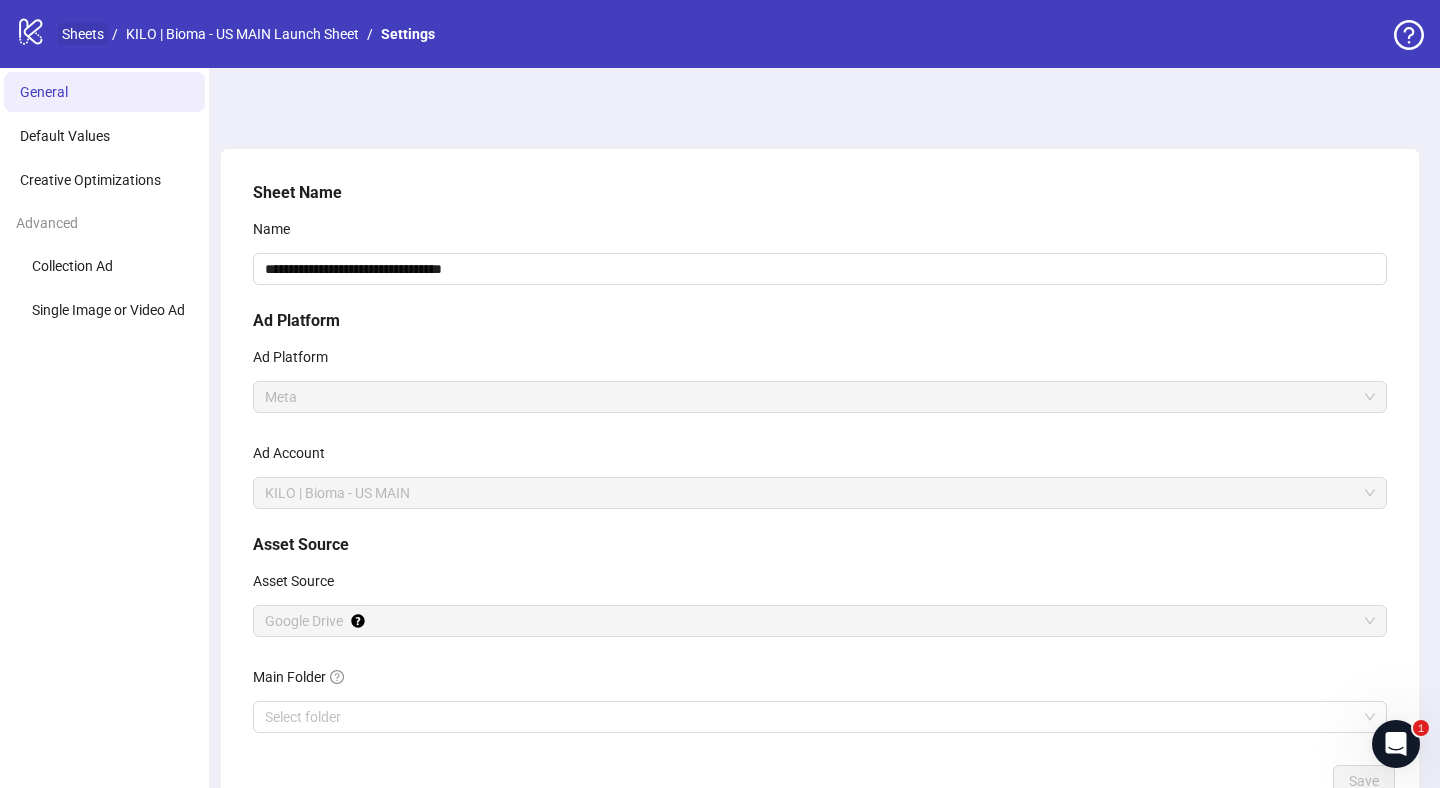 click on "Sheets" at bounding box center [83, 34] 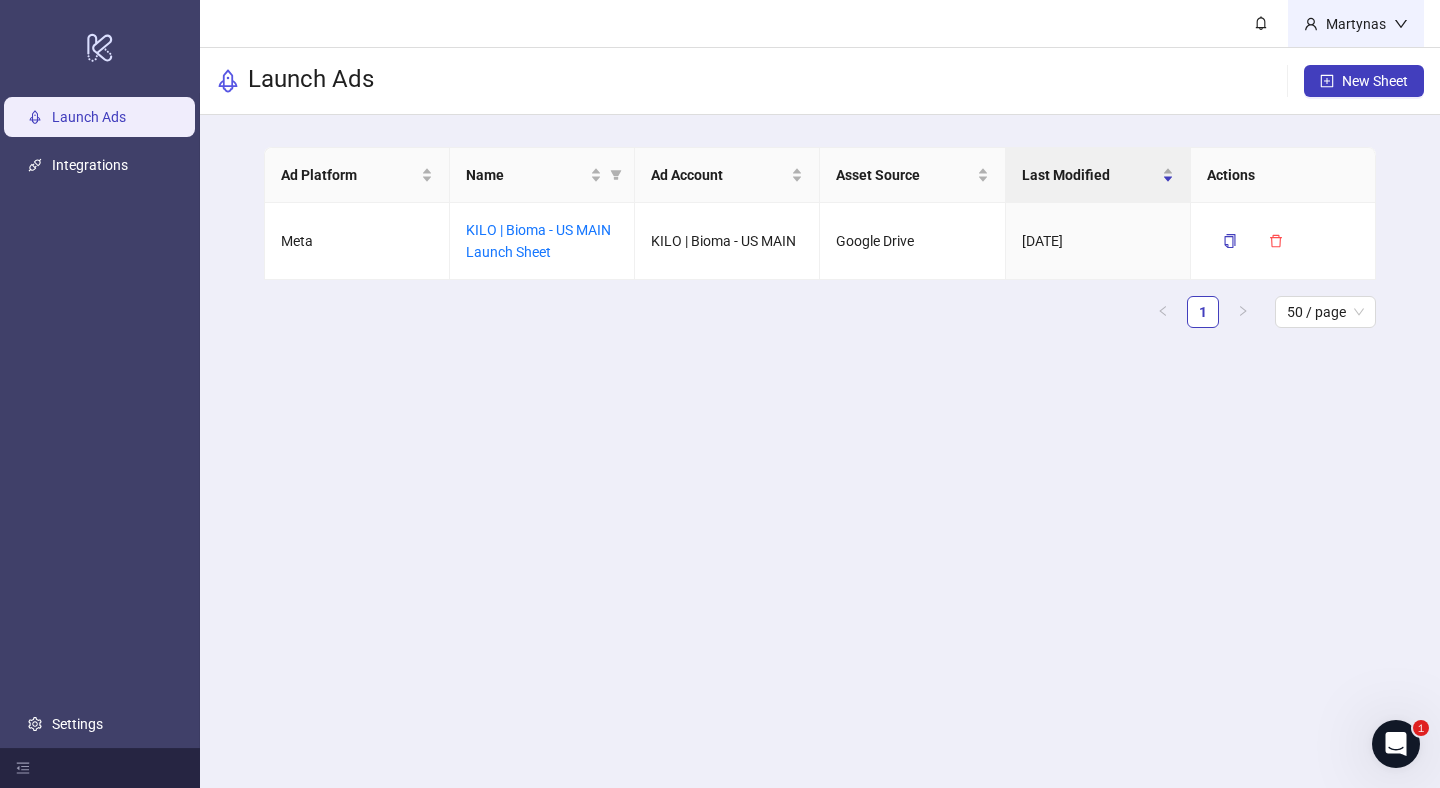 click on "Martynas" at bounding box center (1356, 23) 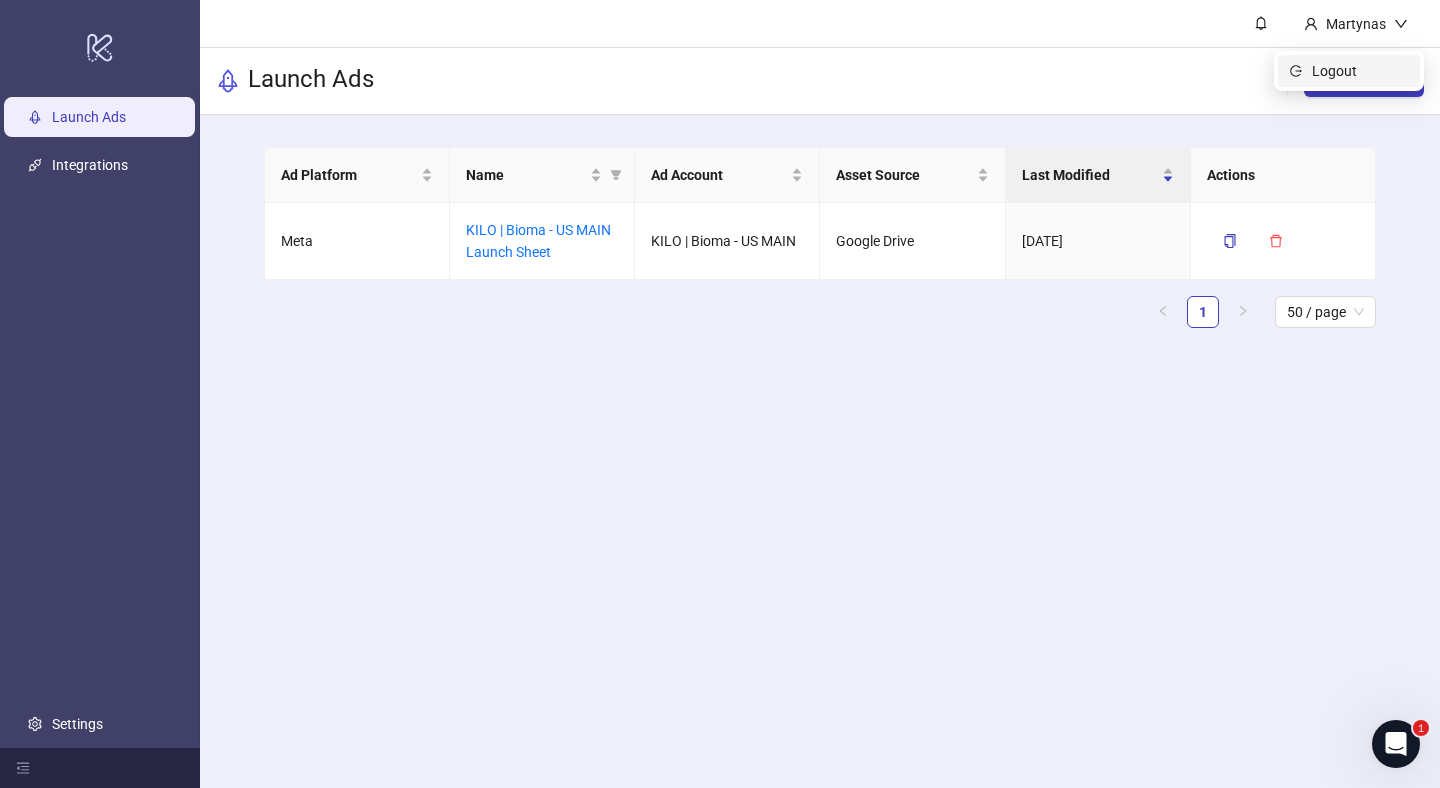 click on "Logout" at bounding box center [1360, 71] 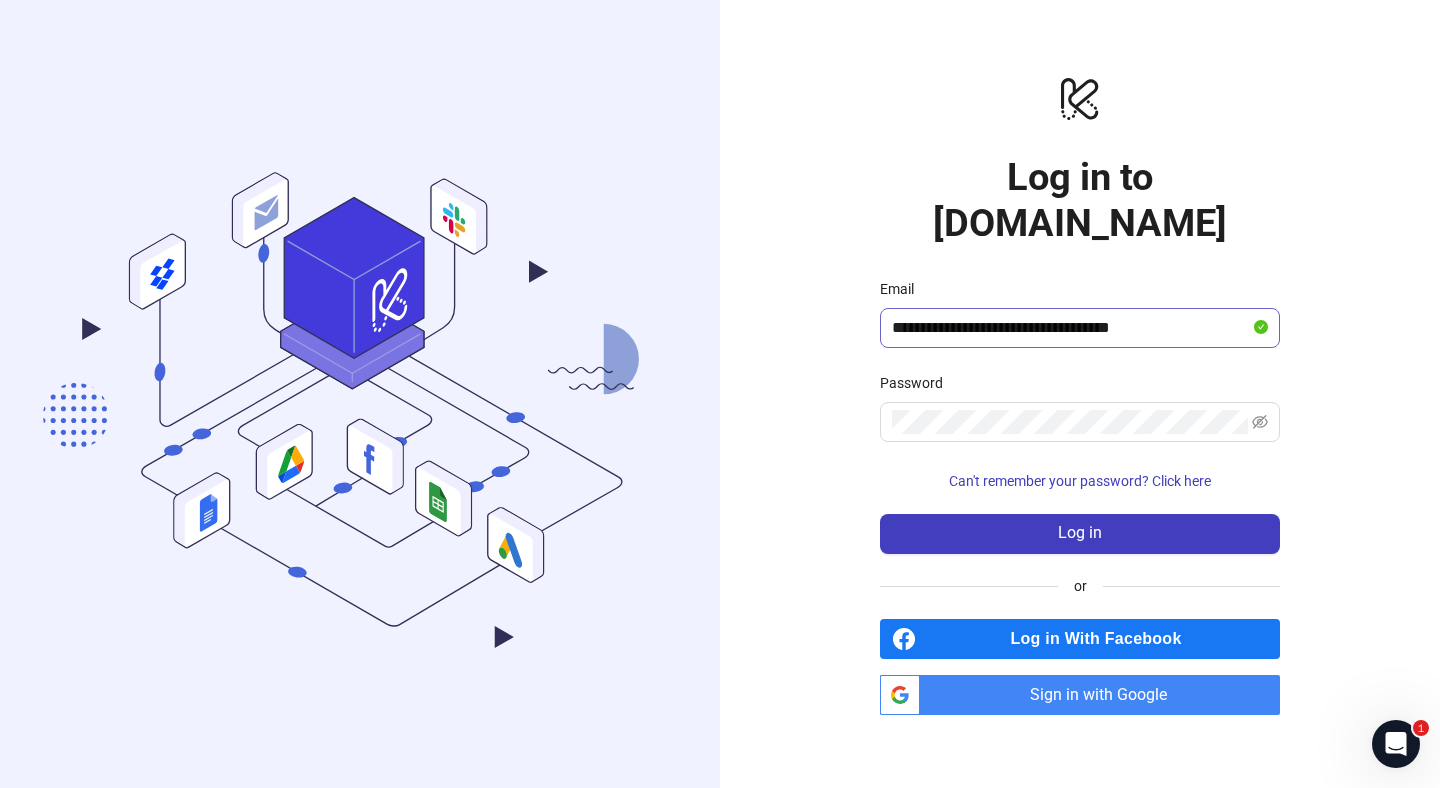 click on "**********" at bounding box center (1080, 328) 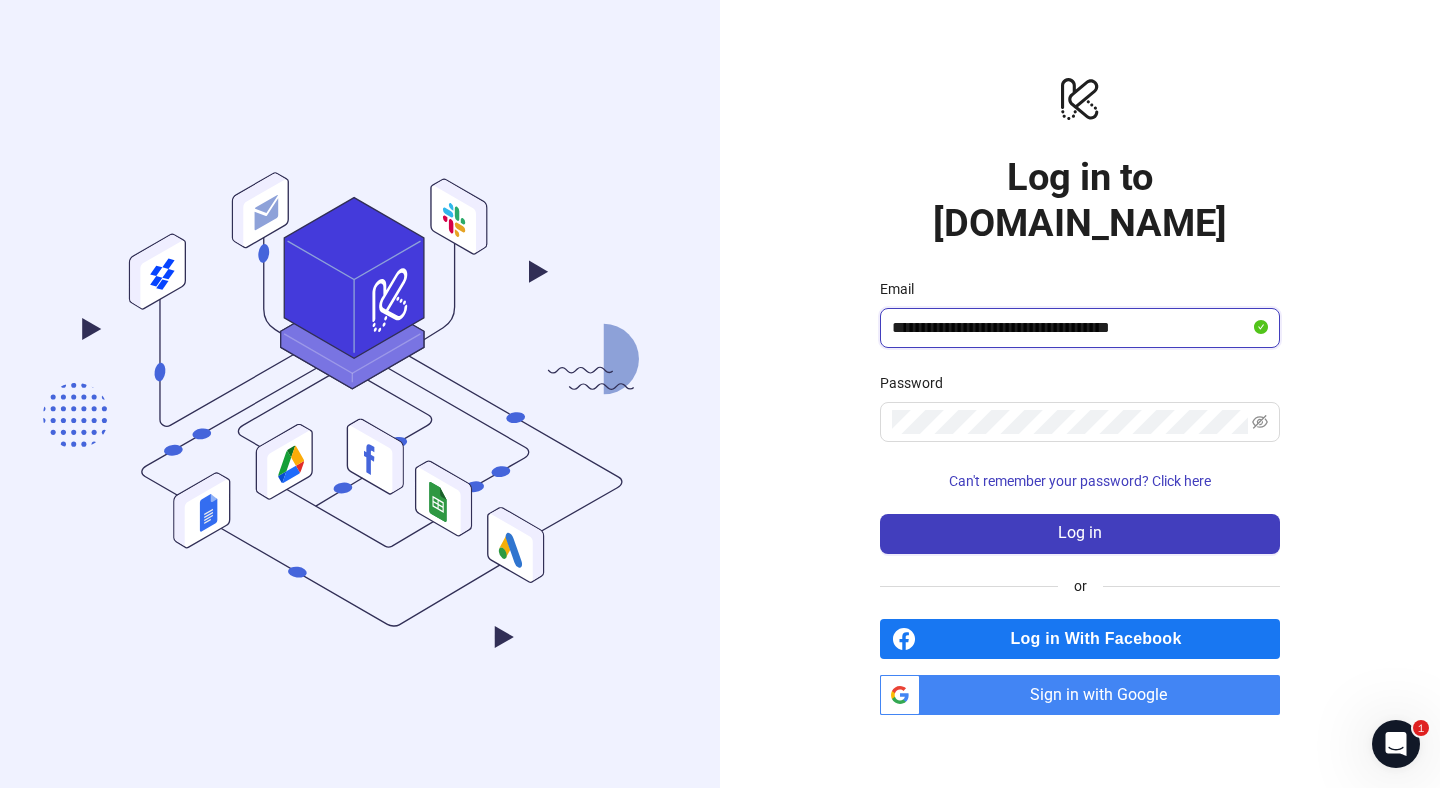 click on "**********" at bounding box center [1071, 328] 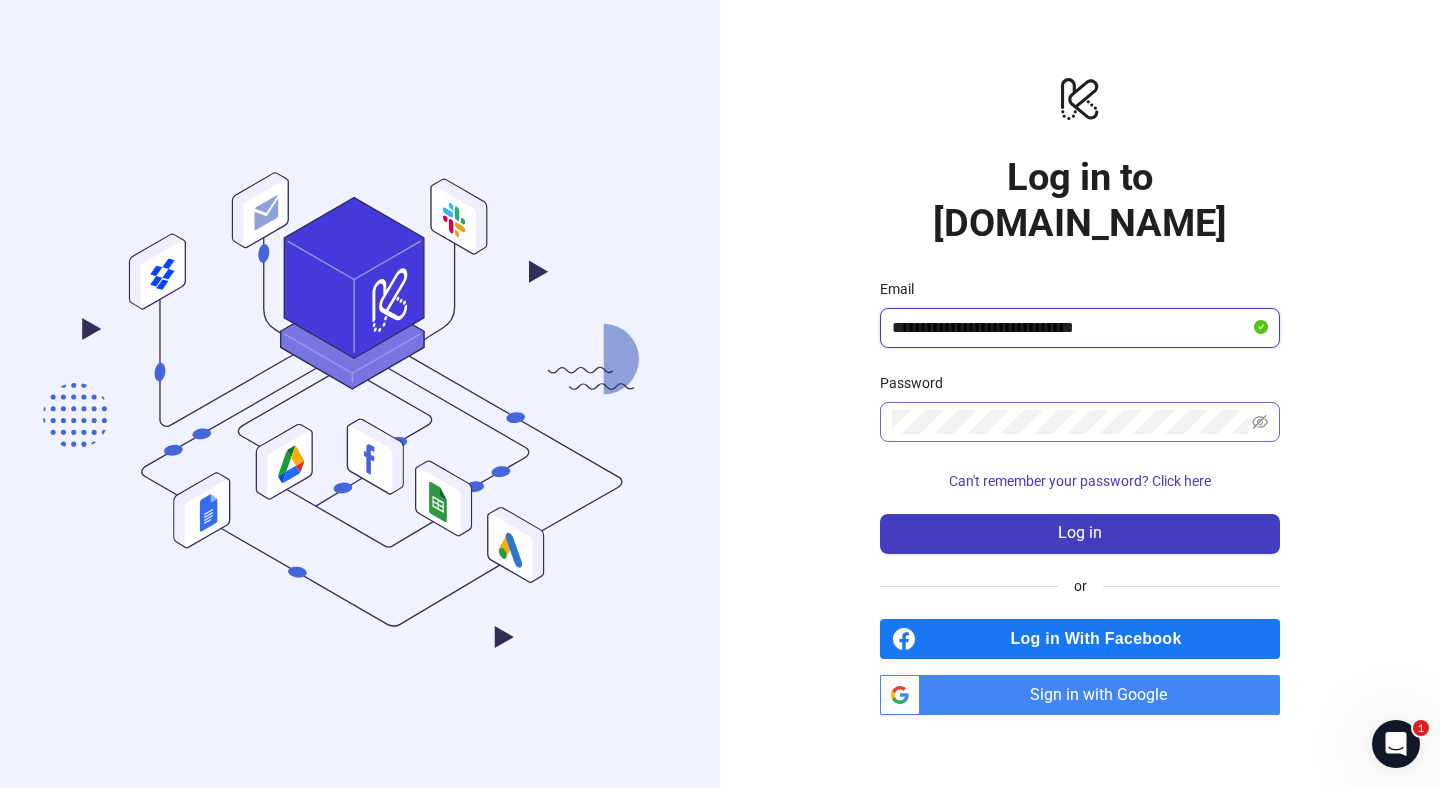 type on "**********" 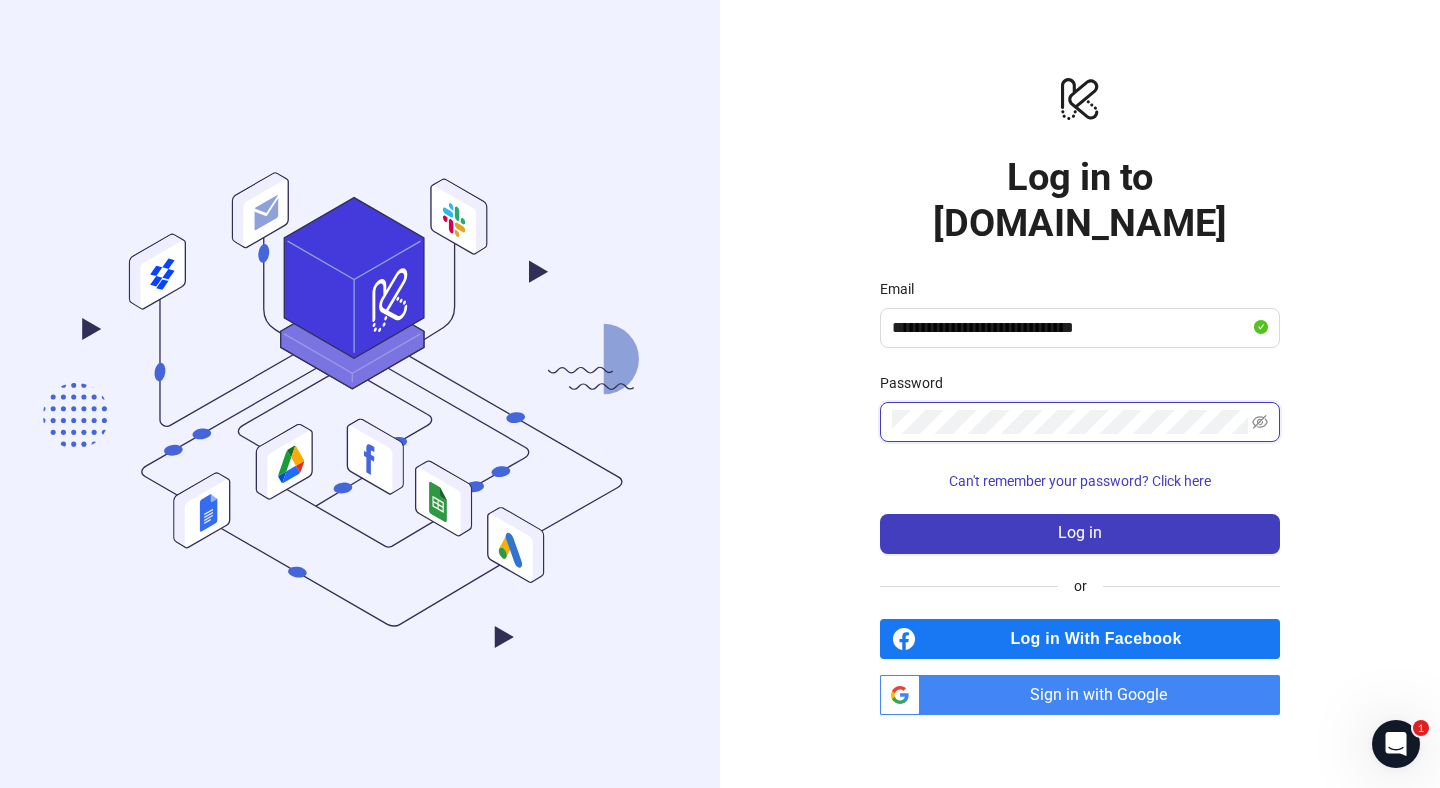 click on "**********" at bounding box center (1080, 394) 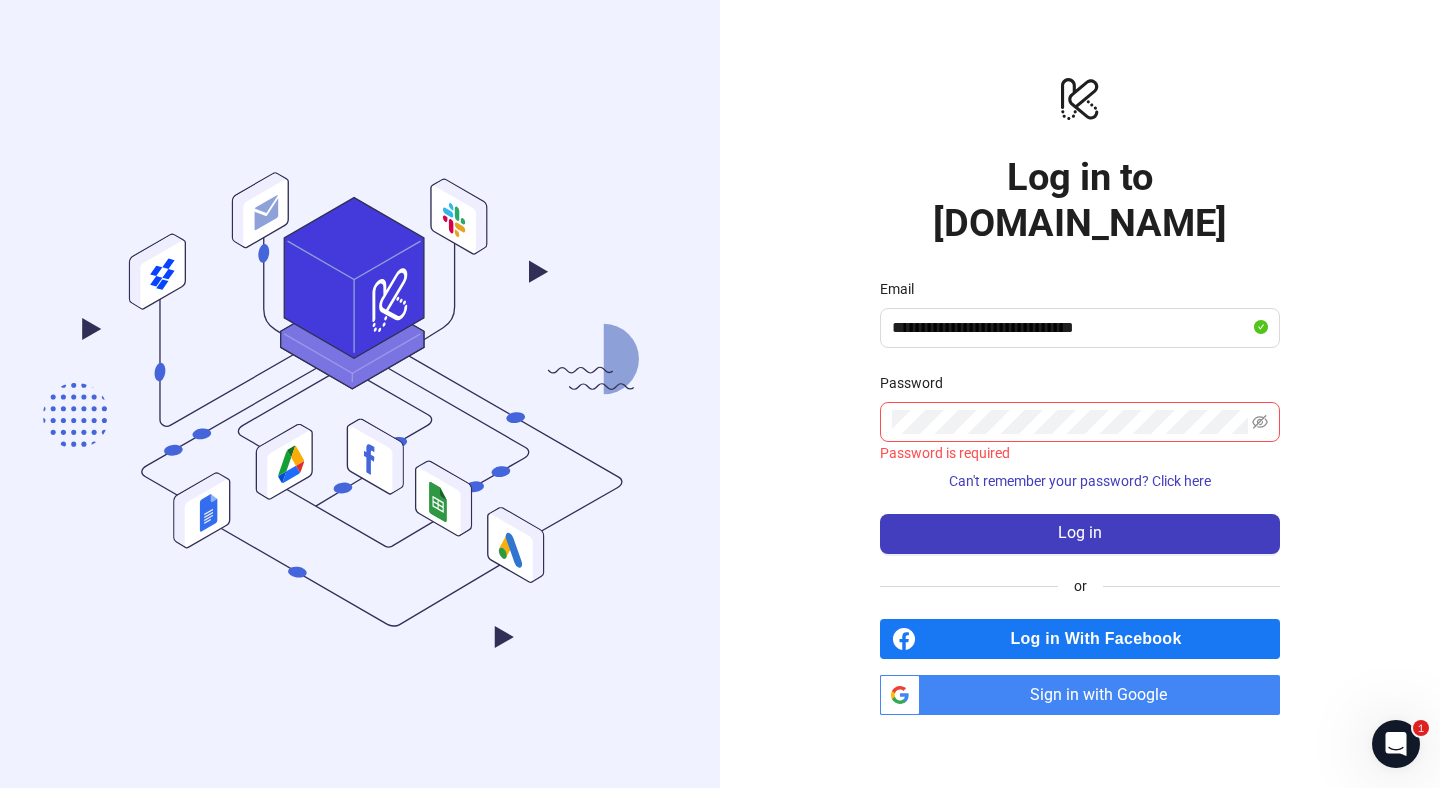 click on "**********" at bounding box center [1080, 394] 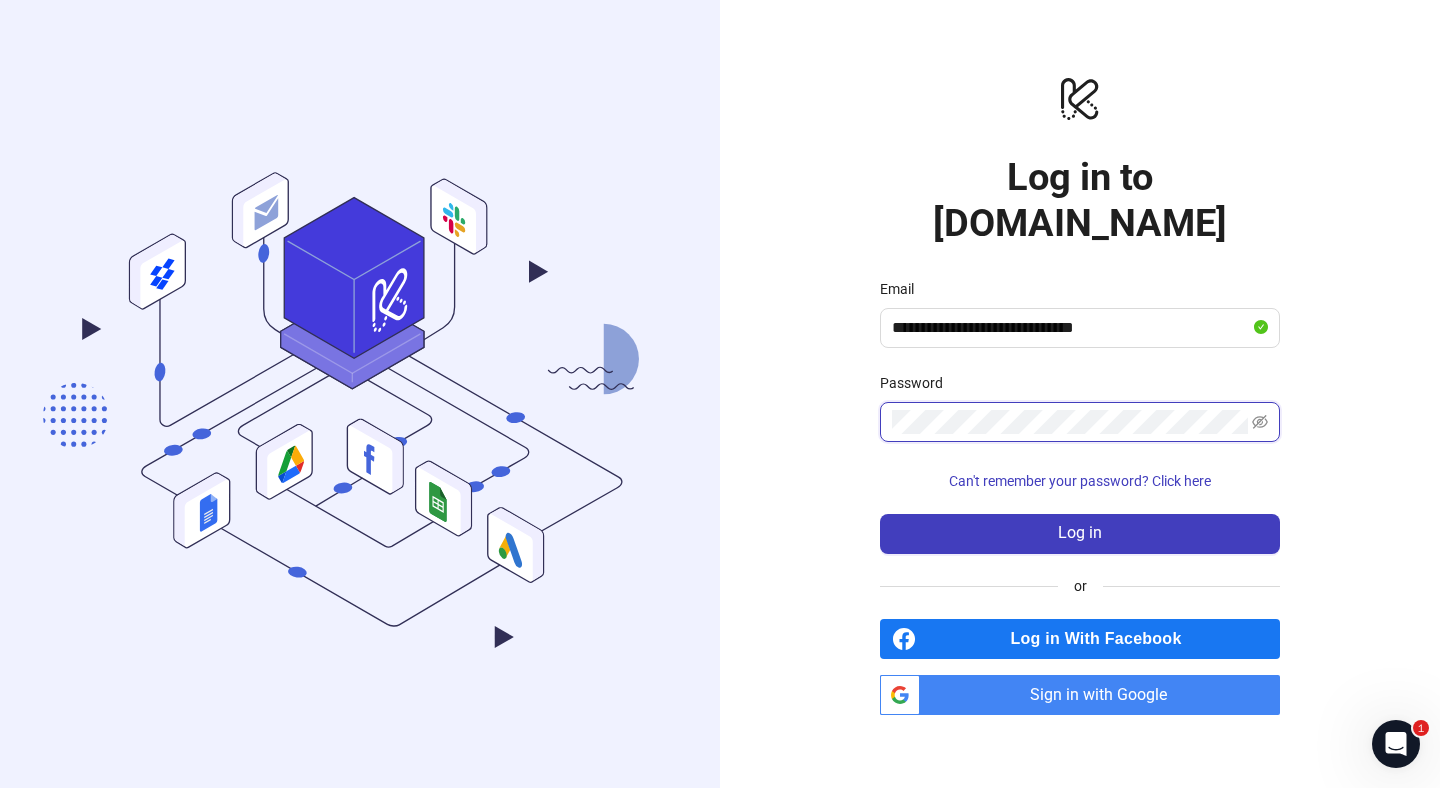 click on "Log in" at bounding box center [1080, 534] 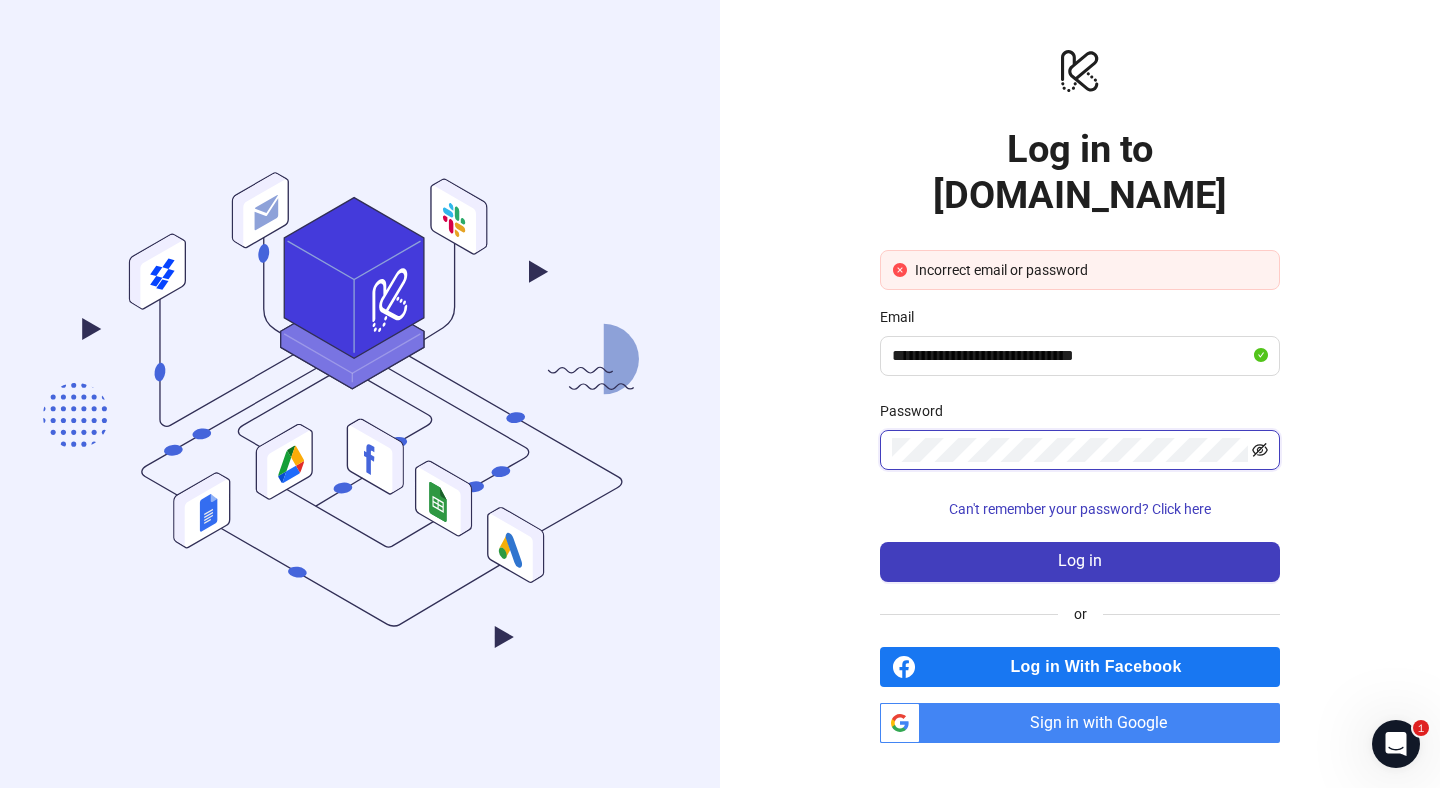 click 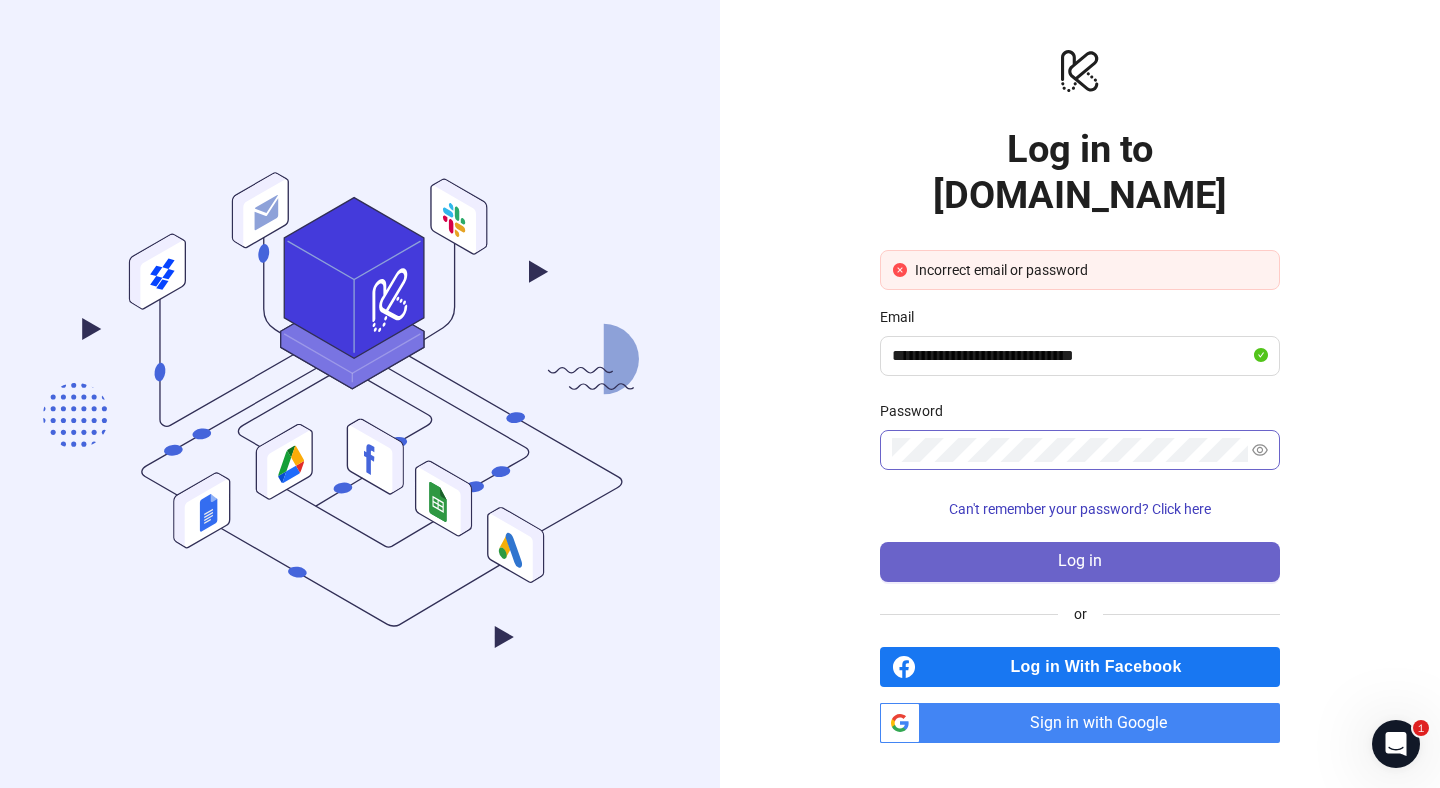 click on "Log in" at bounding box center (1080, 561) 